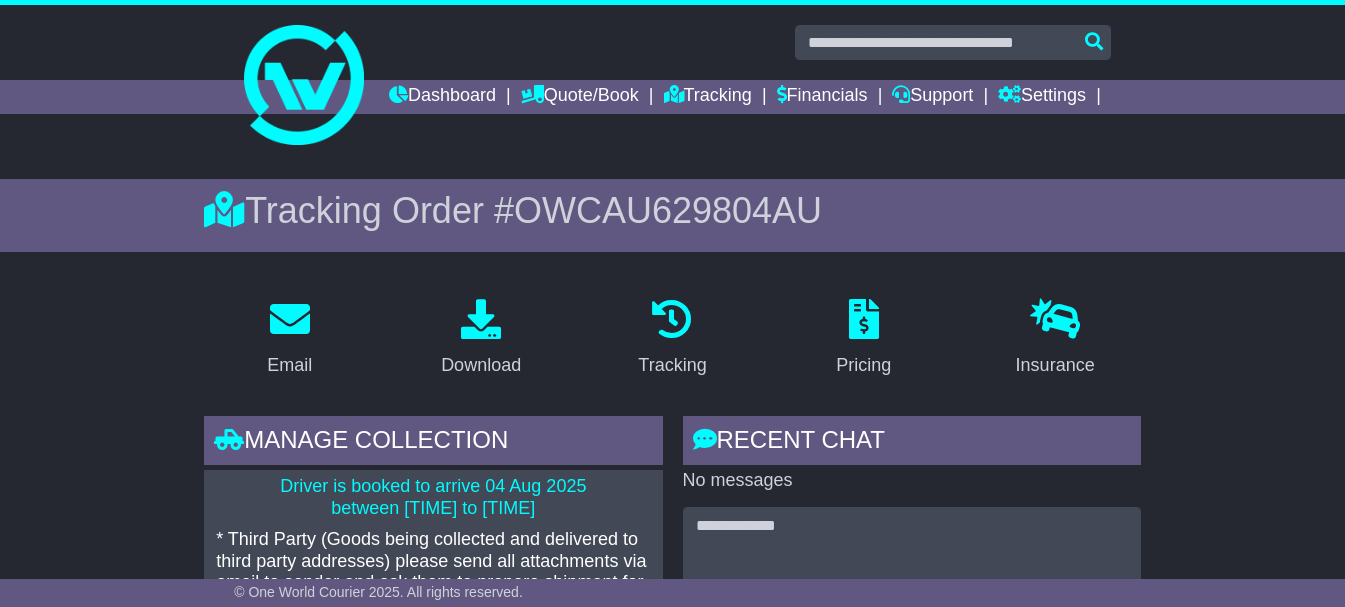 scroll, scrollTop: 1100, scrollLeft: 0, axis: vertical 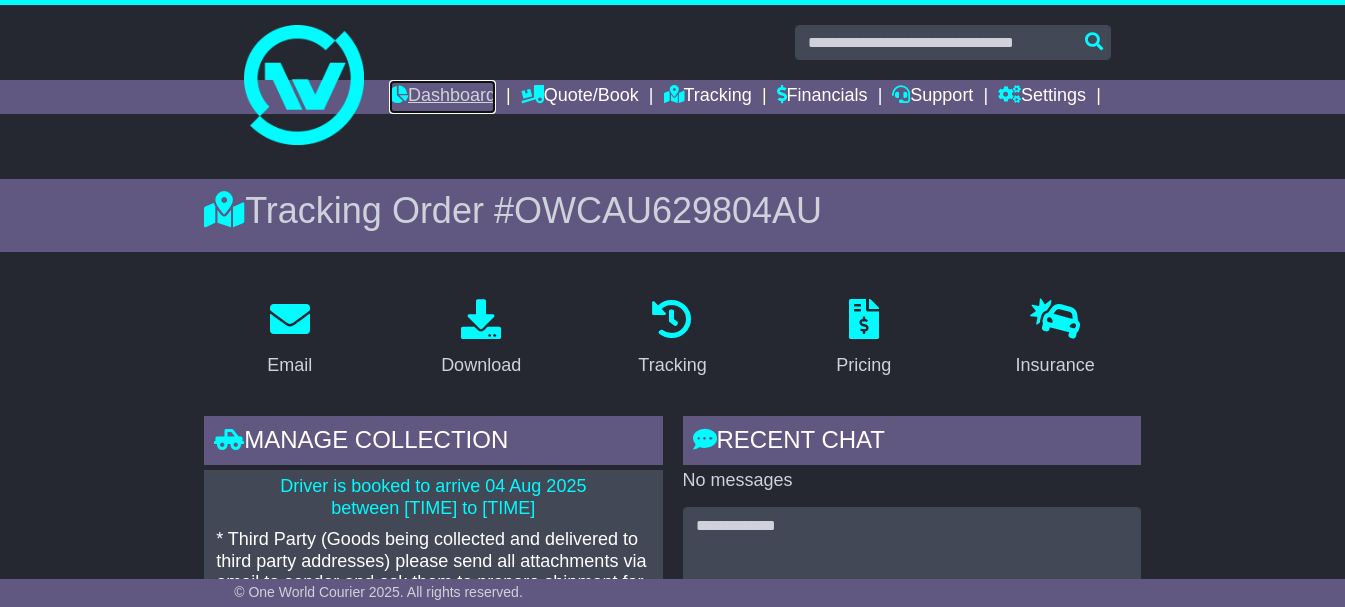 click on "Dashboard" at bounding box center [442, 97] 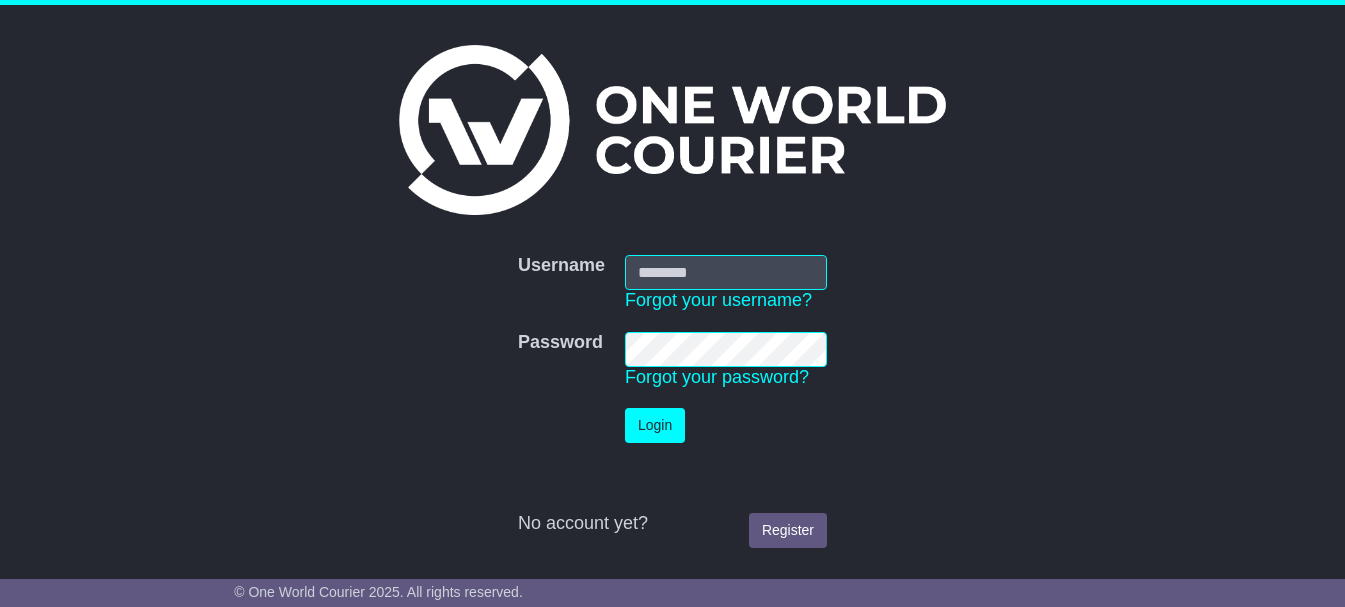 scroll, scrollTop: 0, scrollLeft: 0, axis: both 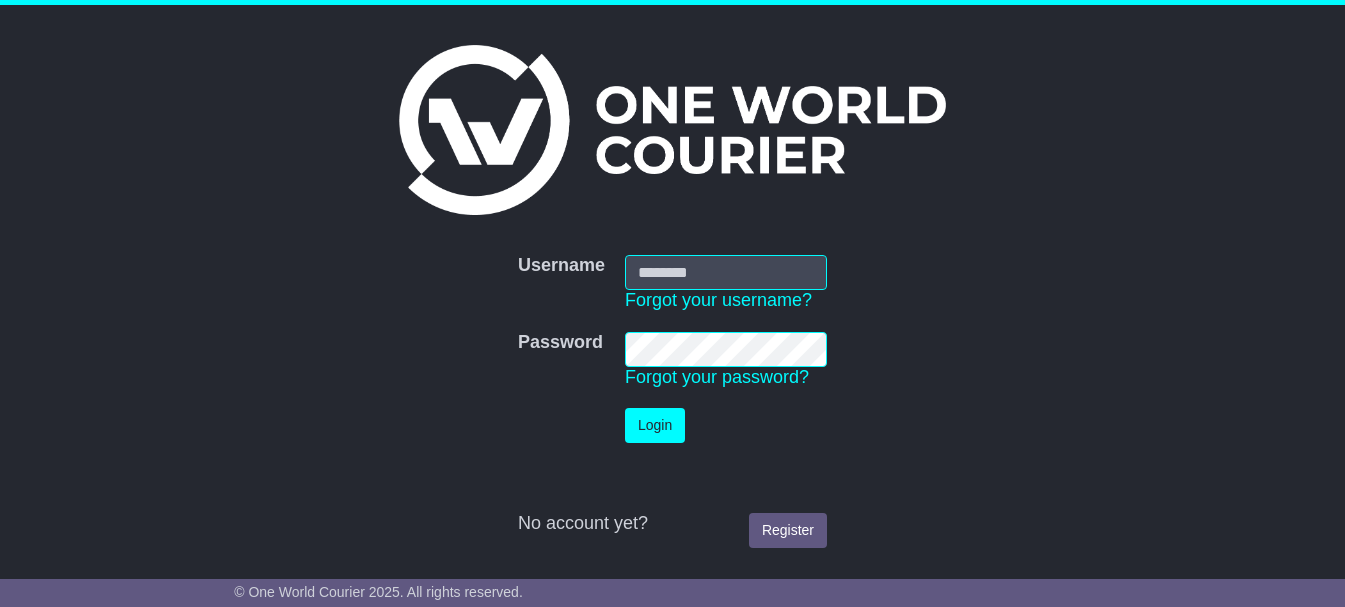 type on "**********" 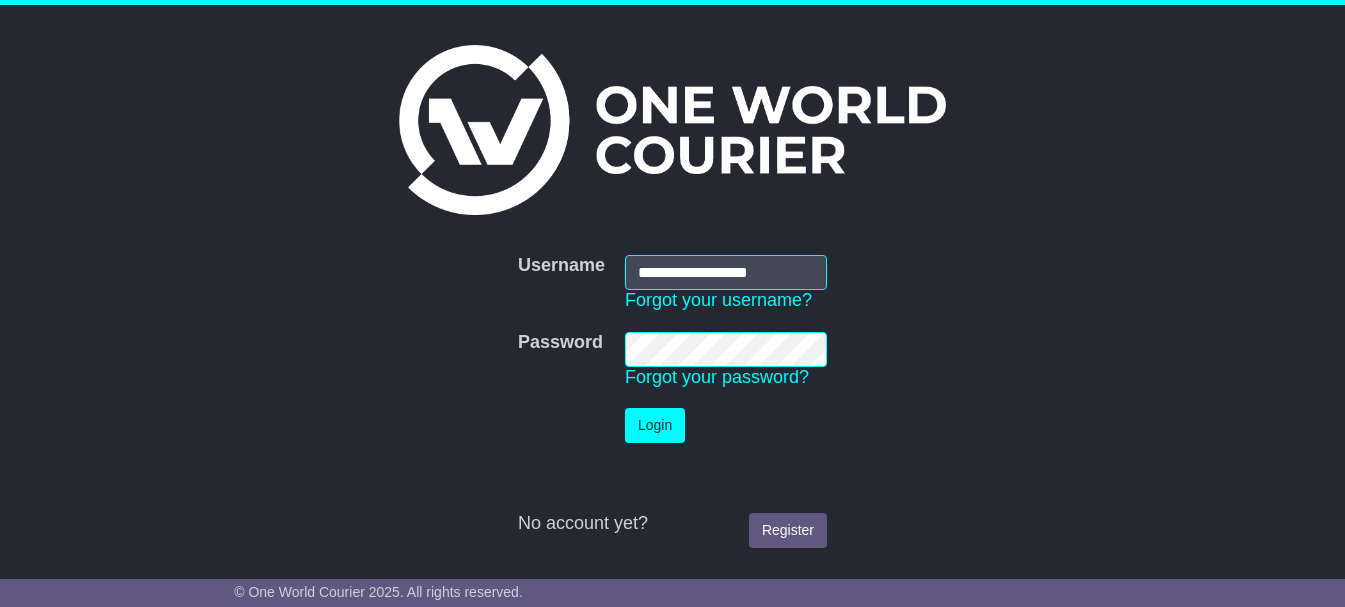 click on "**********" at bounding box center (672, 401) 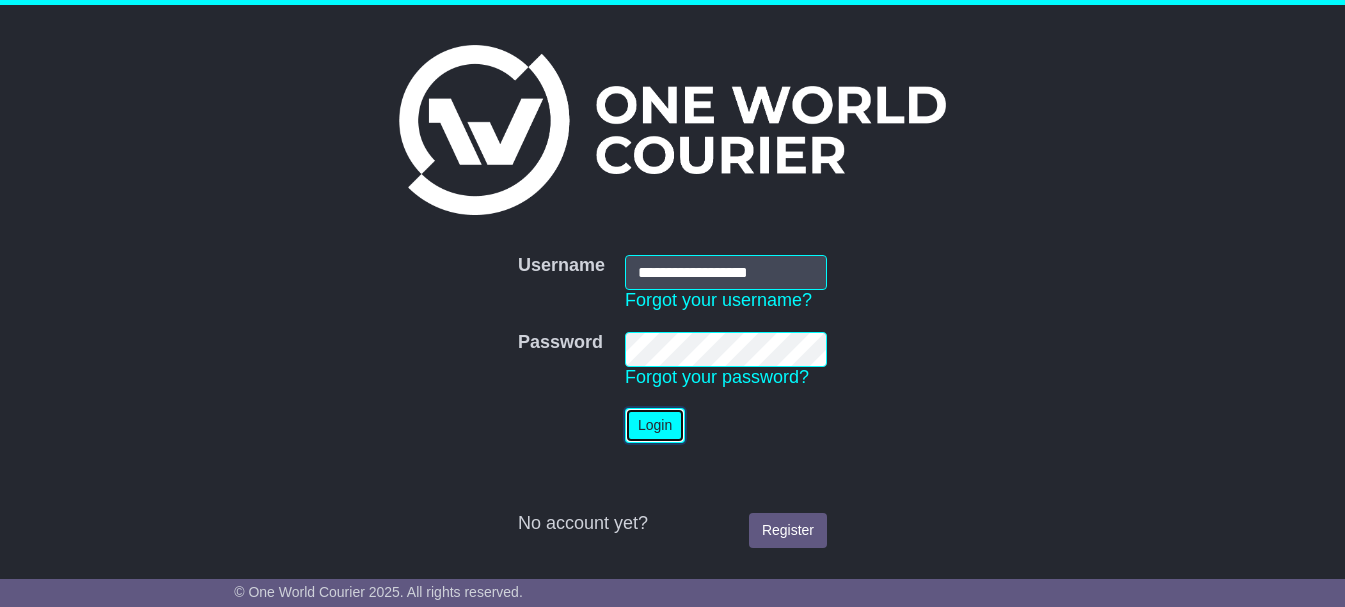 click on "Login" at bounding box center [655, 425] 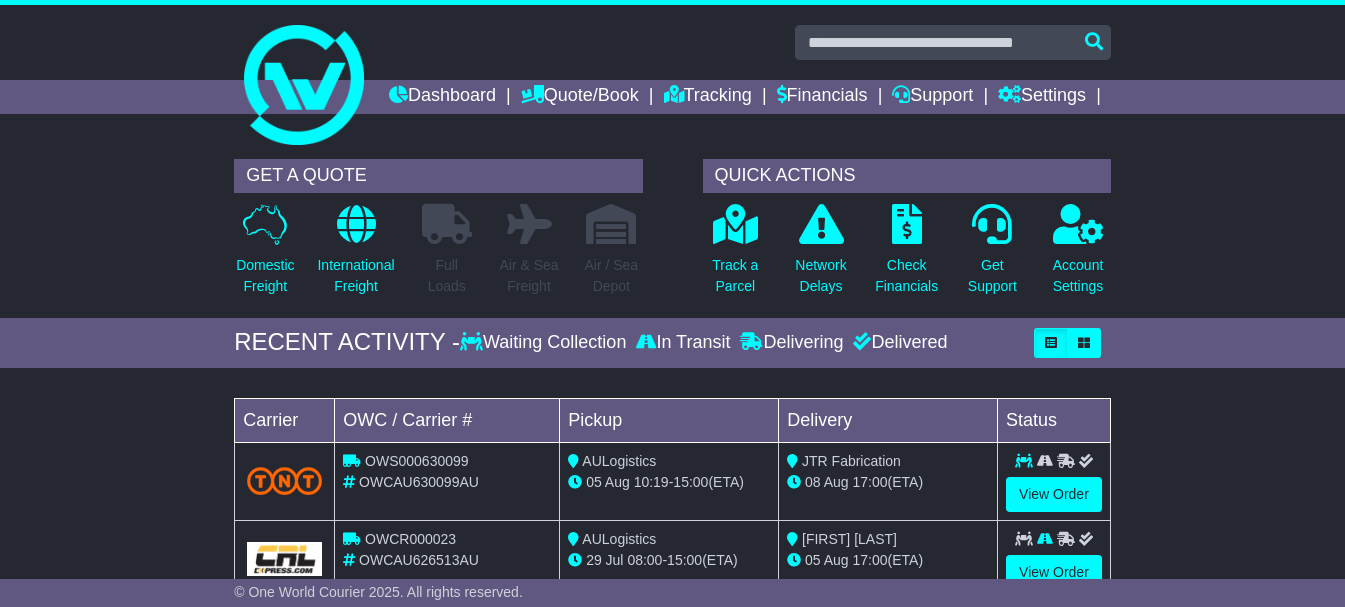 scroll, scrollTop: 0, scrollLeft: 0, axis: both 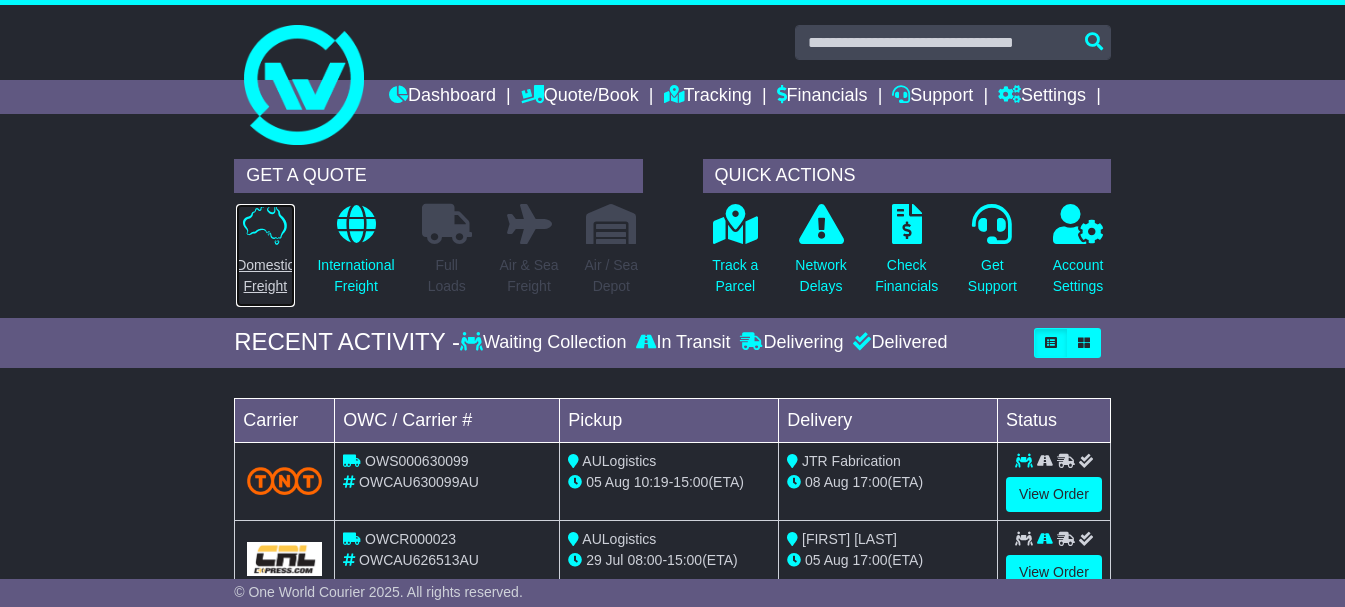 click on "Domestic Freight" at bounding box center (265, 276) 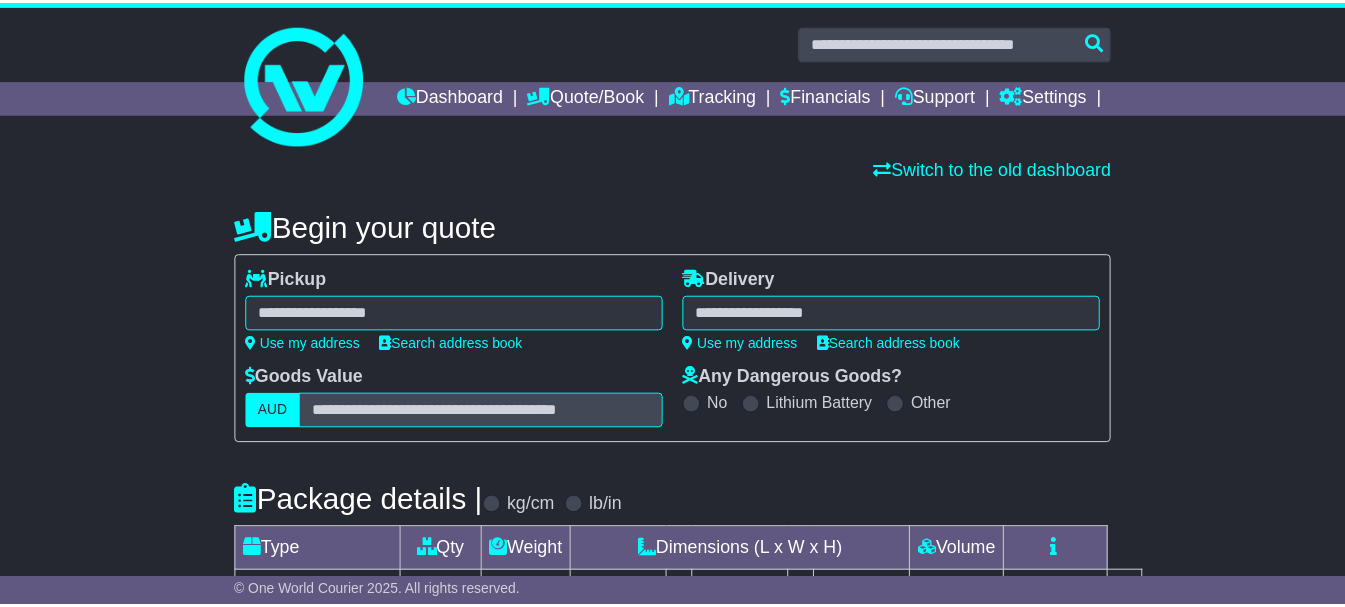 scroll, scrollTop: 0, scrollLeft: 0, axis: both 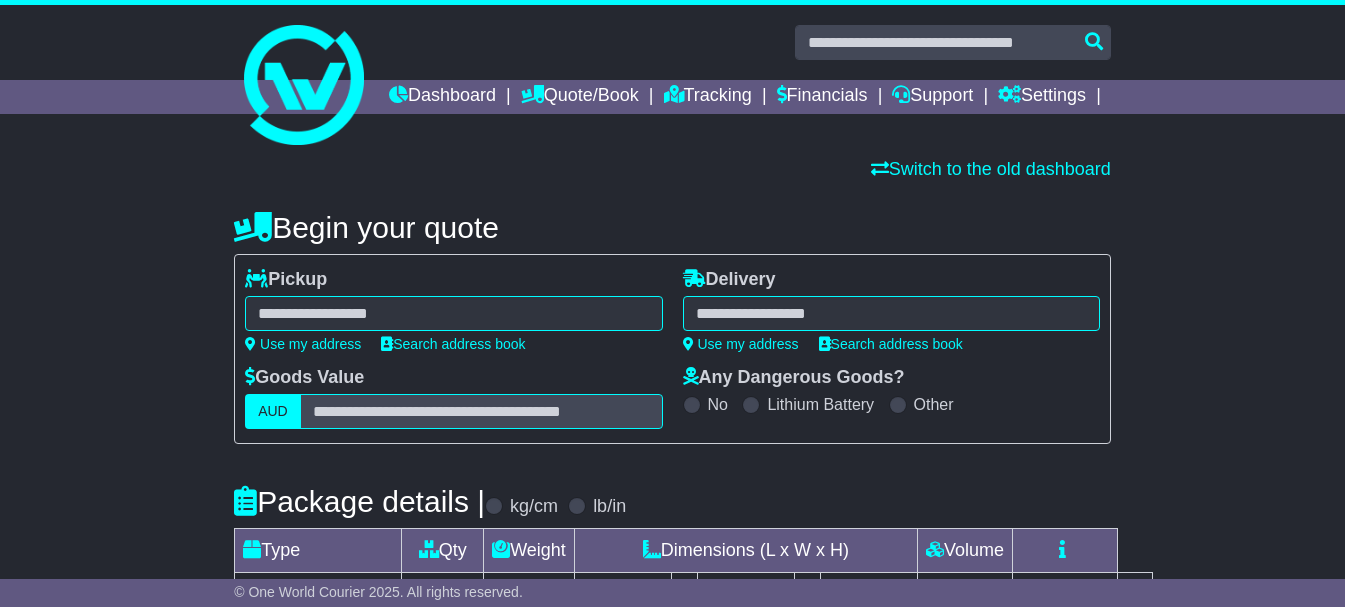 click at bounding box center (453, 313) 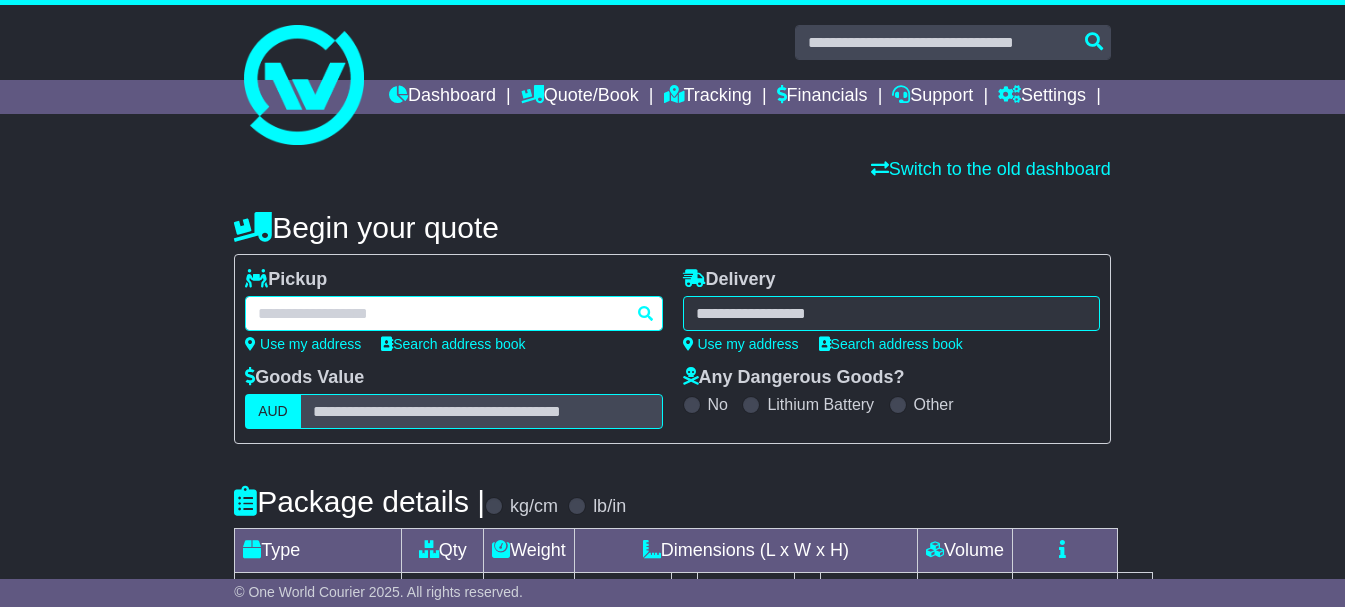 click at bounding box center [453, 313] 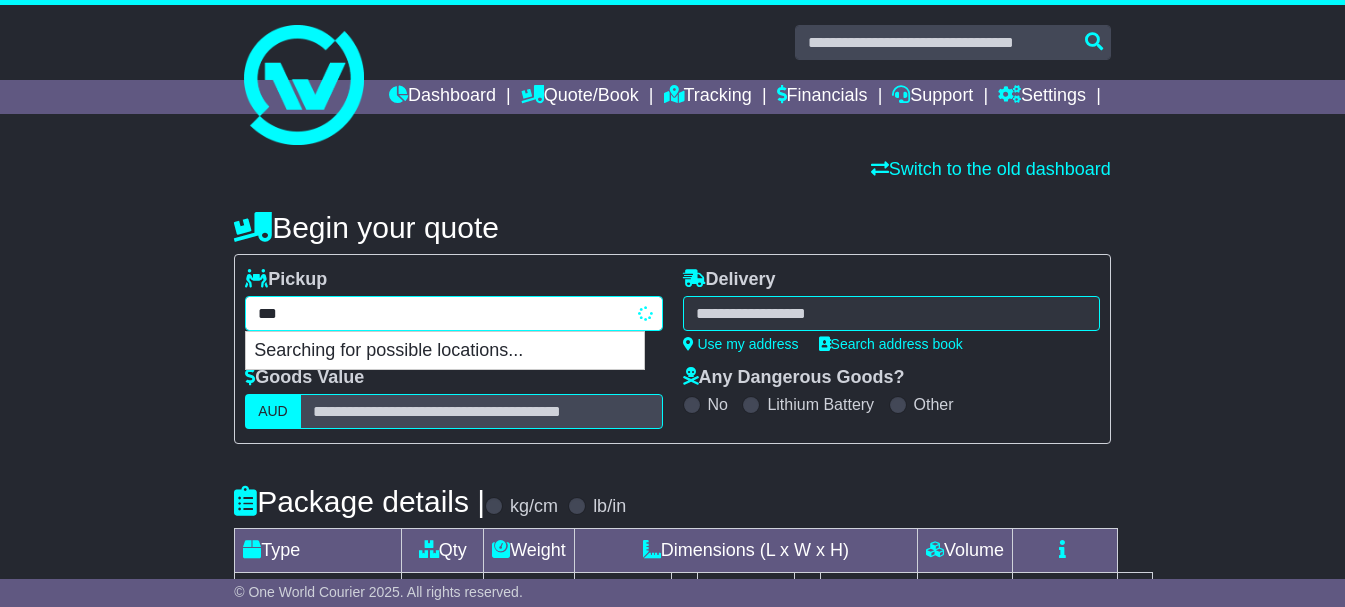 type on "****" 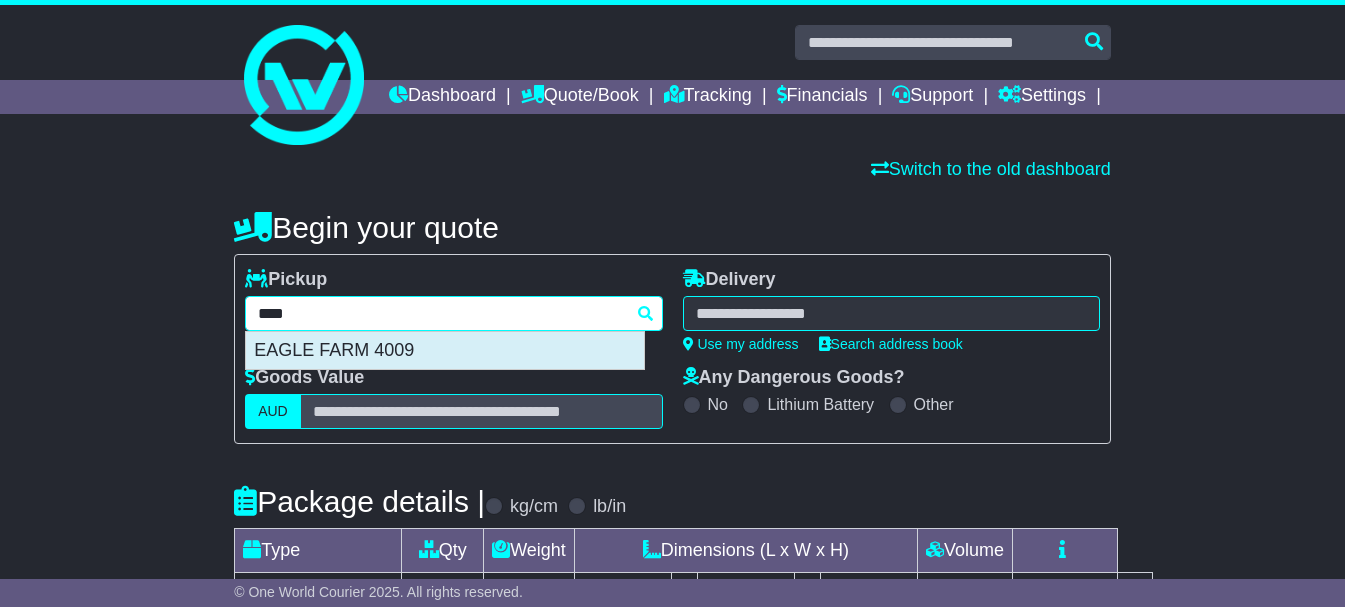 click on "EAGLE FARM 4009" at bounding box center (445, 351) 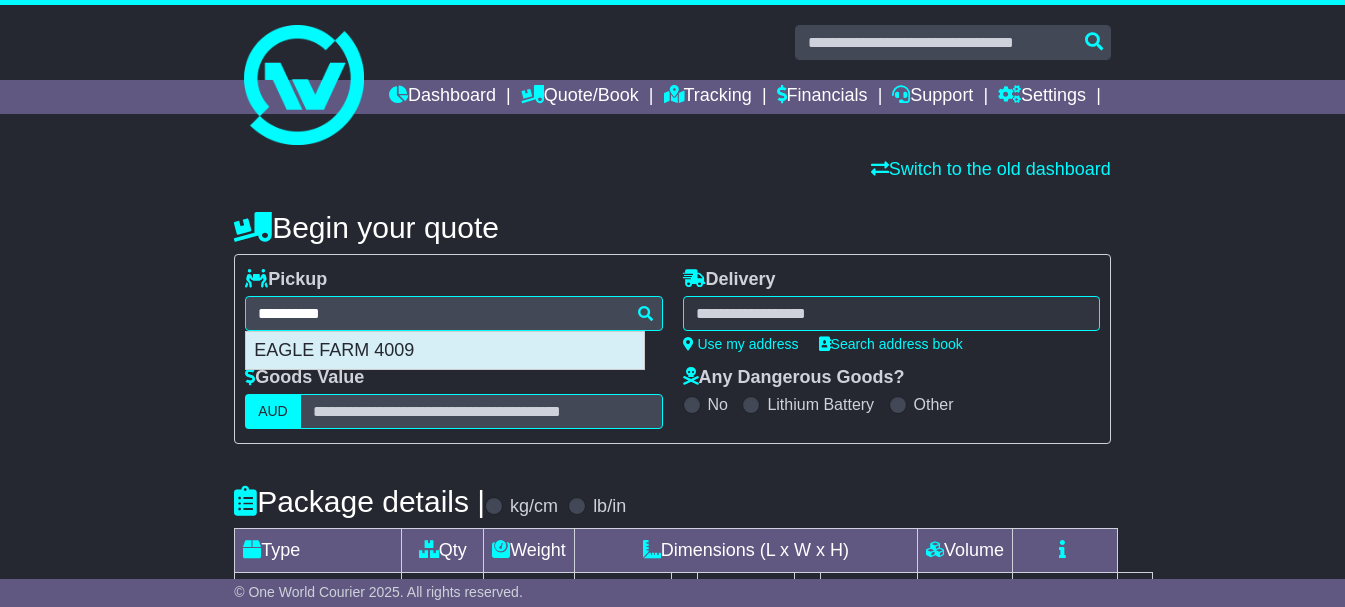 type on "**********" 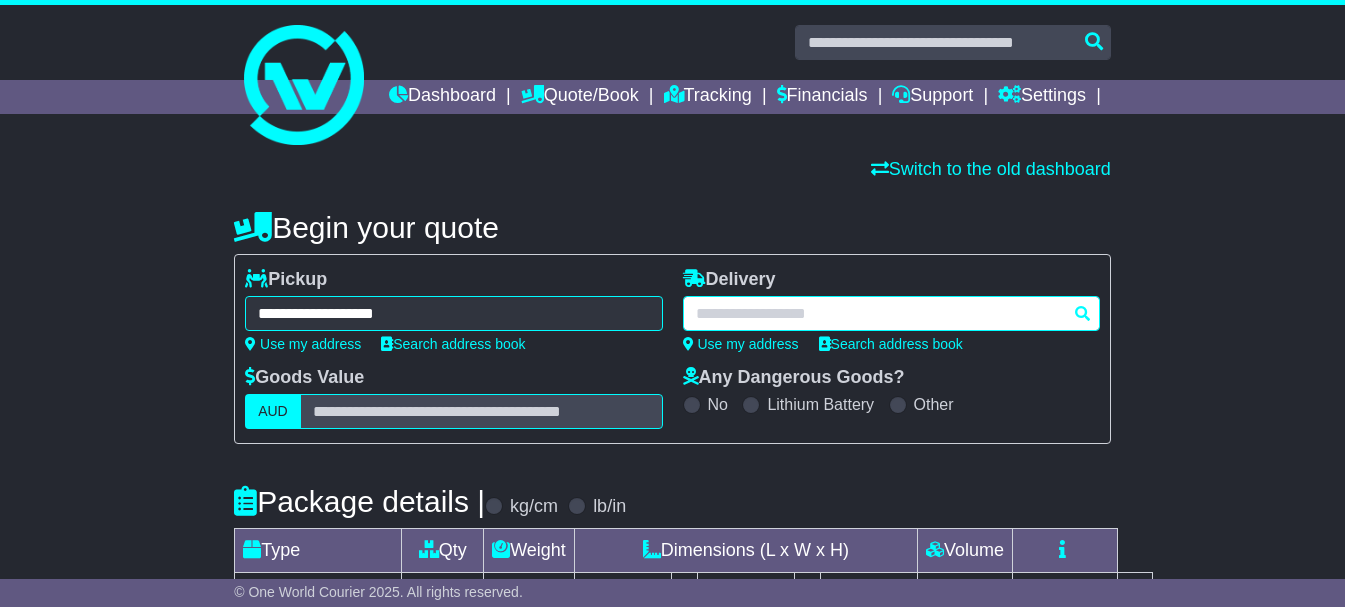 click at bounding box center (891, 313) 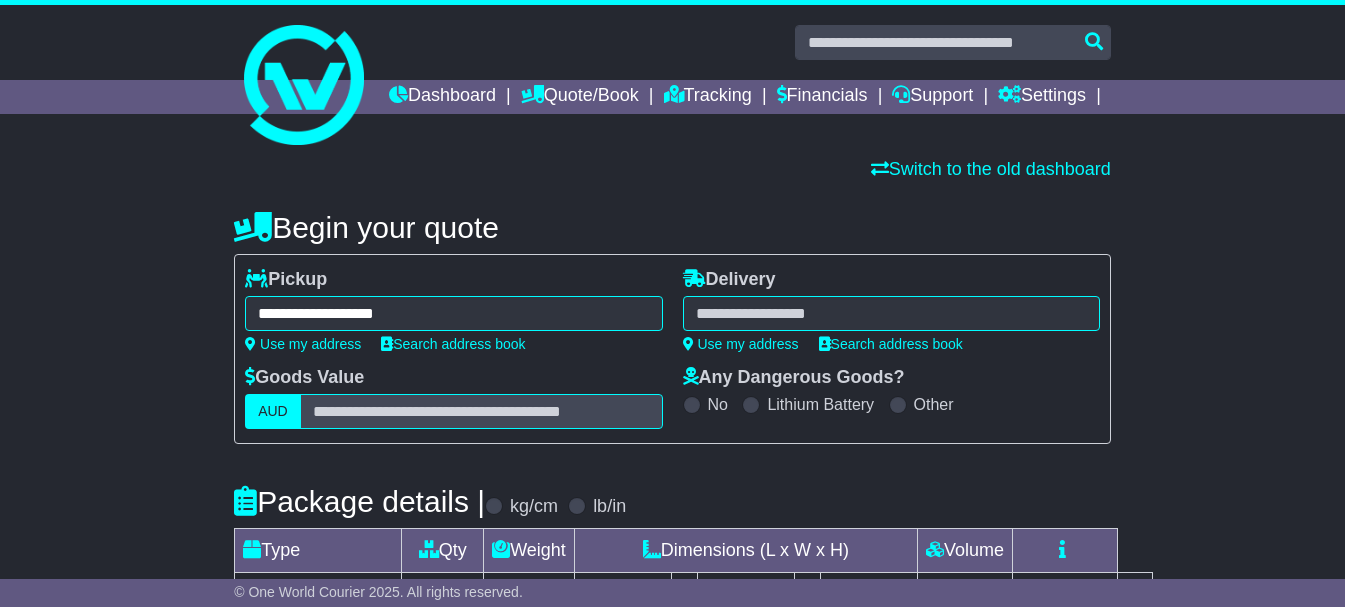 click at bounding box center [891, 313] 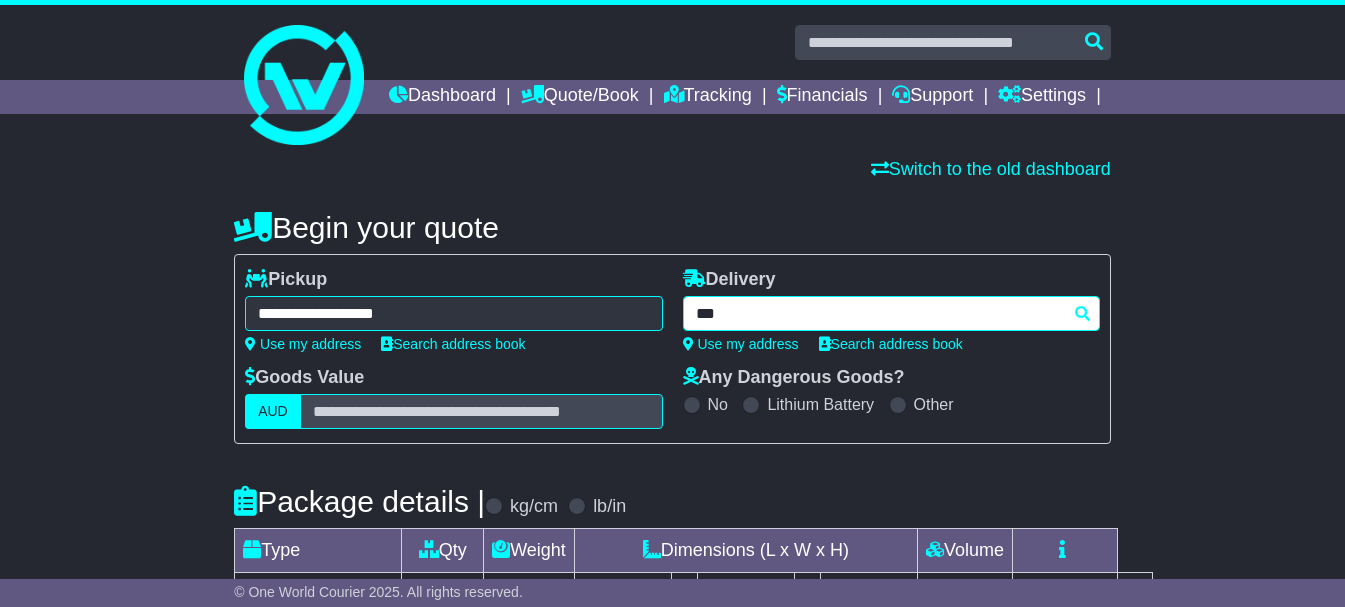 type on "****" 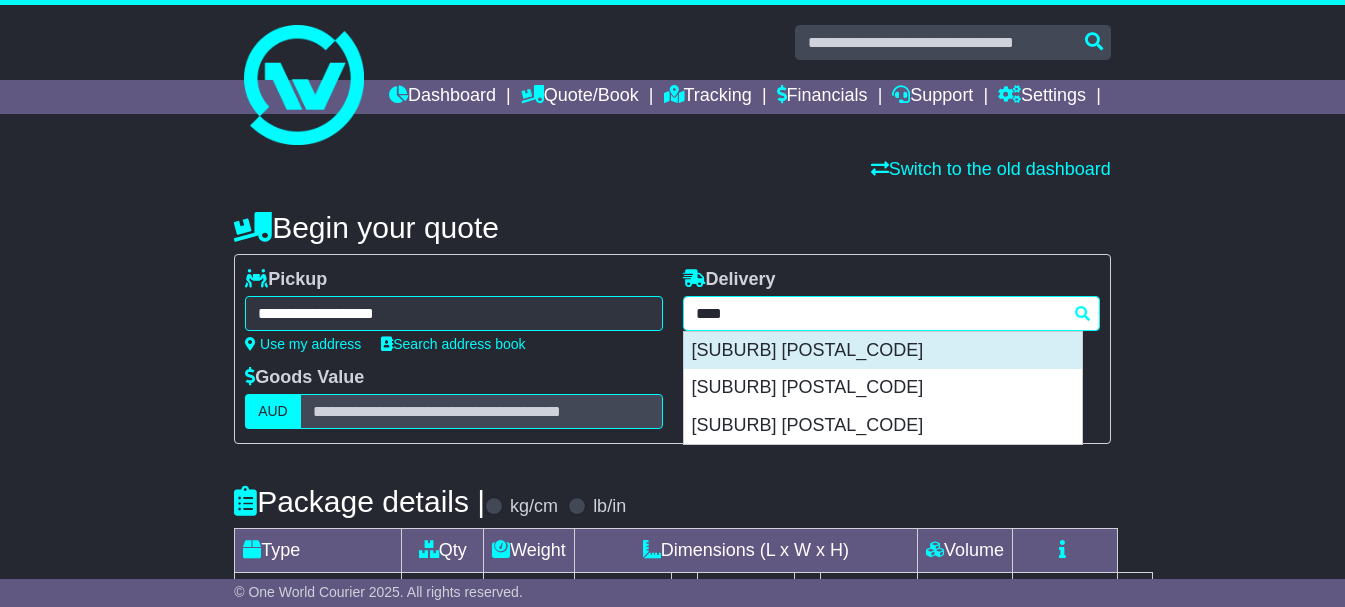 click on "BARRABOOL 3221" at bounding box center [883, 351] 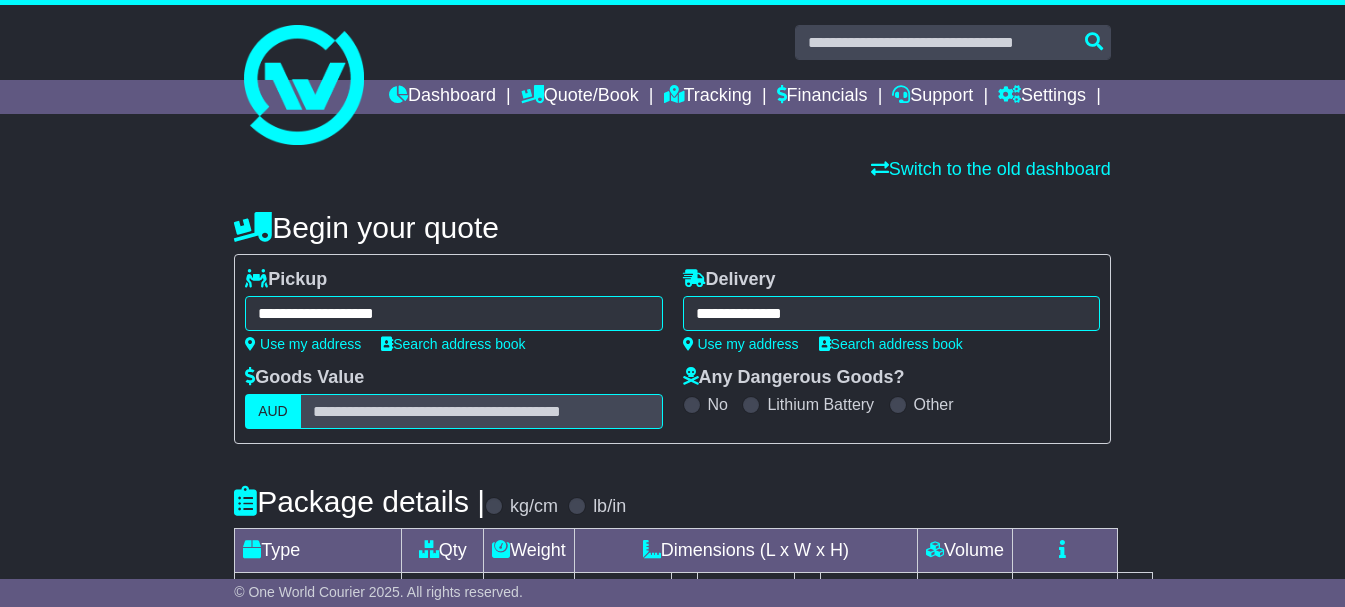 type on "**********" 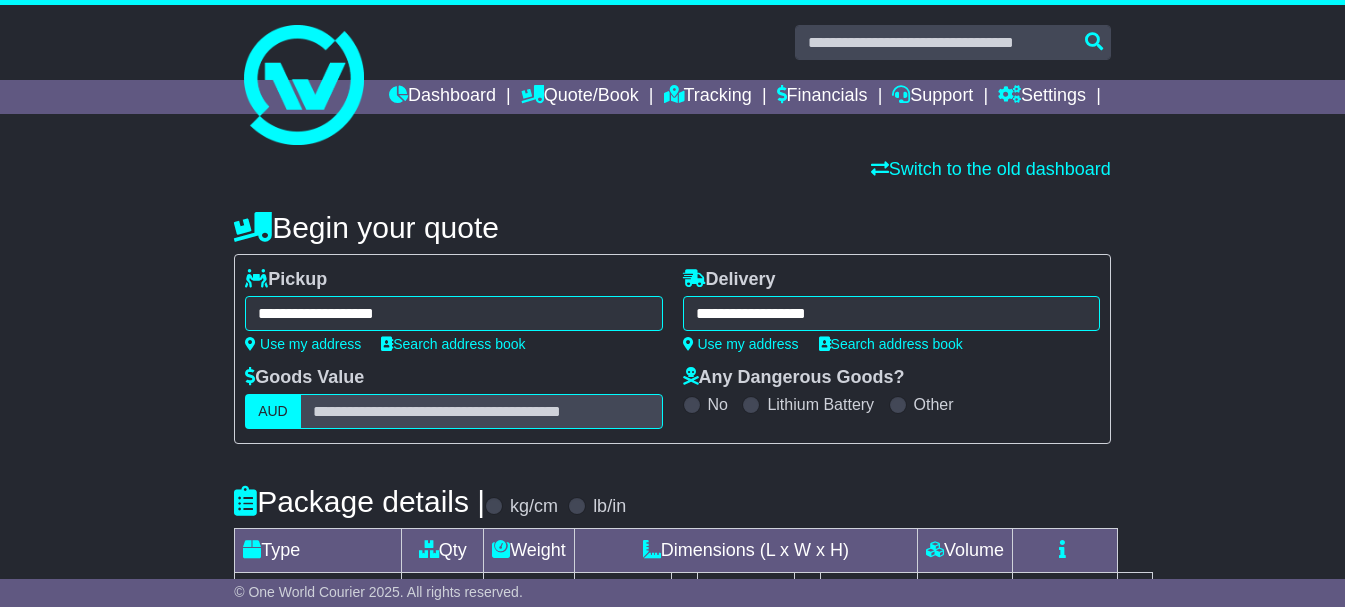 click on "Begin your quote" at bounding box center (672, 227) 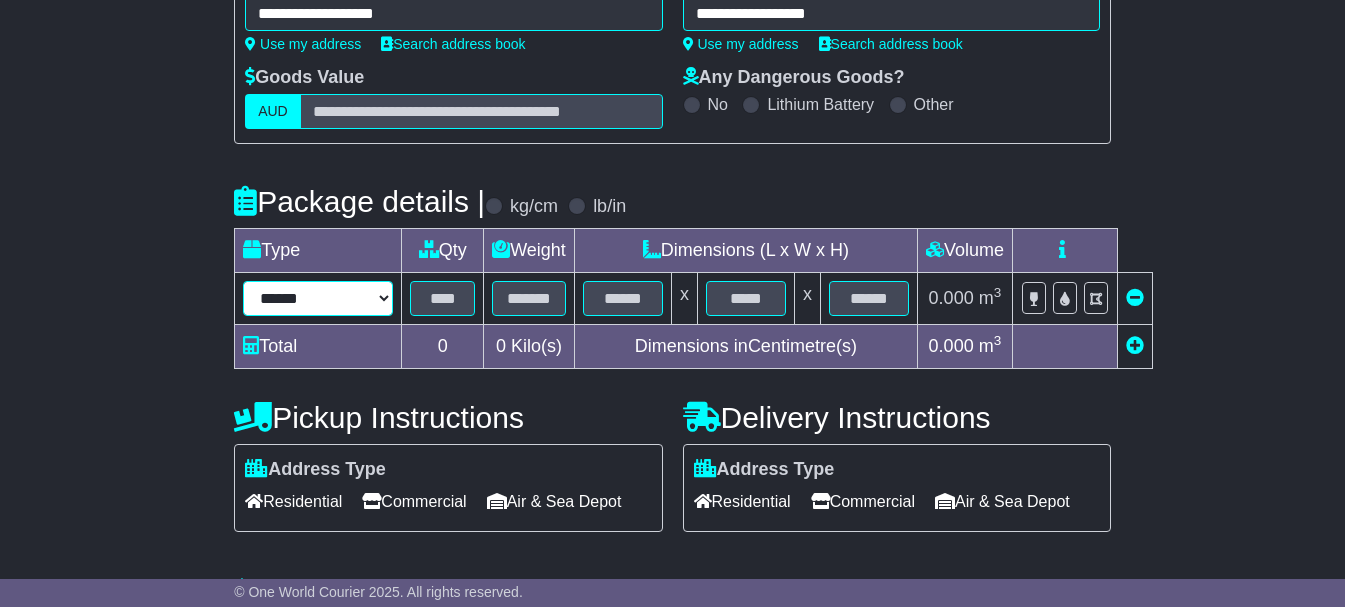 click on "****** ****** *** ******** ***** **** **** ****** *** *******" at bounding box center [318, 298] 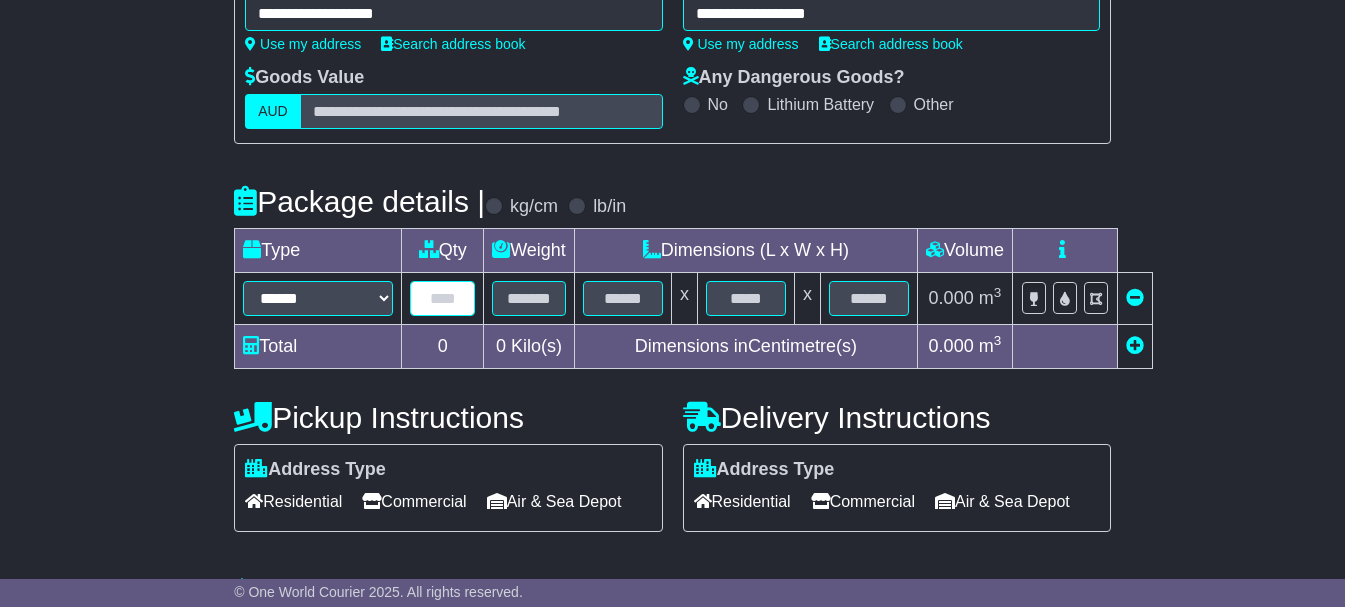 click at bounding box center [442, 298] 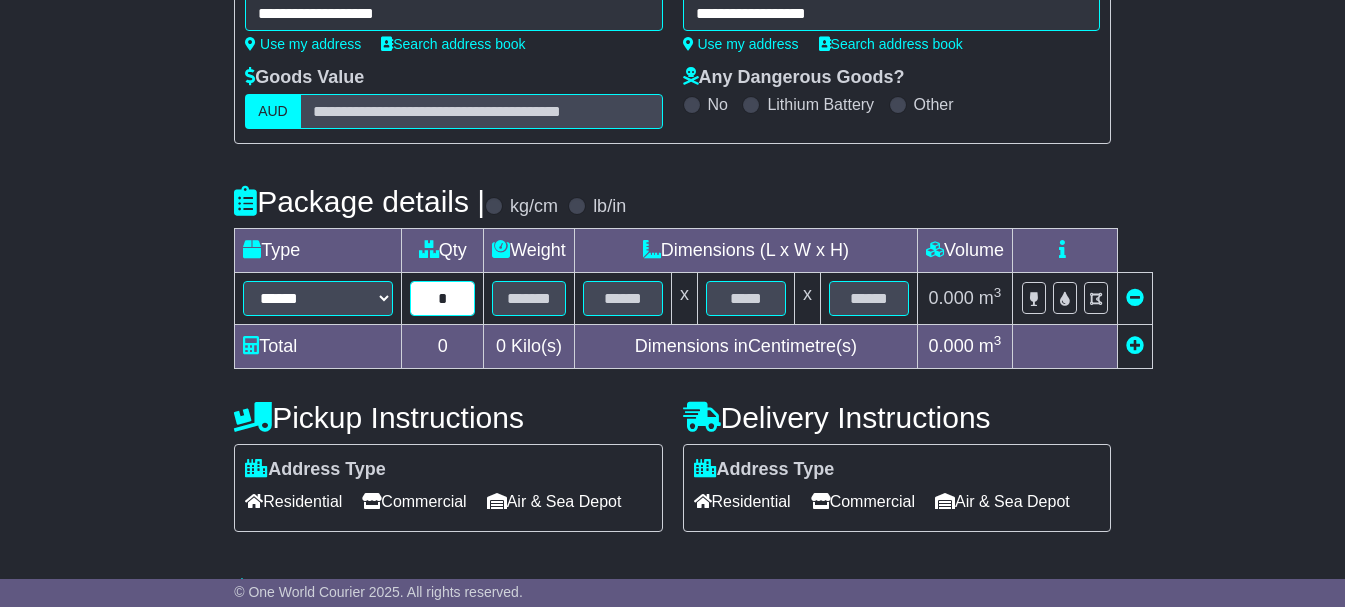 drag, startPoint x: 449, startPoint y: 334, endPoint x: 292, endPoint y: 339, distance: 157.0796 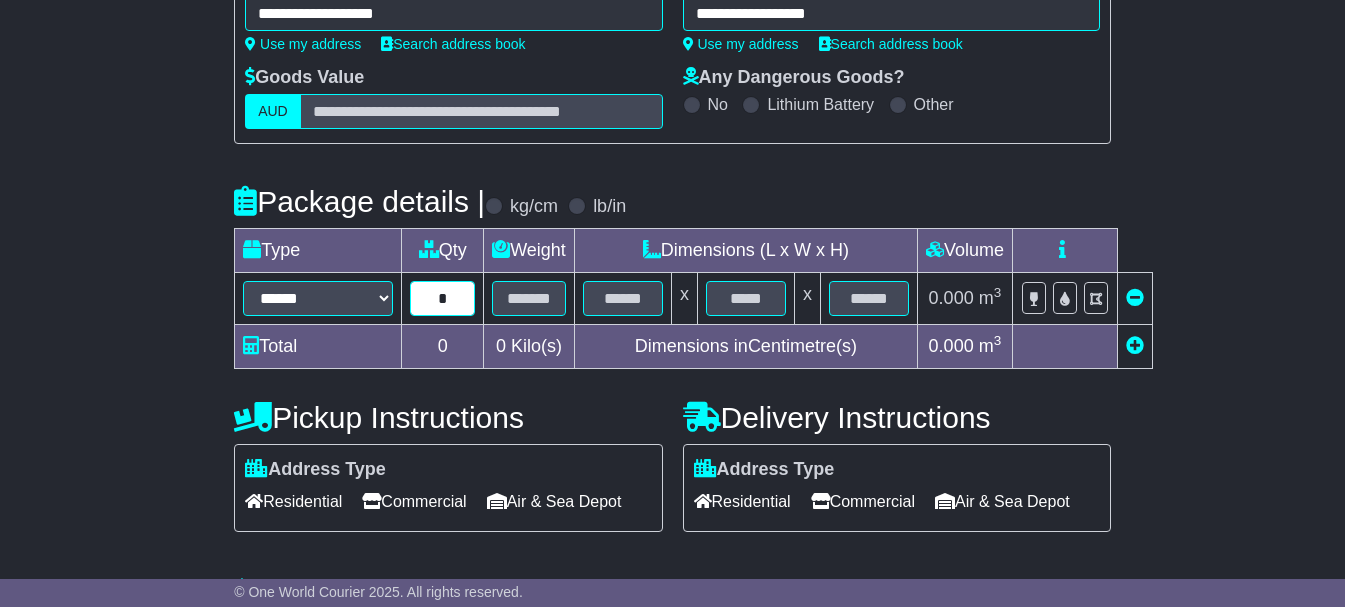 type on "*" 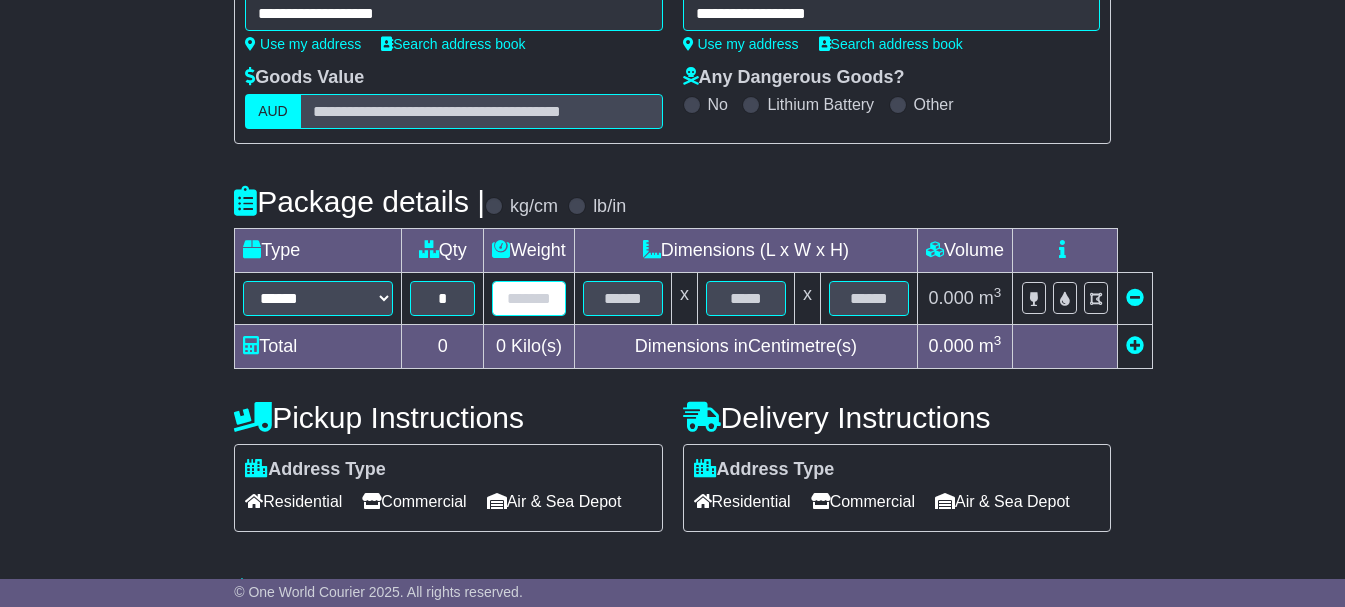 click at bounding box center [529, 298] 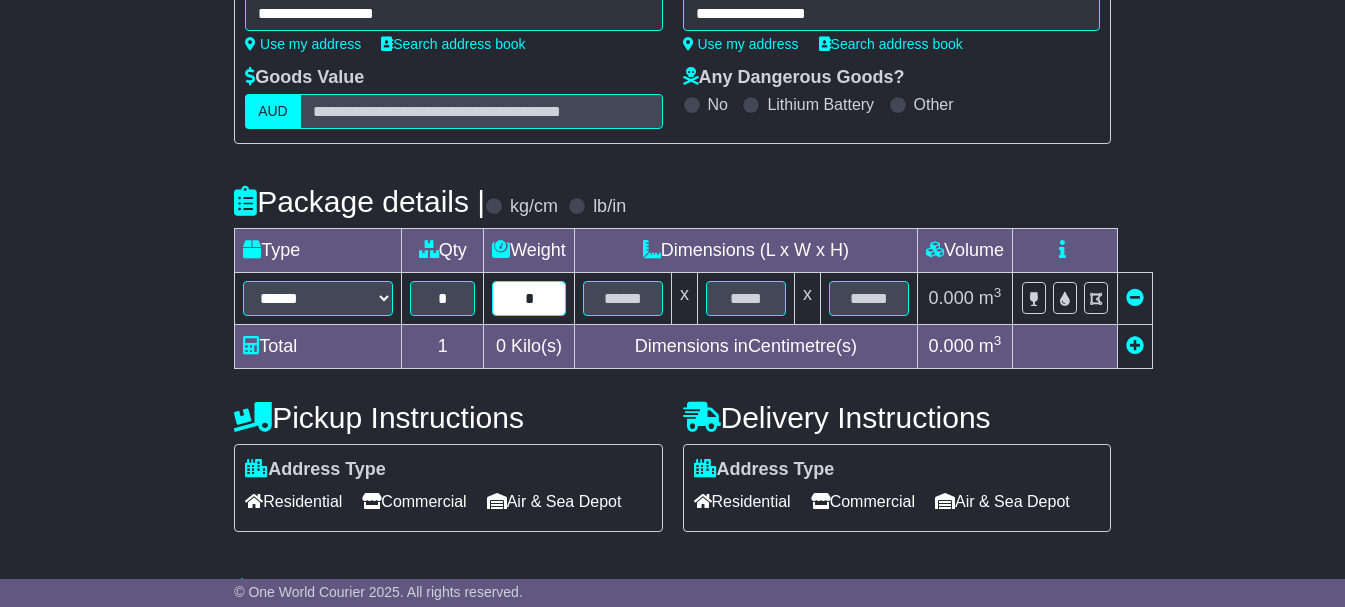 type on "*" 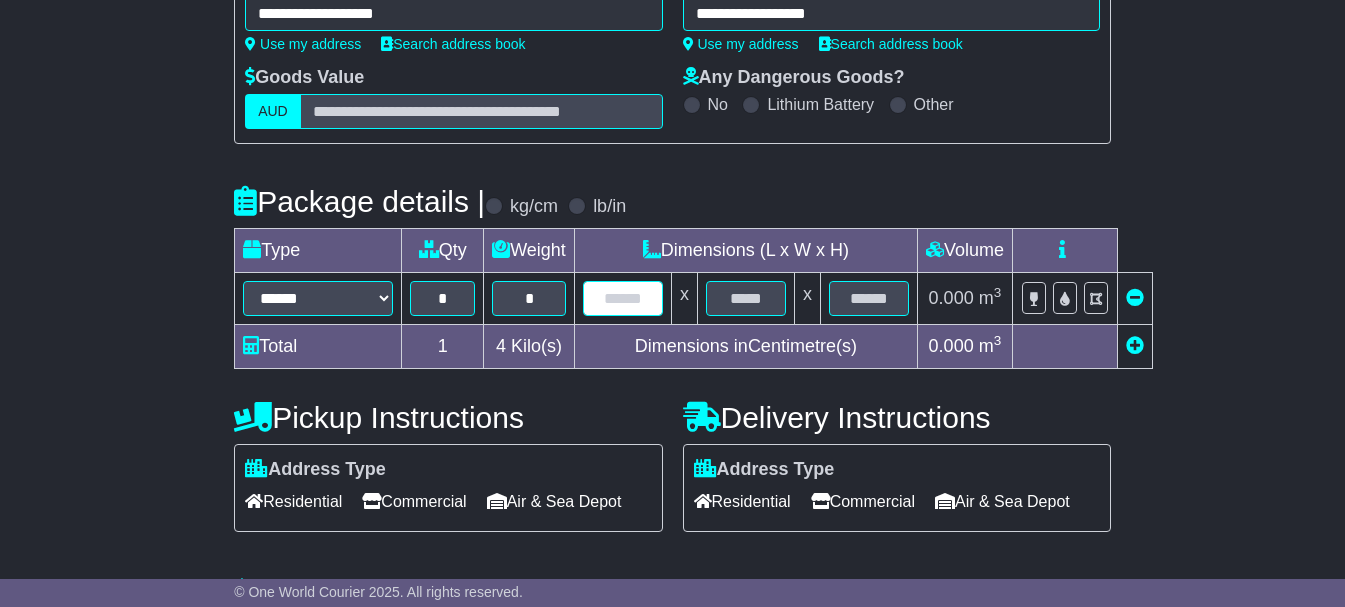 click at bounding box center (623, 298) 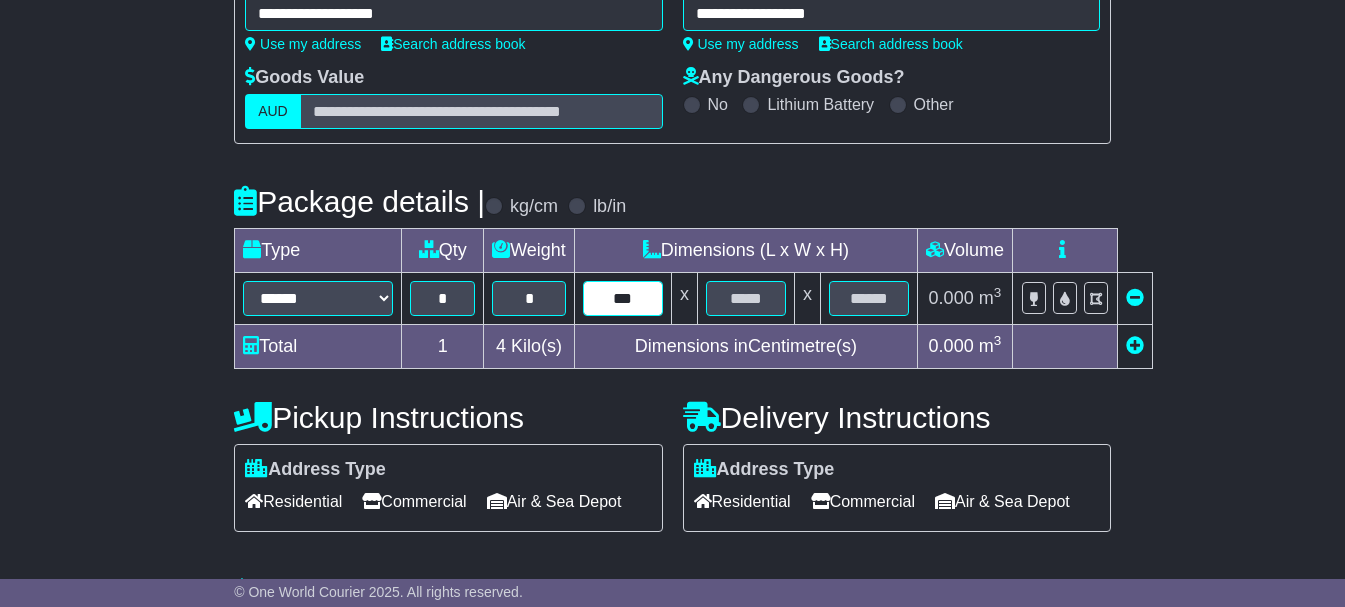 type on "***" 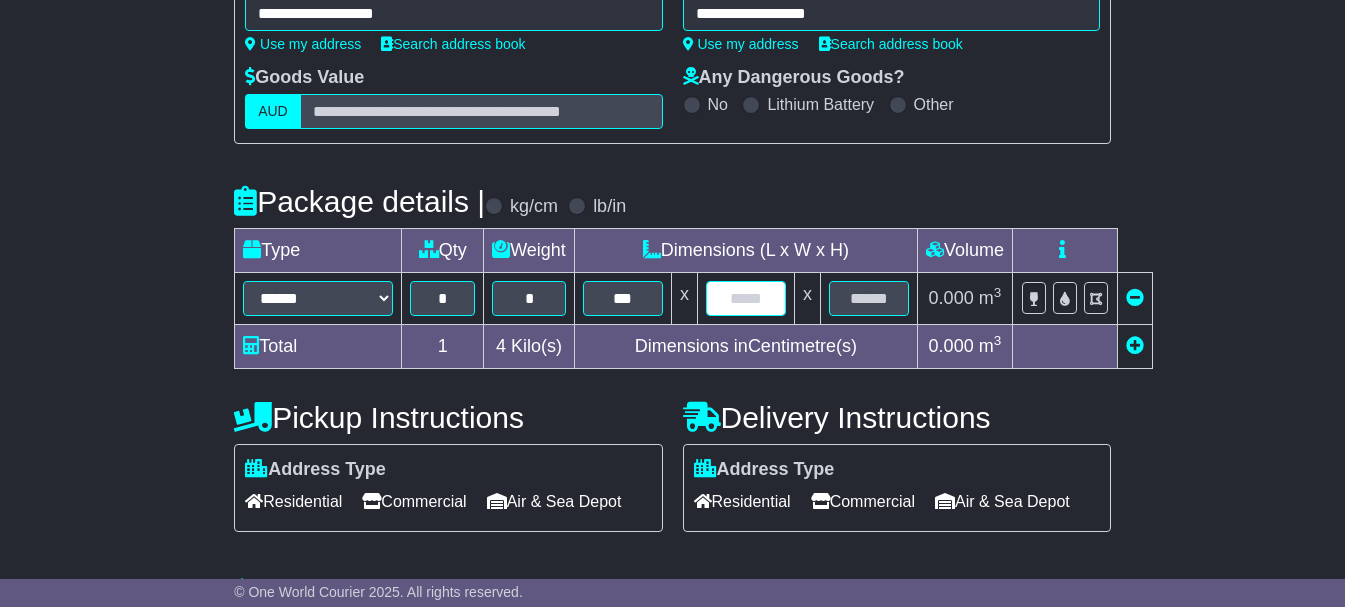 click at bounding box center [746, 298] 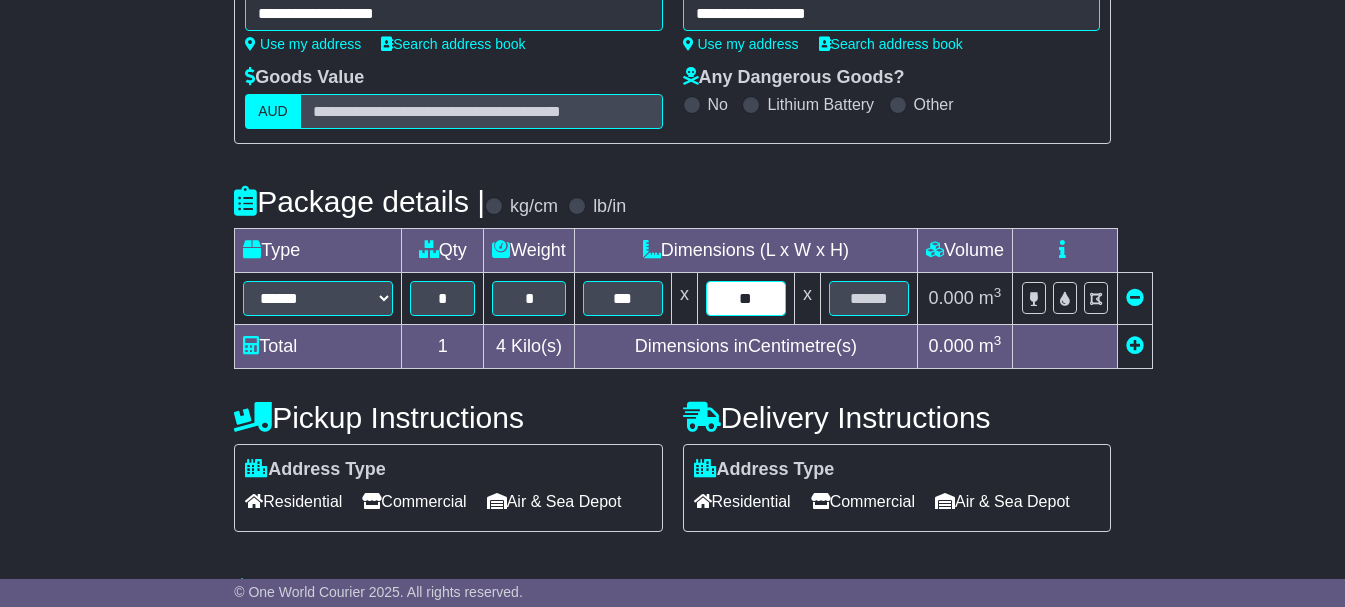 type on "**" 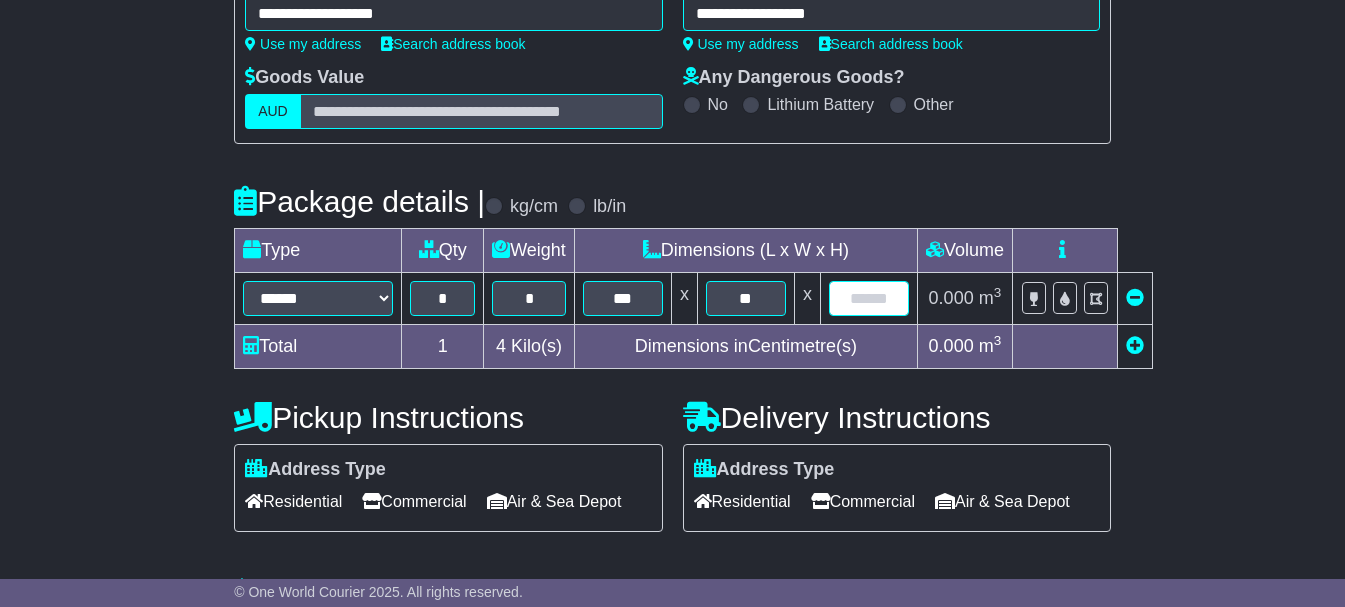click at bounding box center (869, 298) 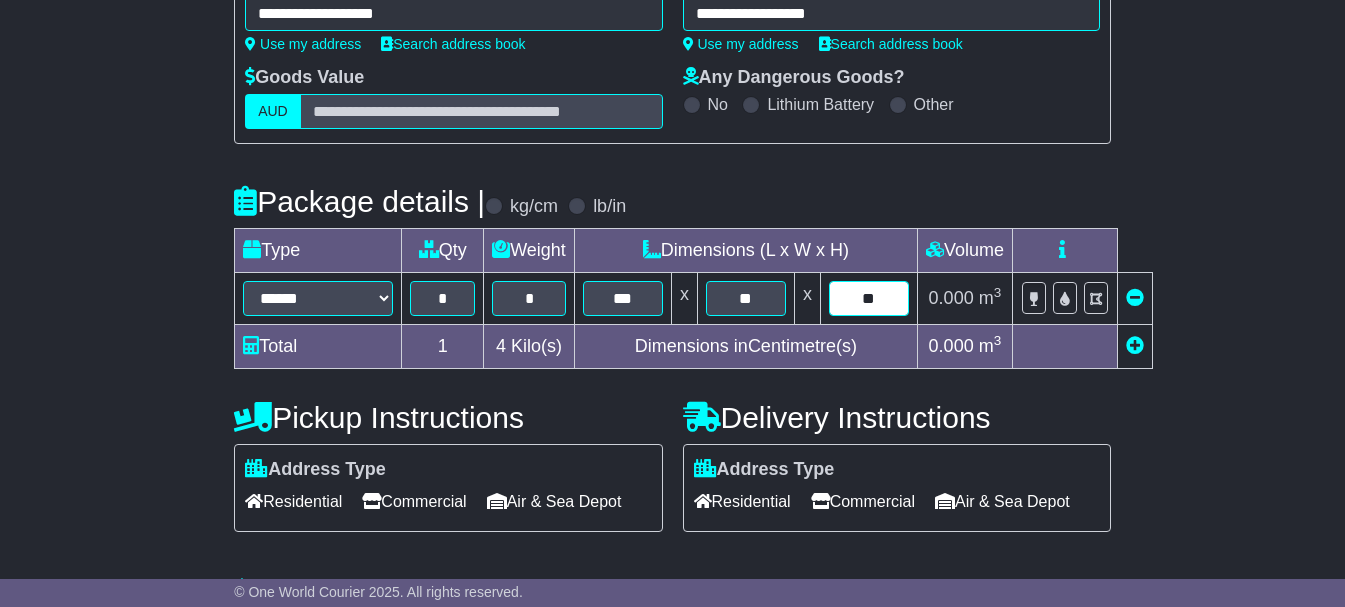 type on "**" 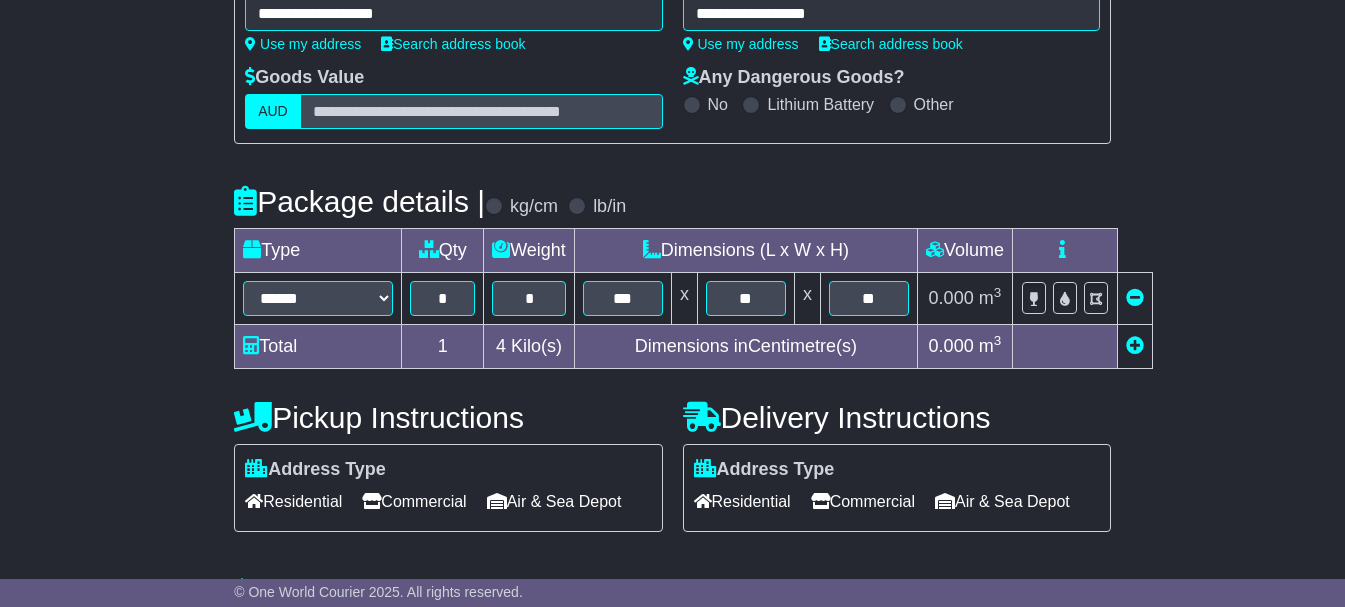click on "Package details |
kg/cm
lb/in" at bounding box center (672, 201) 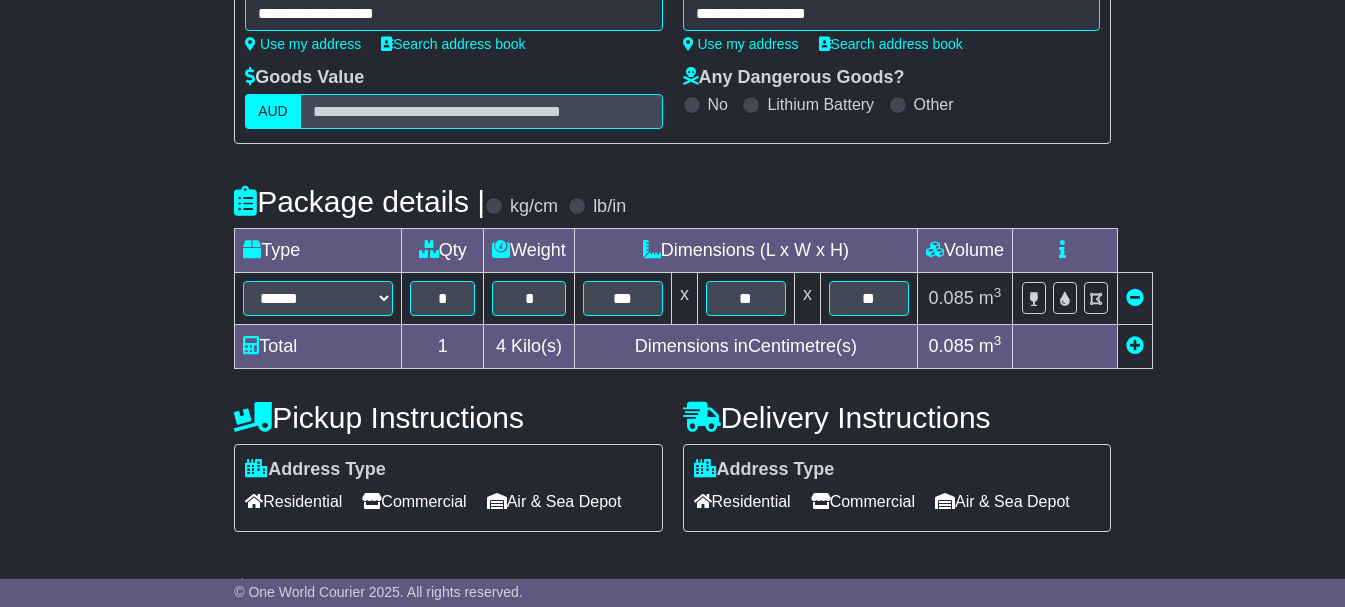 click on "Commercial" at bounding box center [414, 501] 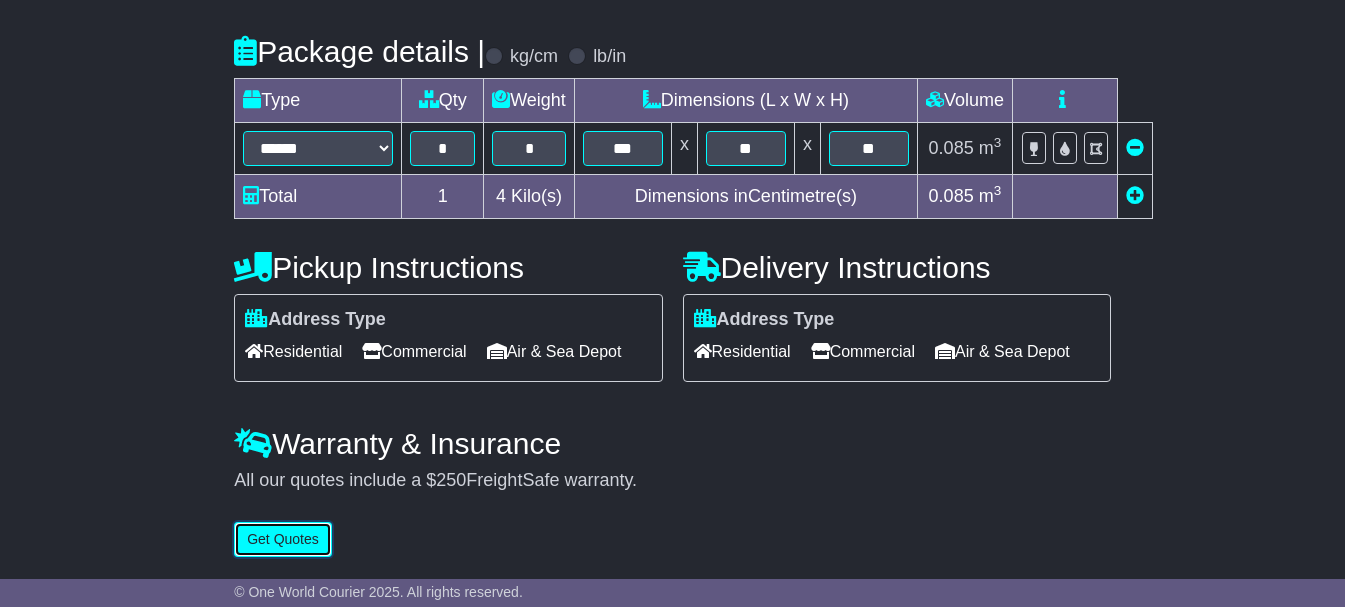 click on "Get Quotes" at bounding box center (283, 539) 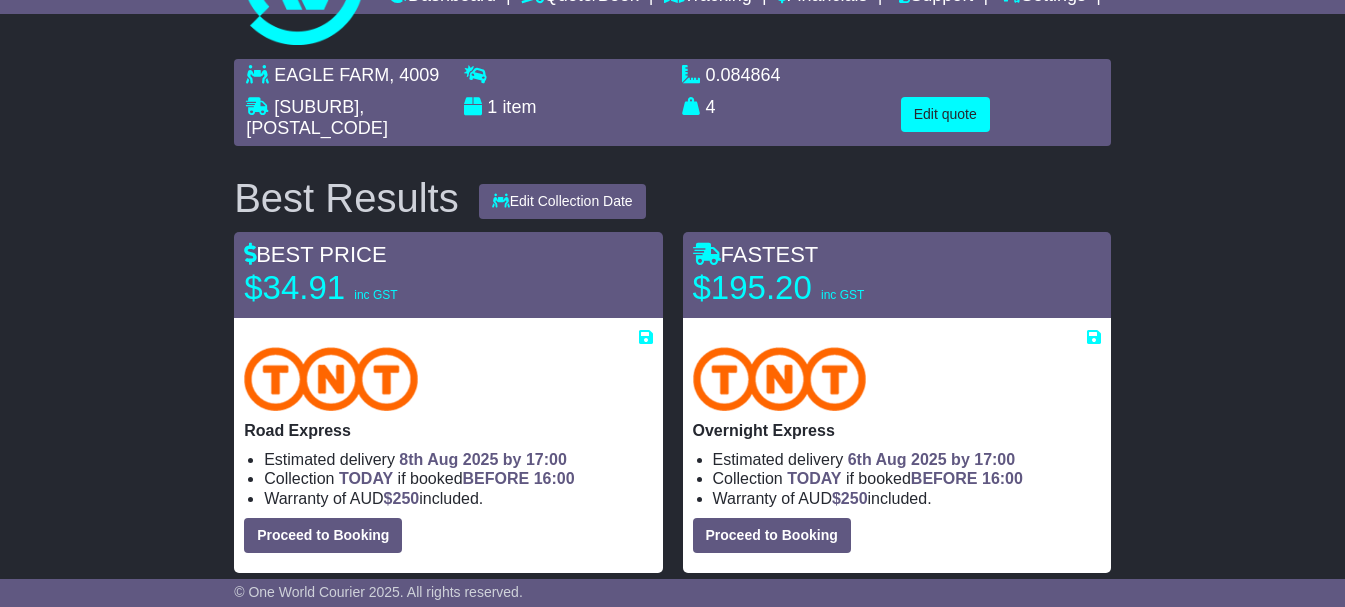scroll, scrollTop: 300, scrollLeft: 0, axis: vertical 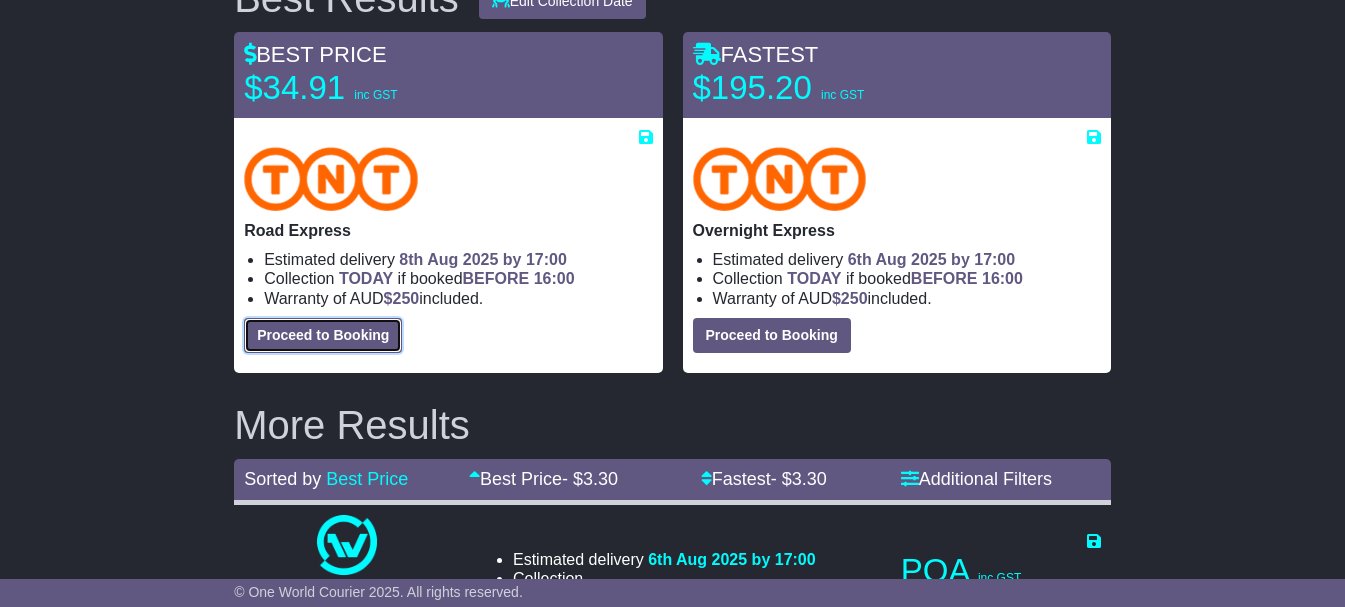 click on "Proceed to Booking" at bounding box center (323, 335) 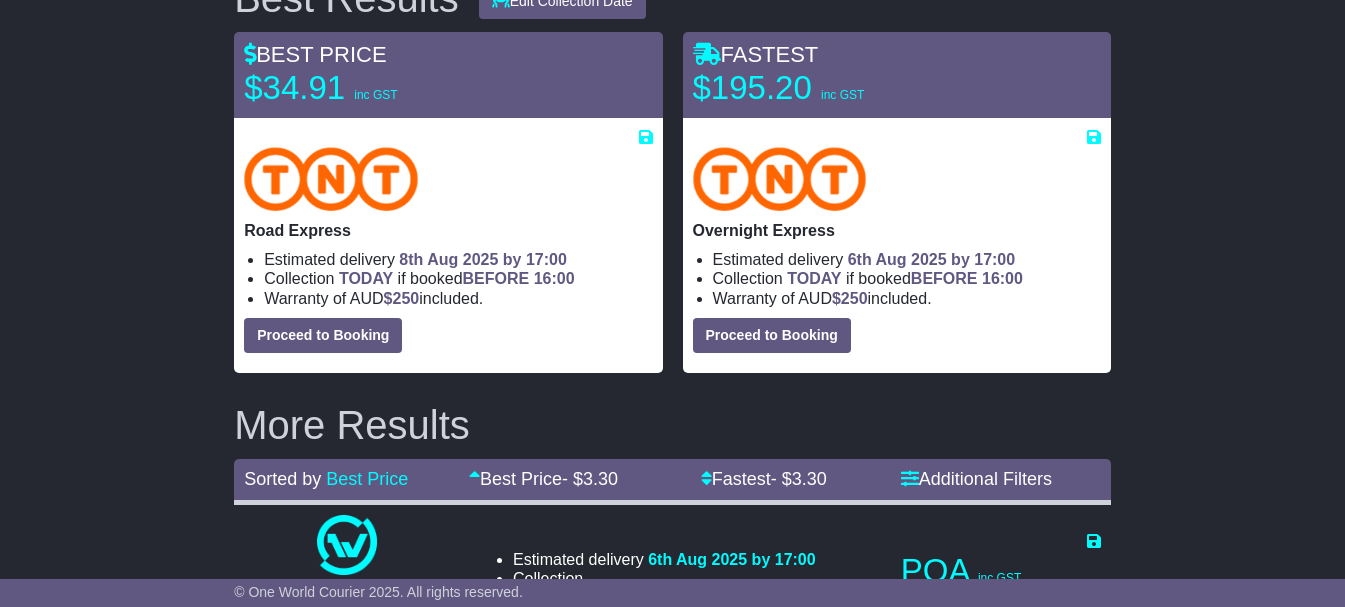 select on "**********" 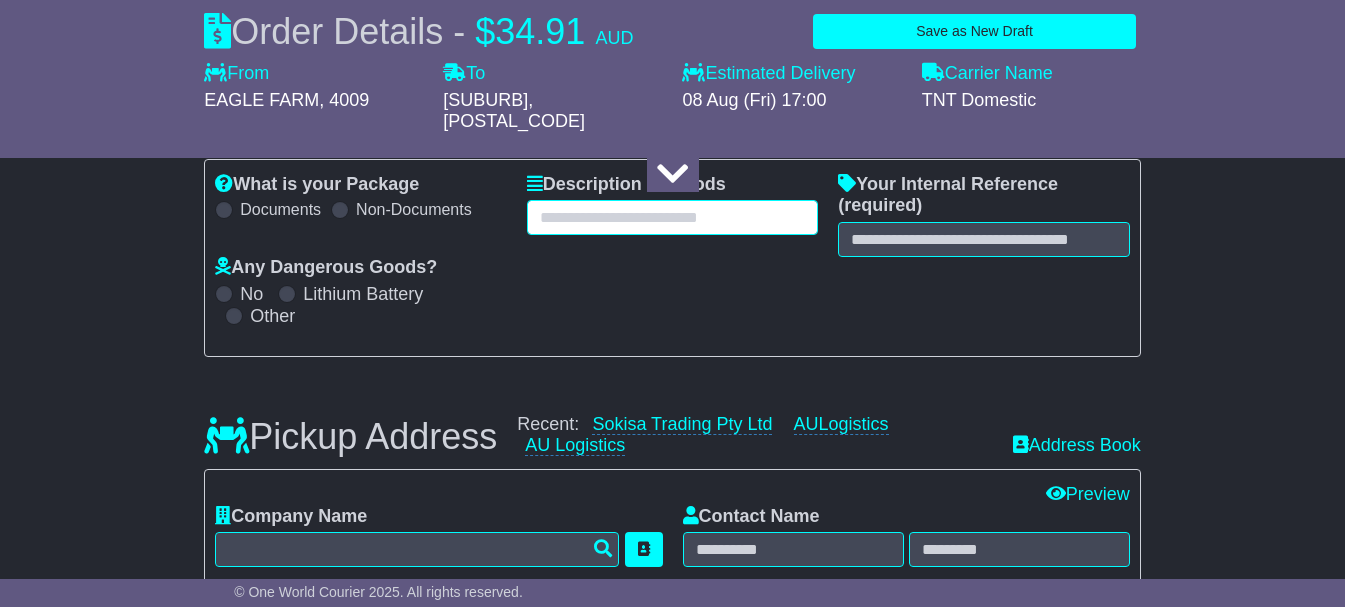 click at bounding box center (673, 217) 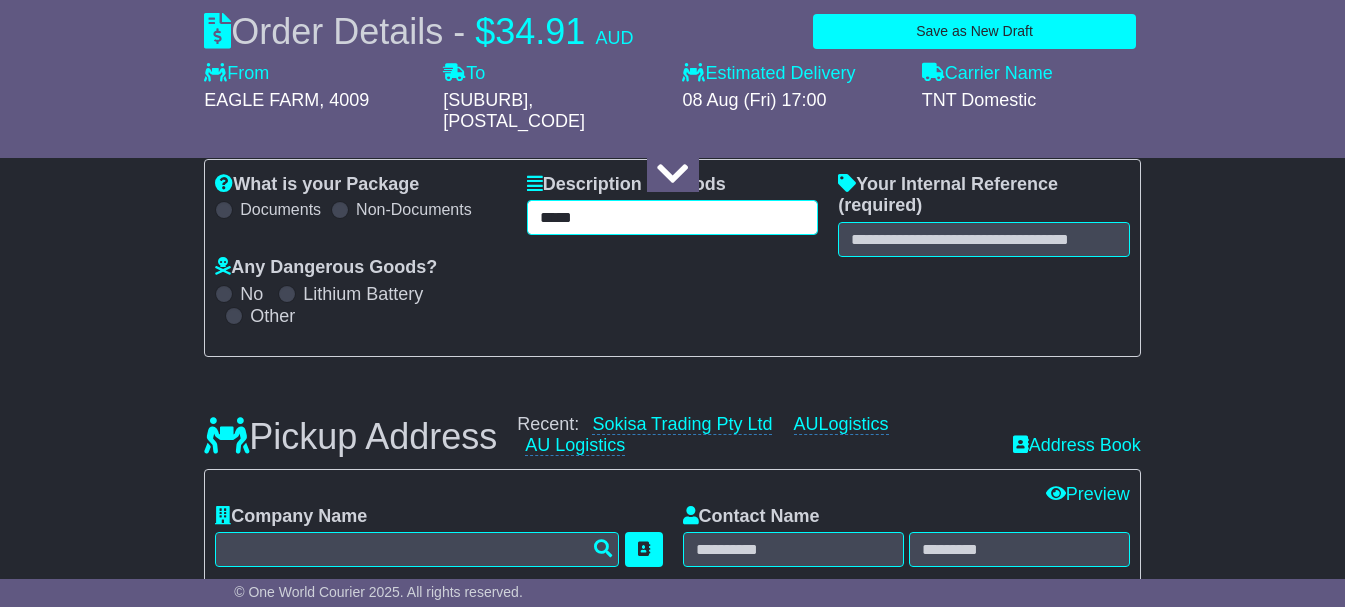 type on "*****" 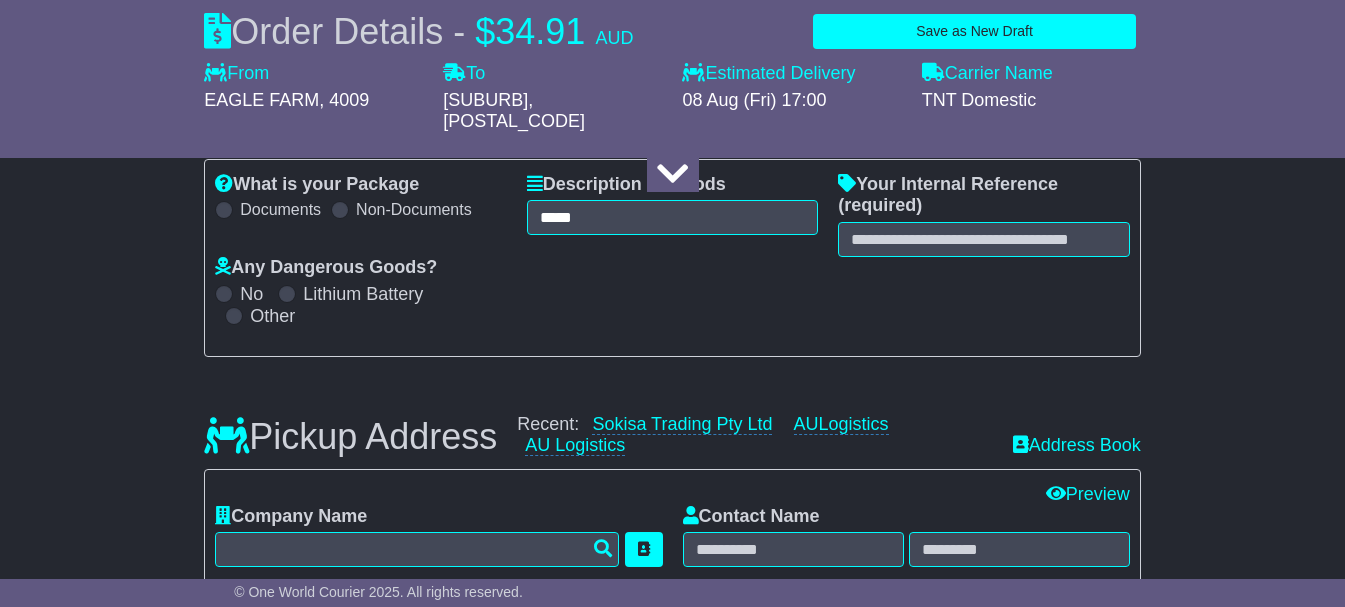 click on "Your Internal Reference (required)" at bounding box center (984, 215) 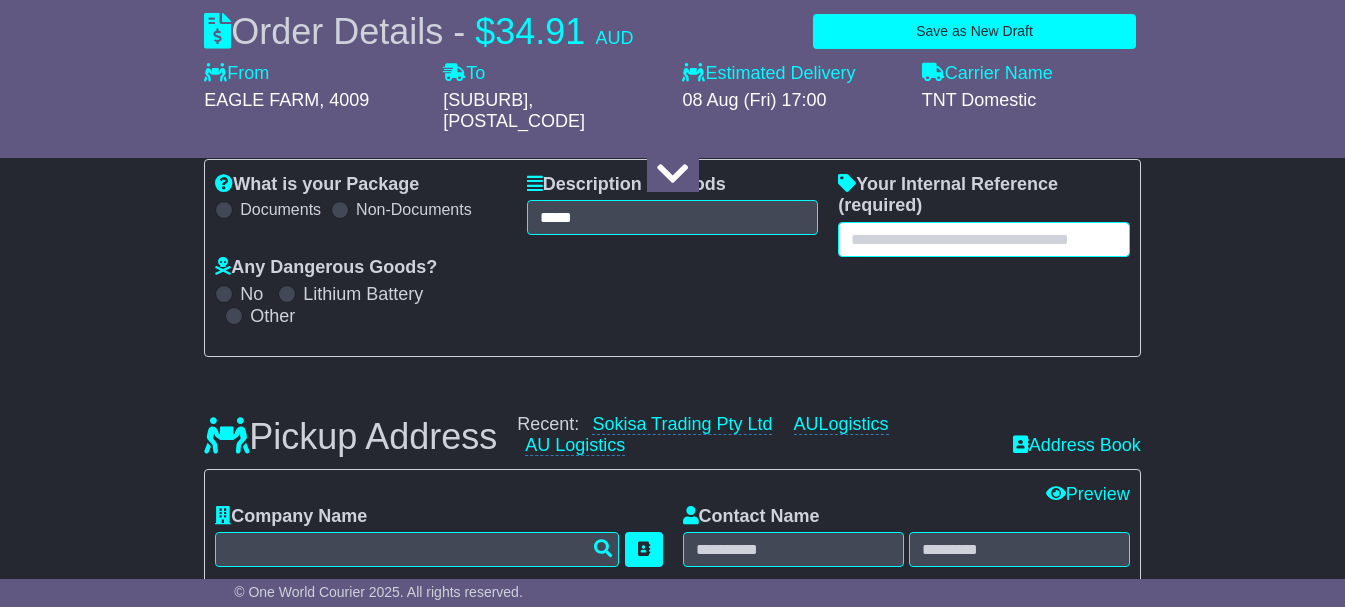 click at bounding box center (984, 239) 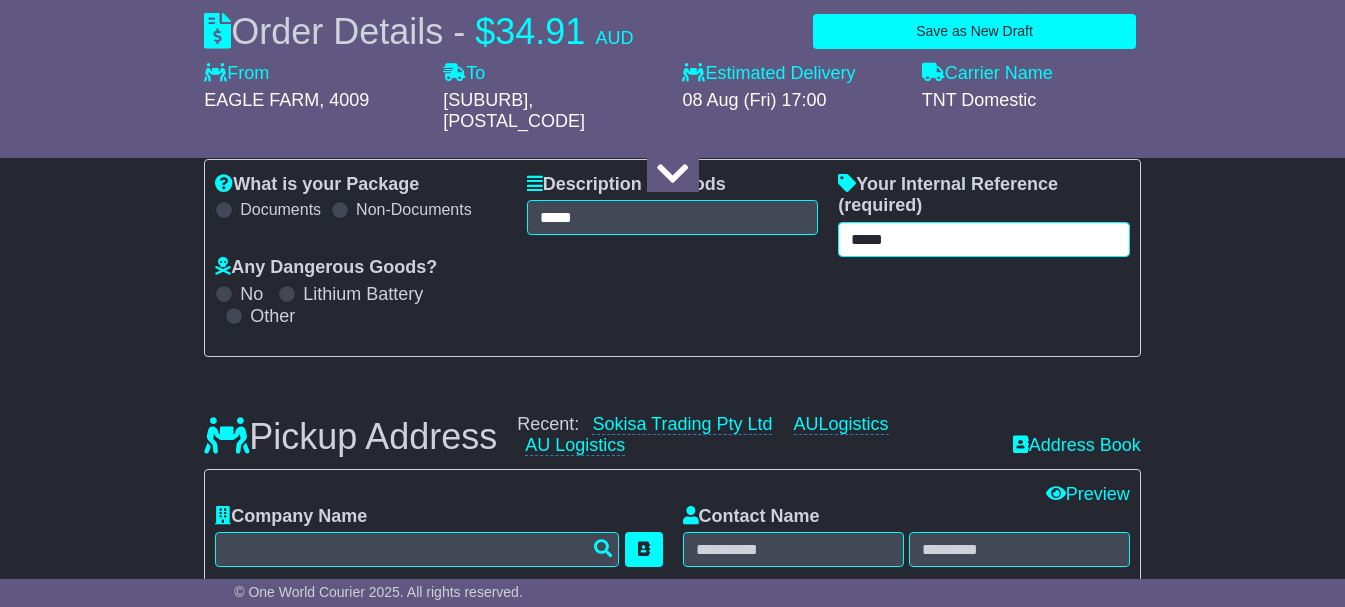 type on "*****" 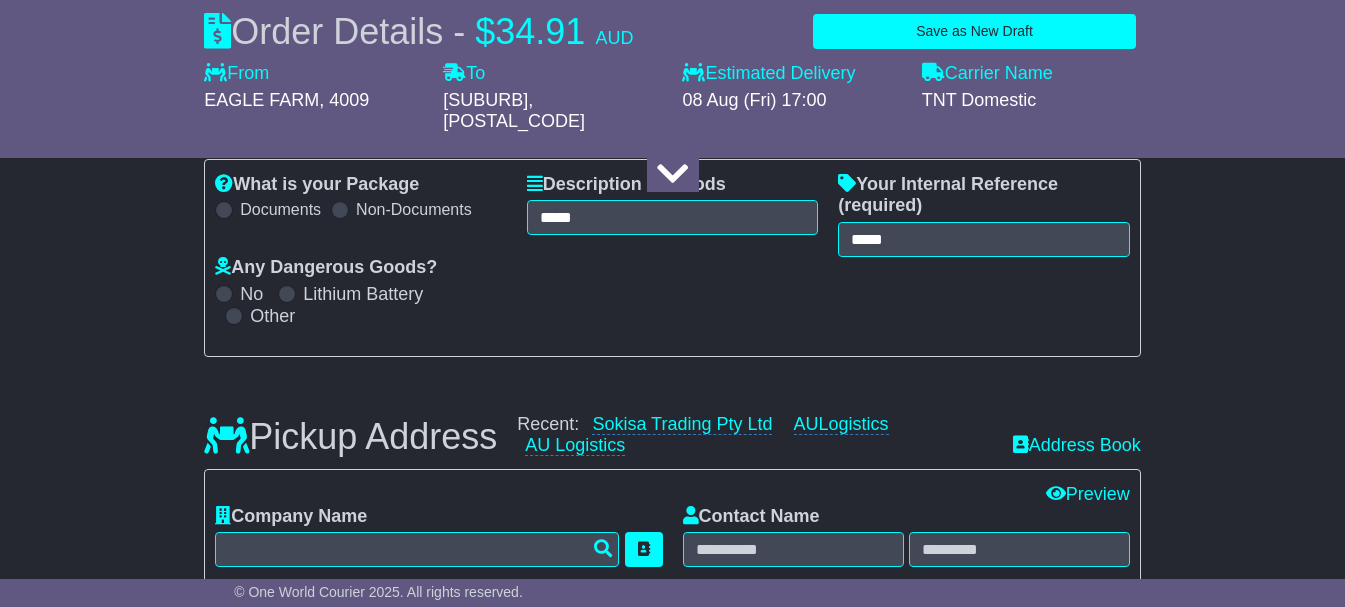 click on "What is your Package
Documents
Non-Documents
What are the Incoterms?
***
***
***
***
***
***
Description of Goods
*****
Attention: dangerous goods are not allowed by service.
Your Internal Reference (required)
*****
Any Dangerous Goods?
No" at bounding box center [672, 258] 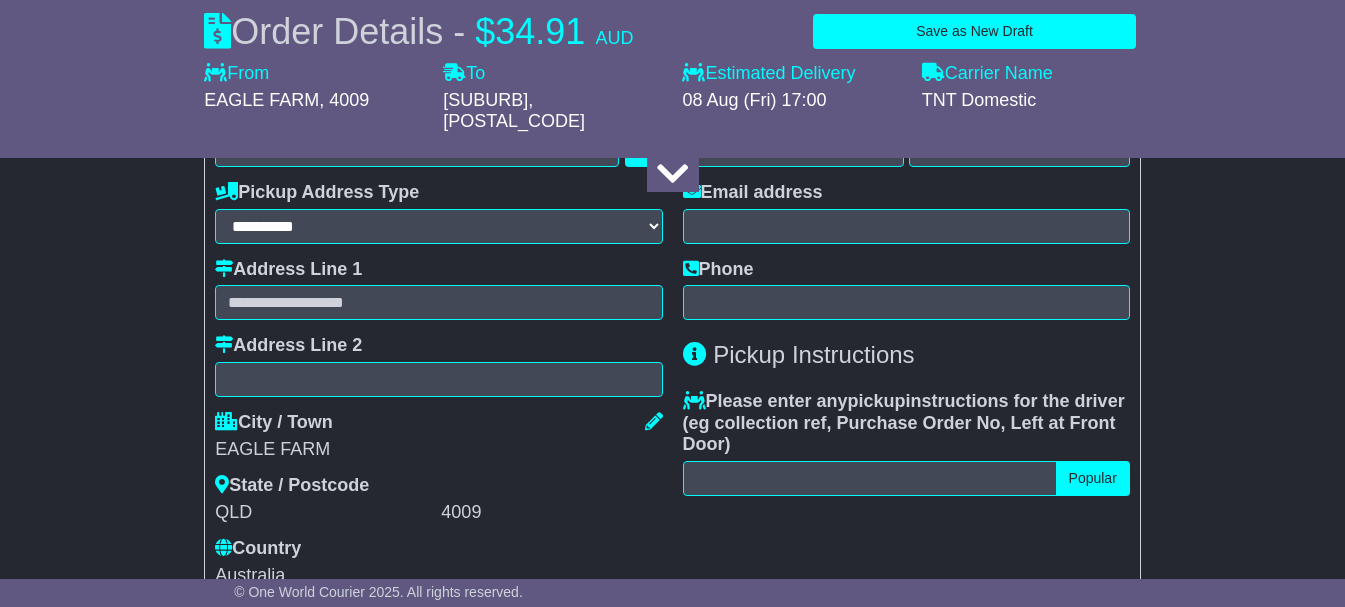 scroll, scrollTop: 600, scrollLeft: 0, axis: vertical 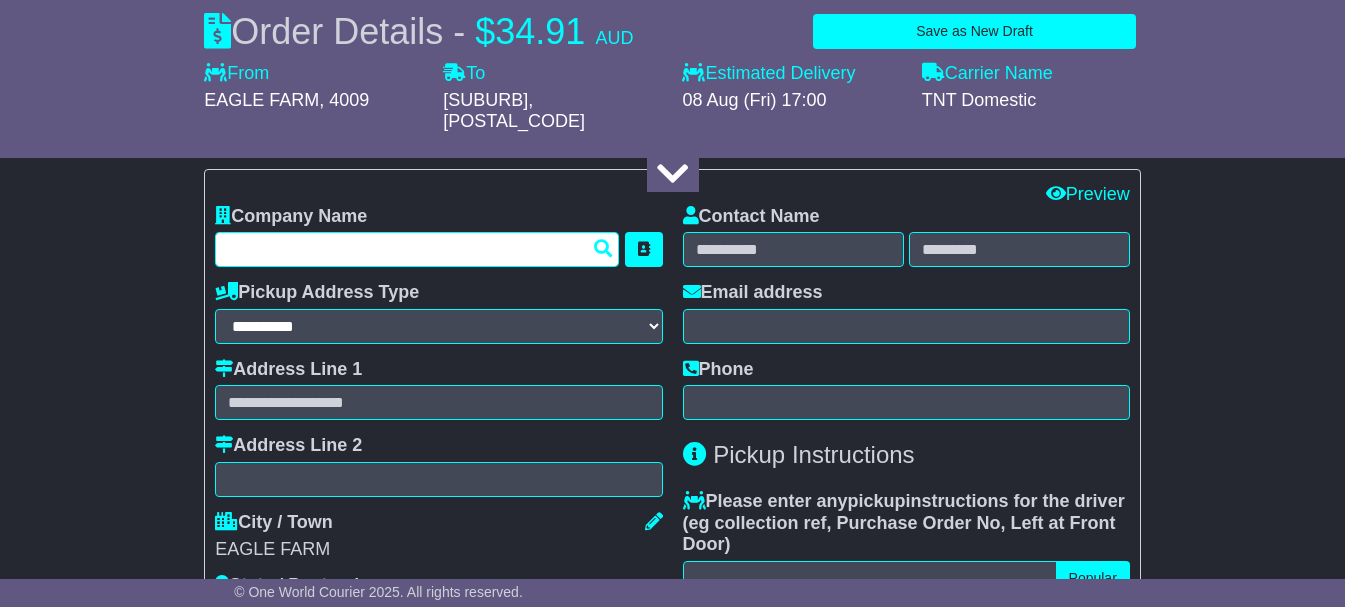 click at bounding box center (417, 249) 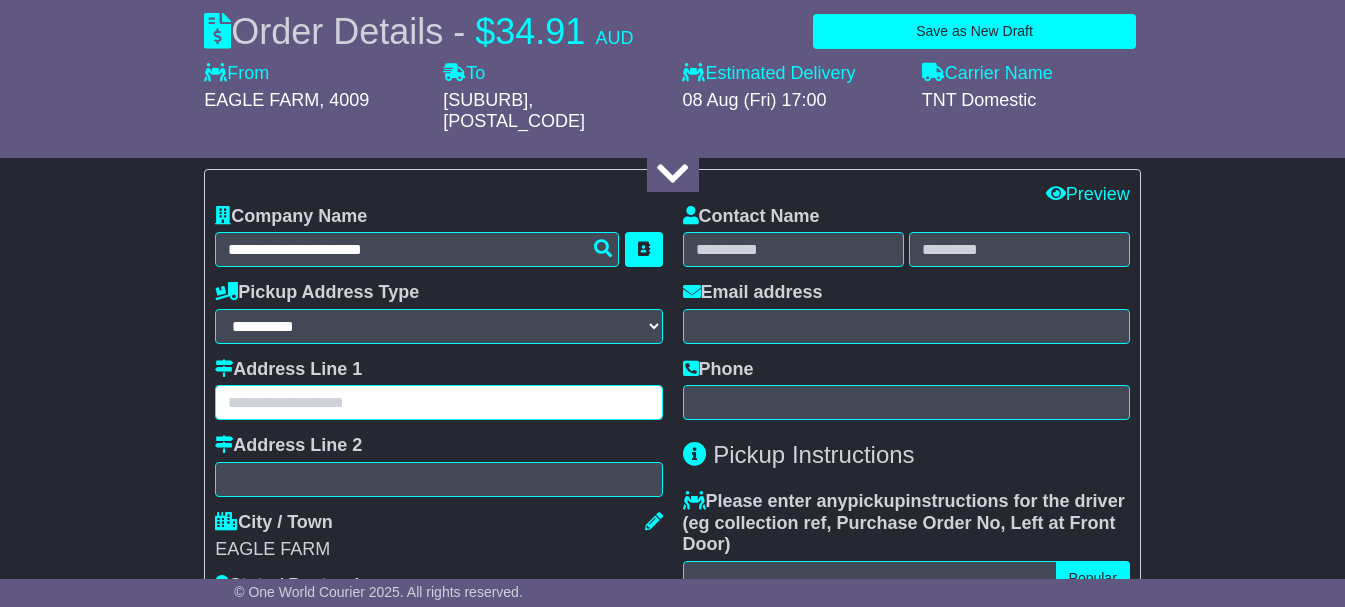 type on "**********" 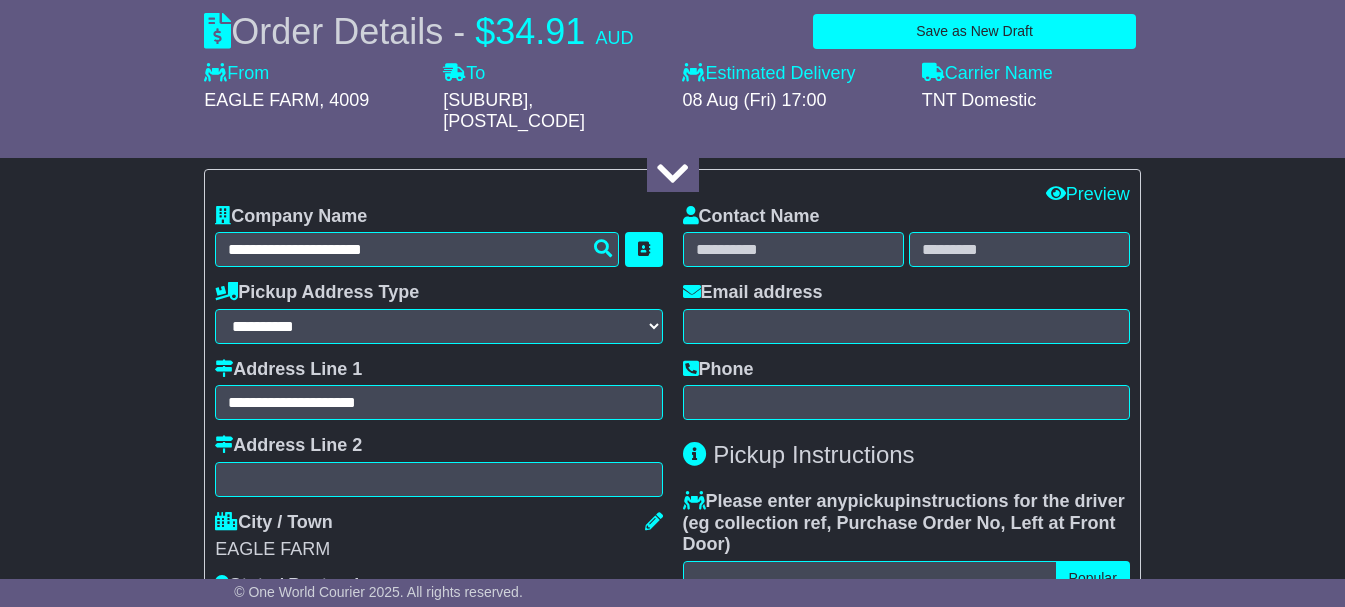 type on "******" 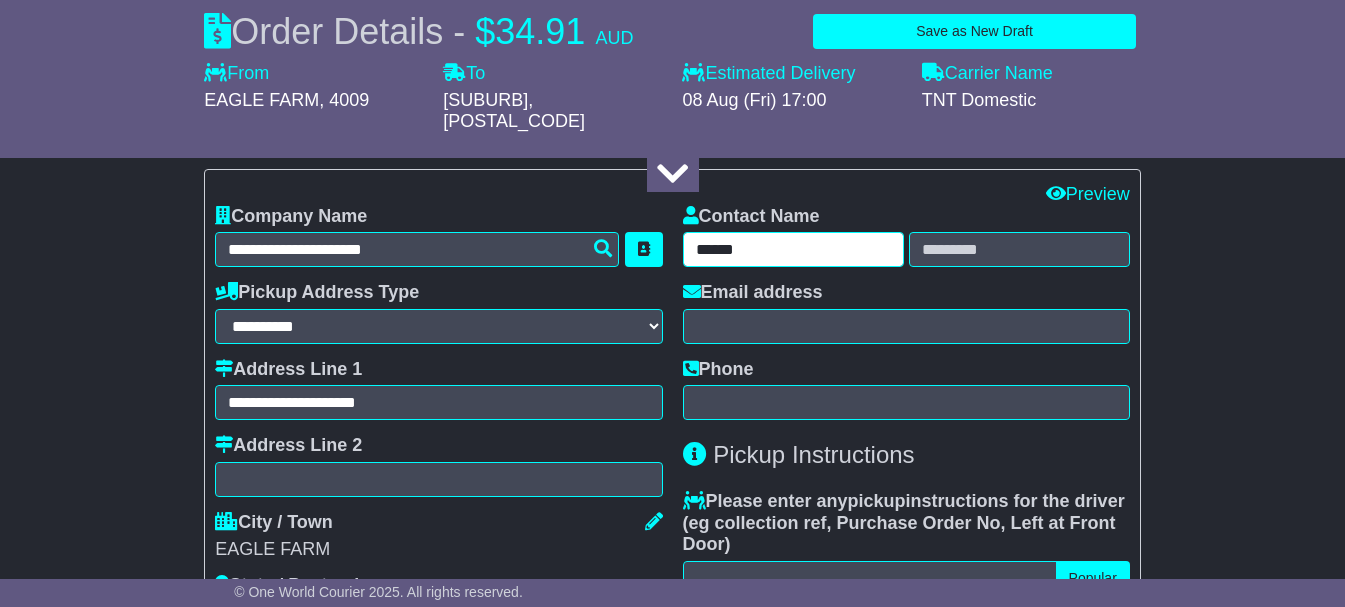 type on "*********" 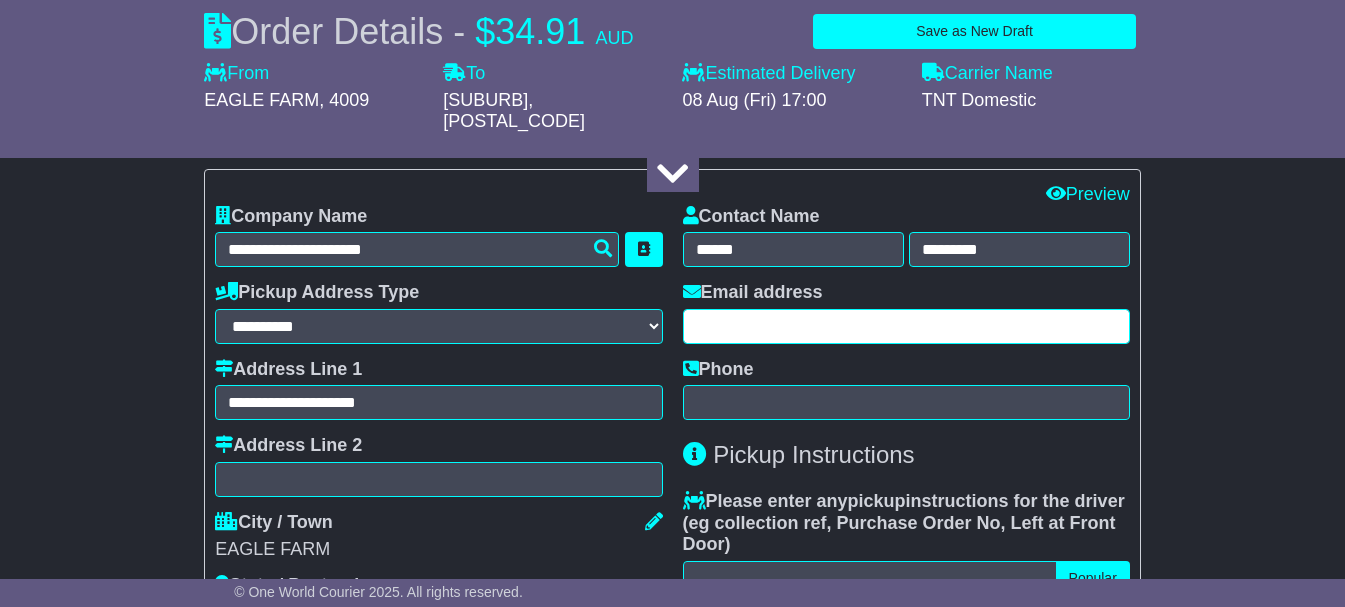 type on "**********" 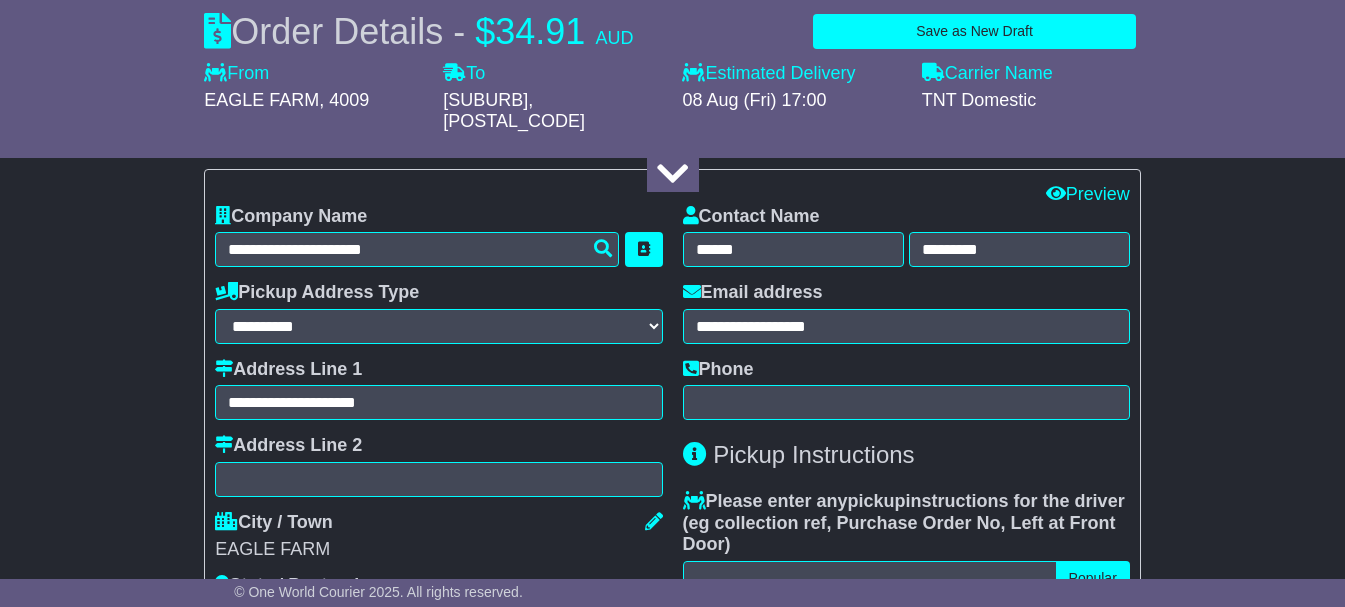 type on "**********" 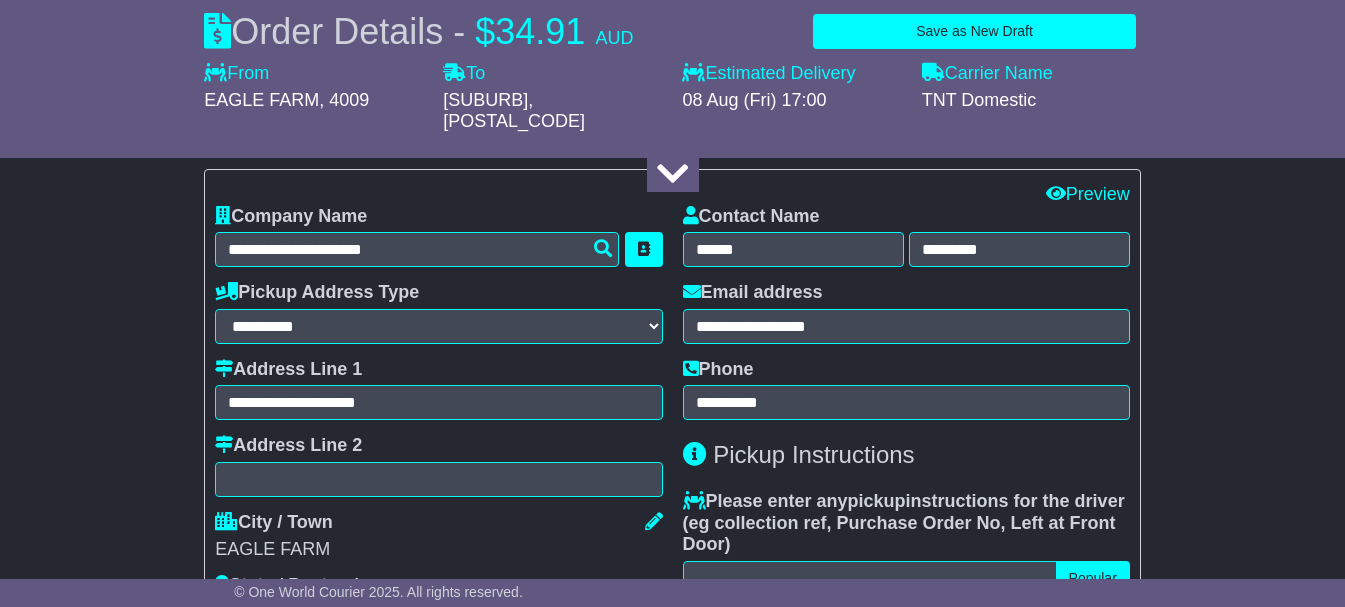 click on "About your package
What is your Package
Documents
Non-Documents
What are the Incoterms?
***
***
***
***
***
***
Description of Goods
*****
Attention: dangerous goods are not allowed by service.
Your Internal Reference (required)
*****
Any Dangerous Goods?
No  Other" at bounding box center [672, 1147] 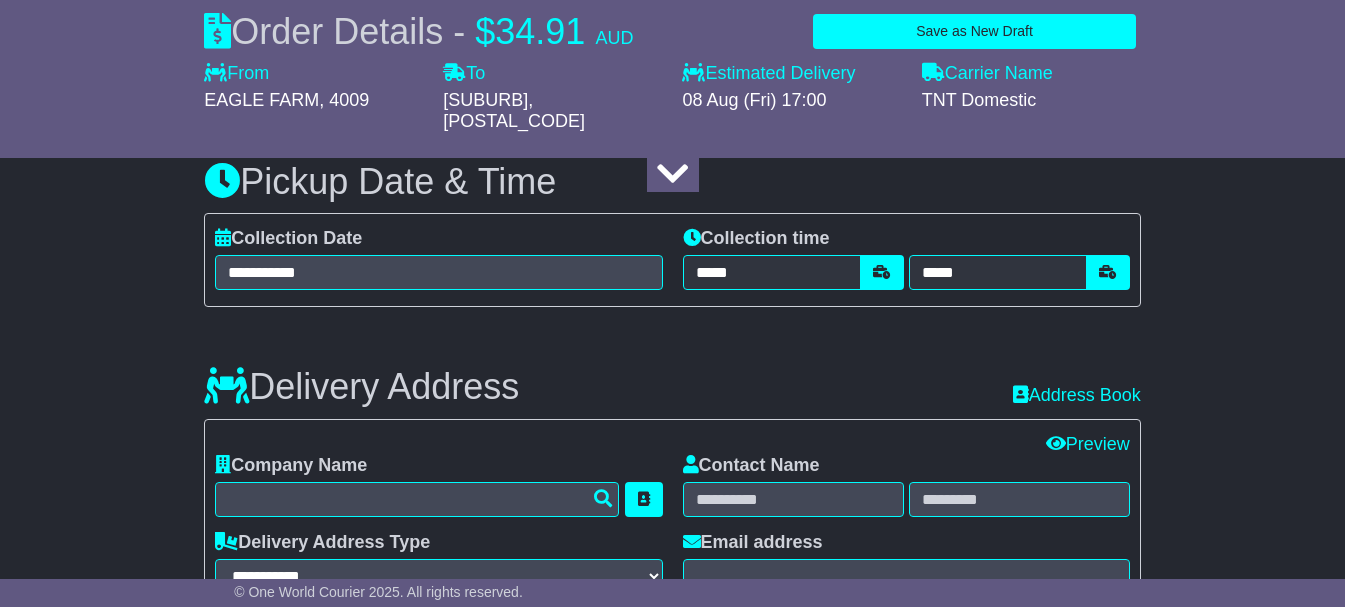 scroll, scrollTop: 1400, scrollLeft: 0, axis: vertical 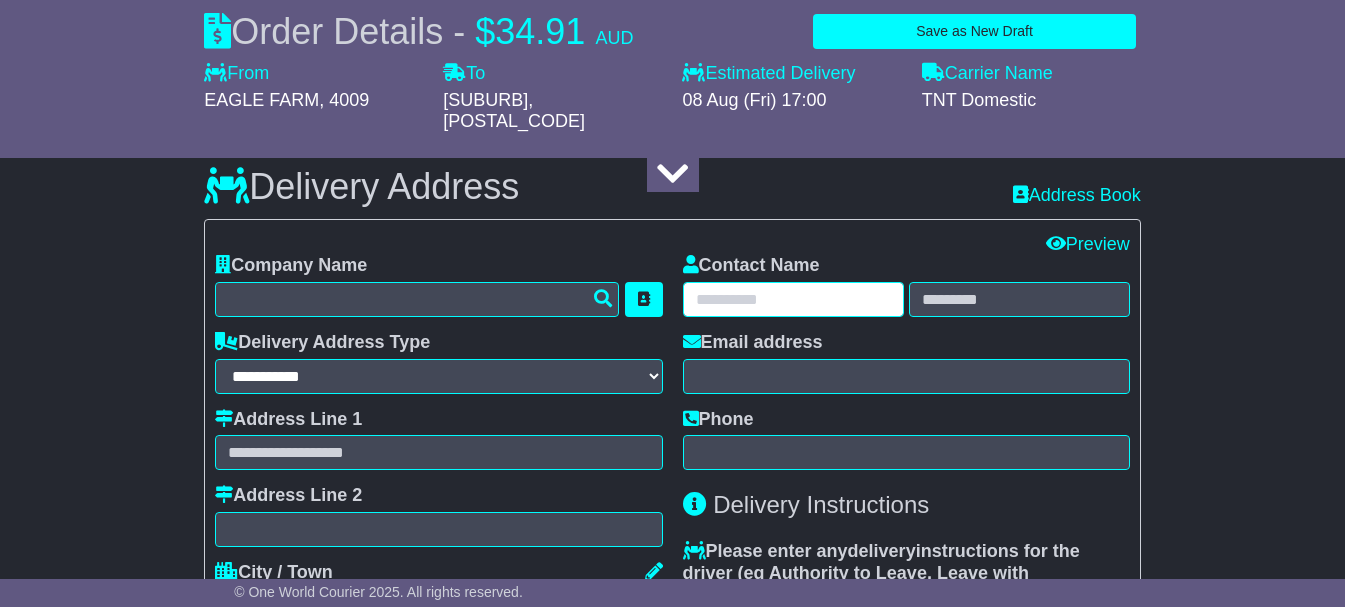 click at bounding box center (793, 299) 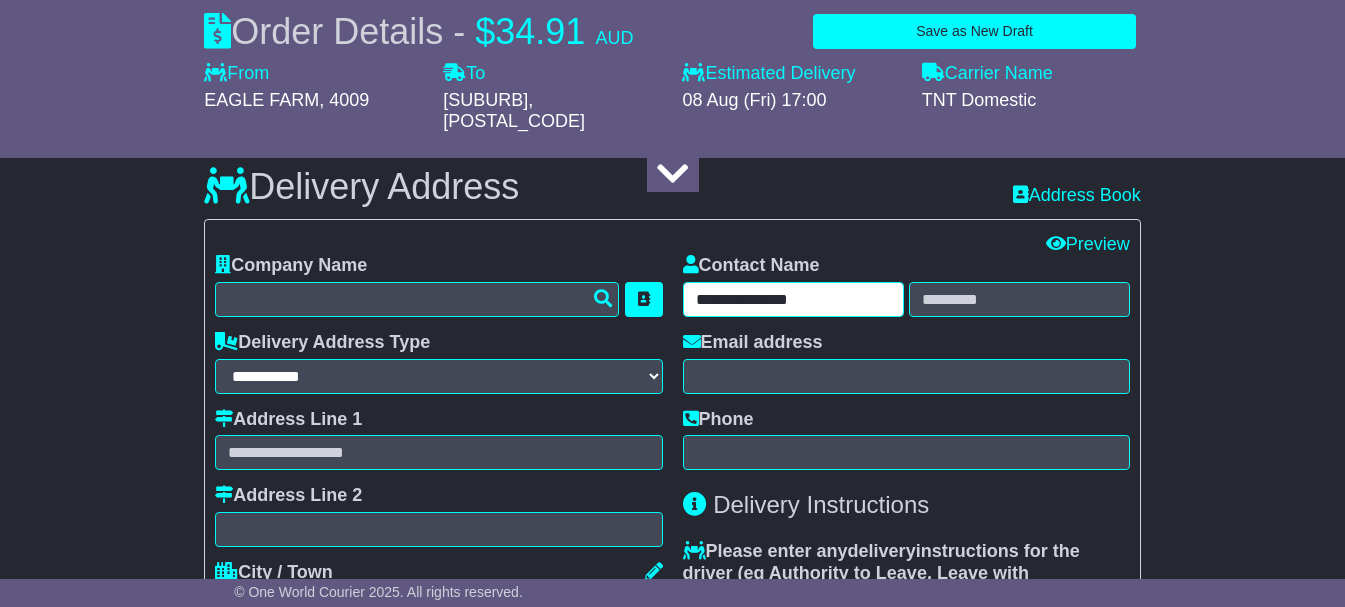 drag, startPoint x: 754, startPoint y: 315, endPoint x: 915, endPoint y: 314, distance: 161.00311 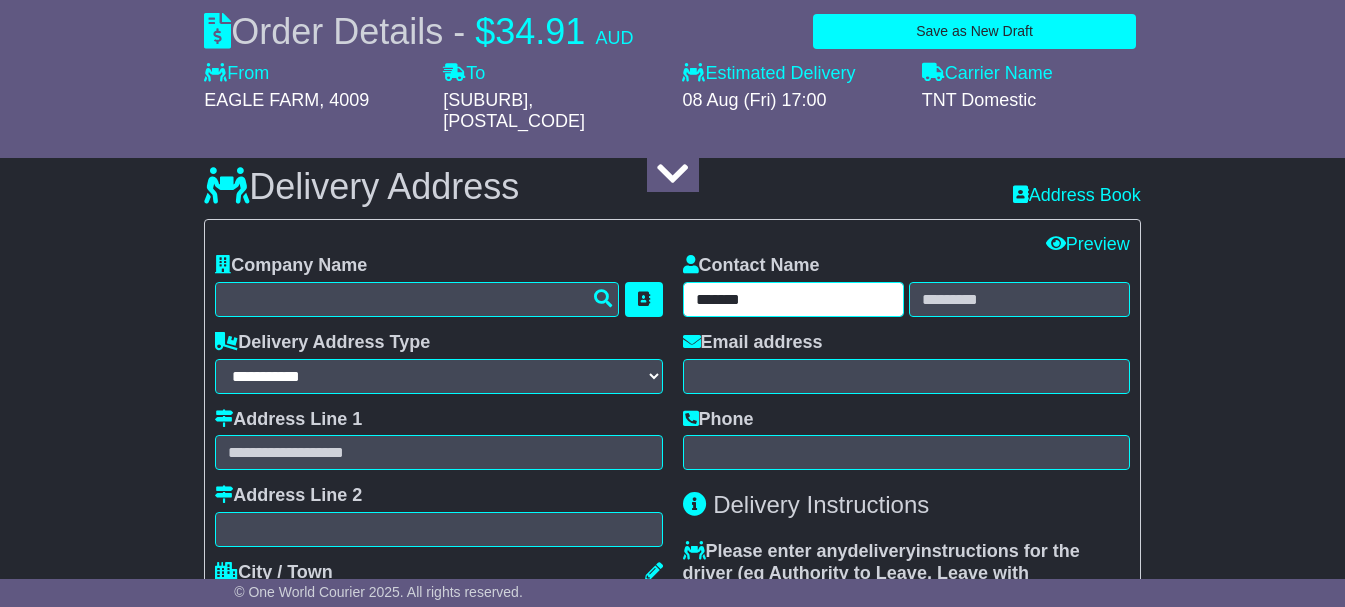 type on "******" 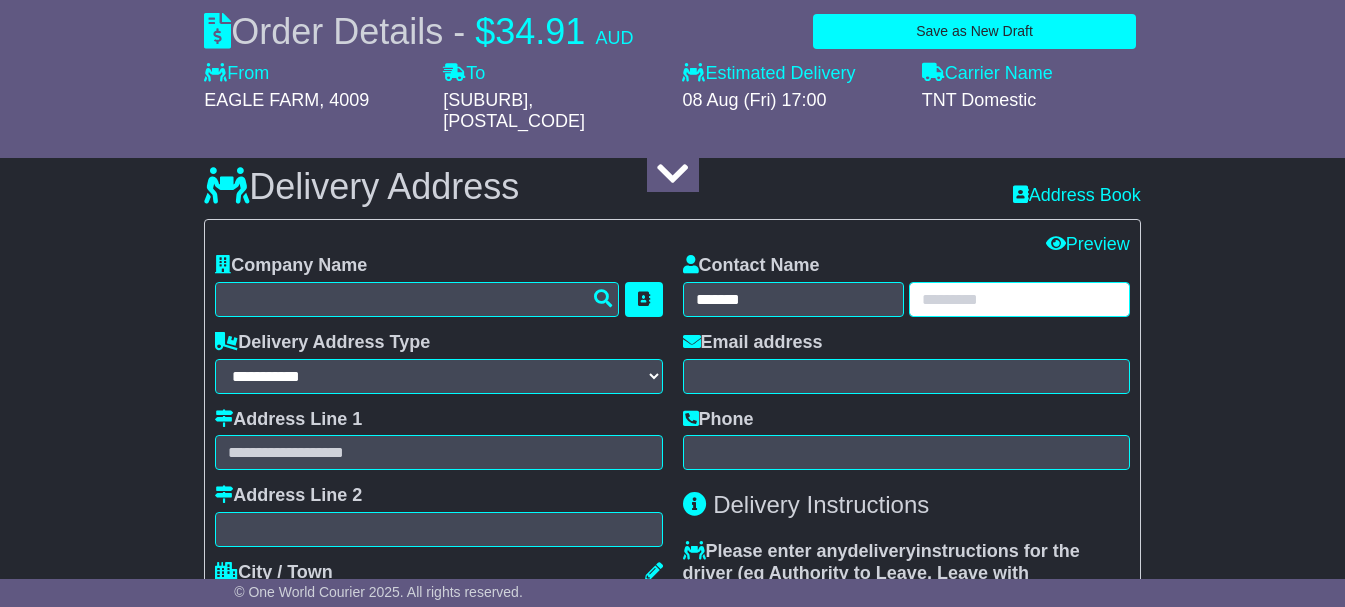 drag, startPoint x: 1072, startPoint y: 313, endPoint x: 998, endPoint y: 313, distance: 74 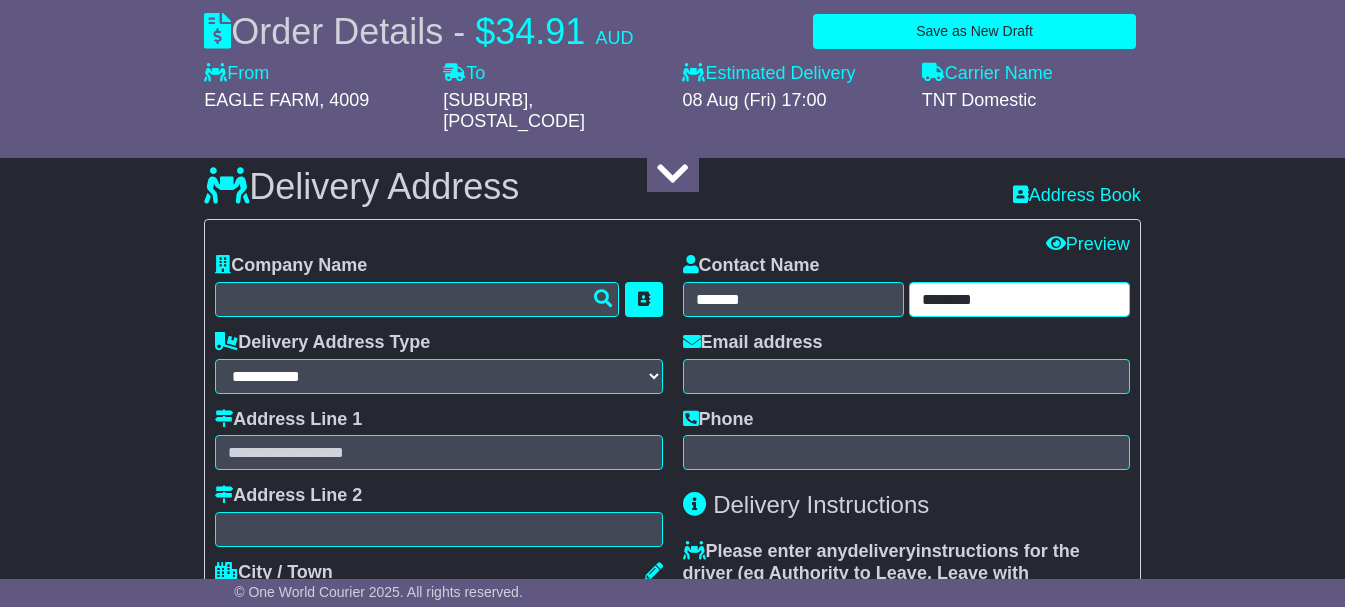type on "********" 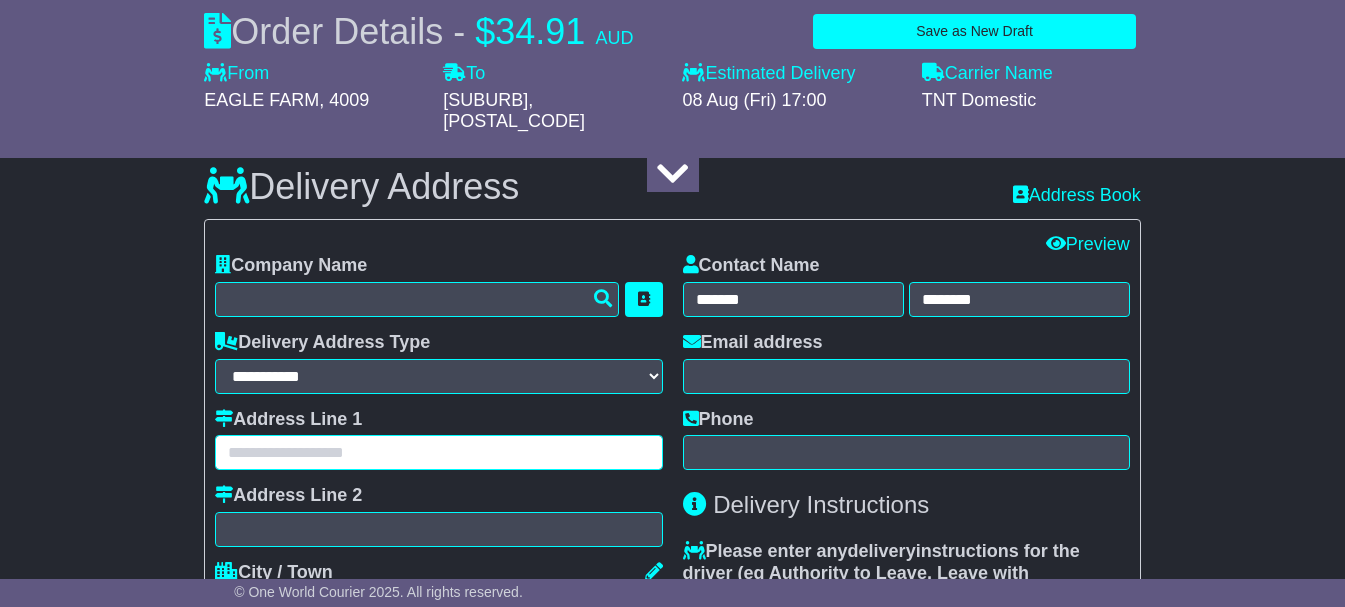 drag, startPoint x: 350, startPoint y: 466, endPoint x: 367, endPoint y: 467, distance: 17.029387 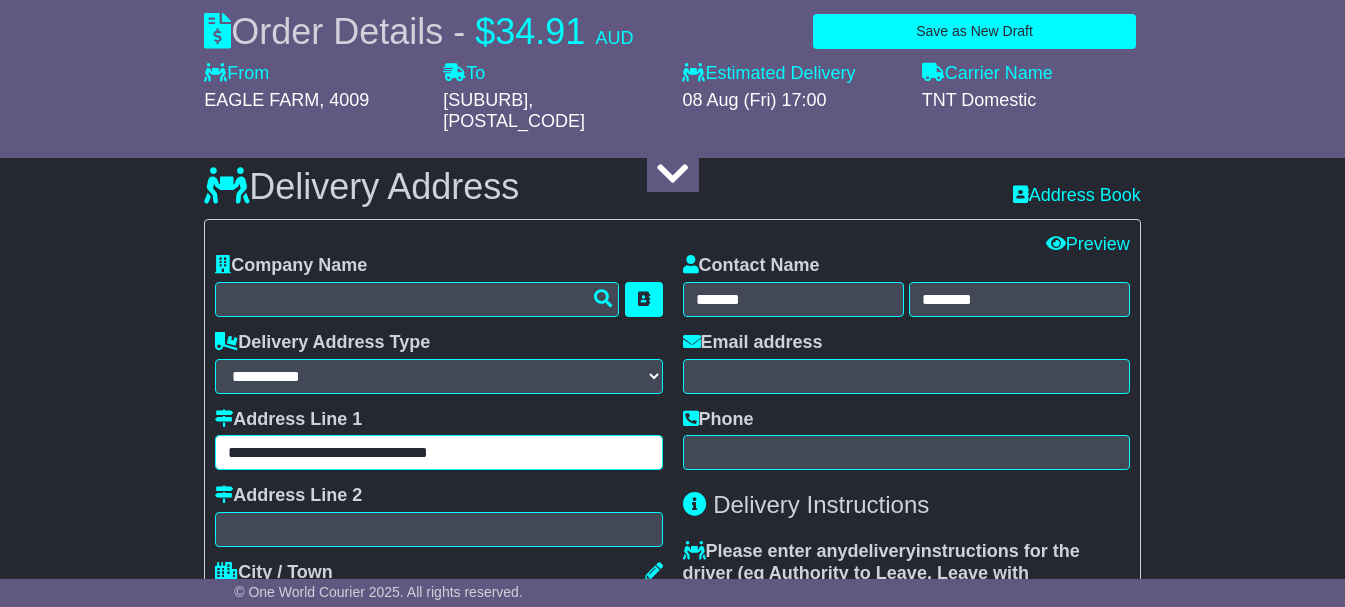 drag, startPoint x: 340, startPoint y: 468, endPoint x: 688, endPoint y: 471, distance: 348.01294 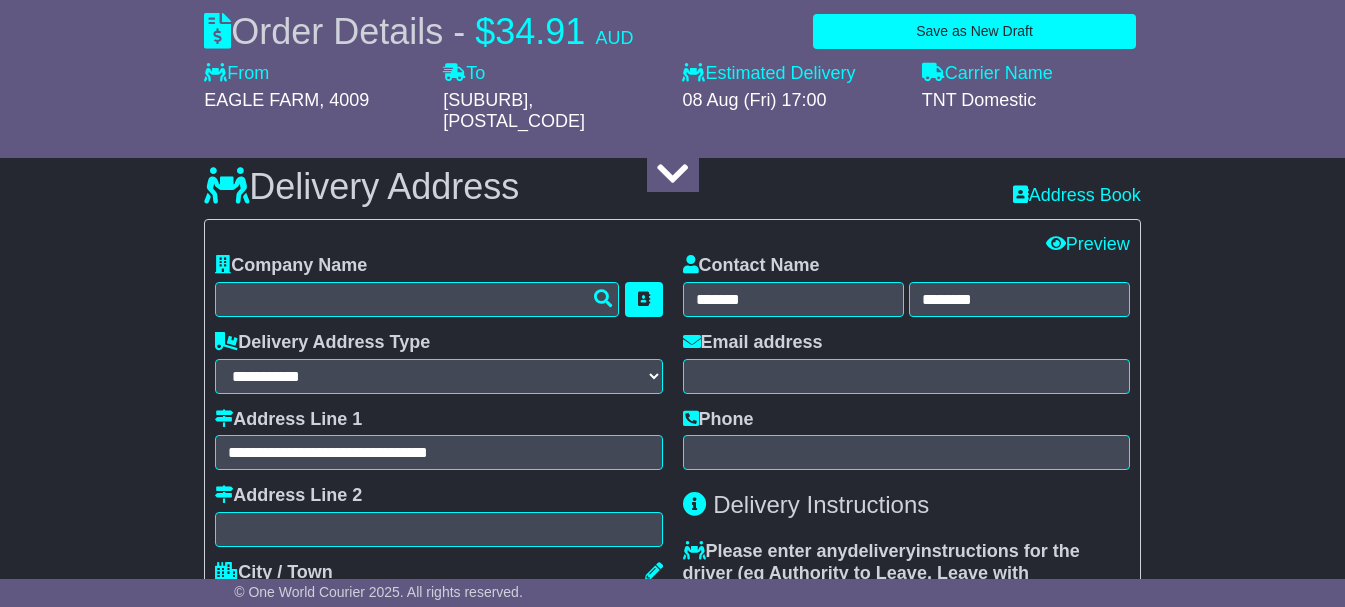 click on "About your package
What is your Package
Documents
Non-Documents
What are the Incoterms?
***
***
***
***
***
***
Description of Goods
*****
Attention: dangerous goods are not allowed by service.
Your Internal Reference (required)
*****
Any Dangerous Goods?
No  Other" at bounding box center (672, 347) 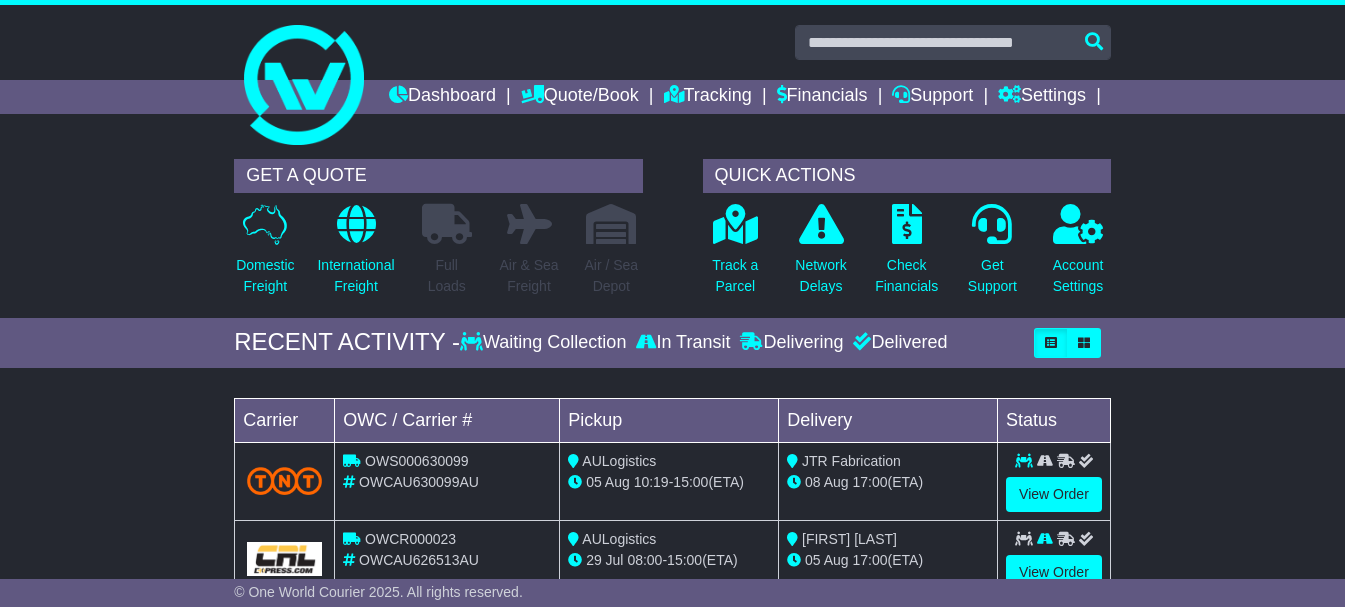 scroll, scrollTop: 0, scrollLeft: 0, axis: both 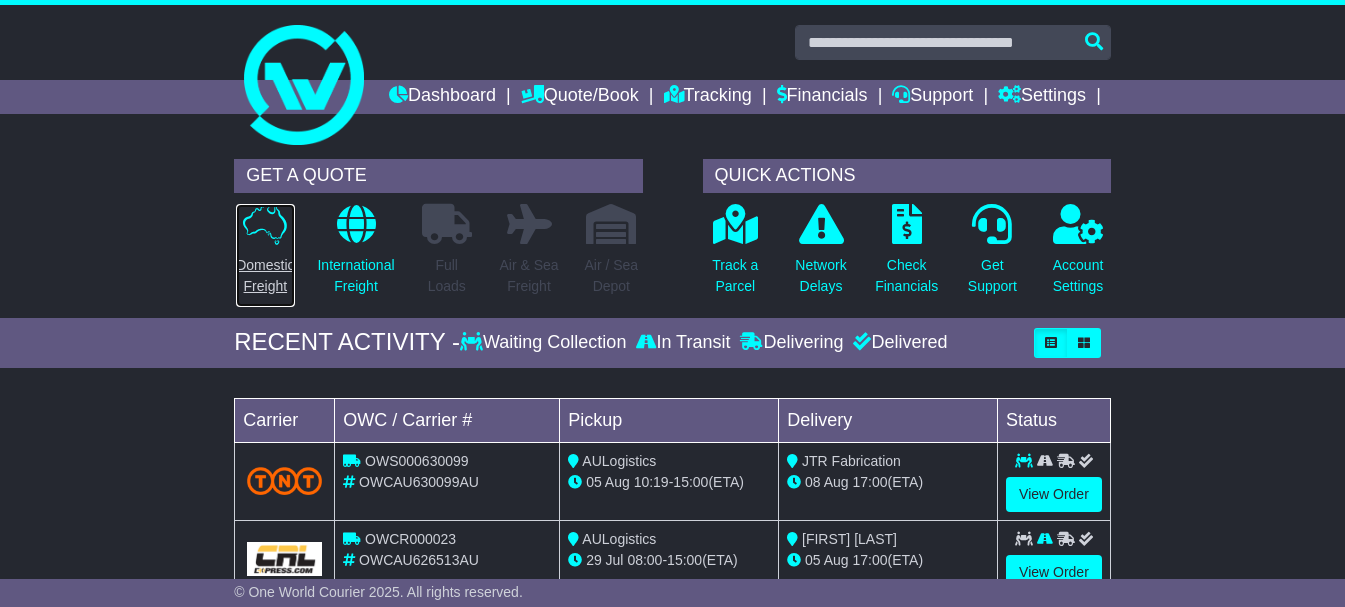 click on "Domestic Freight" at bounding box center [265, 255] 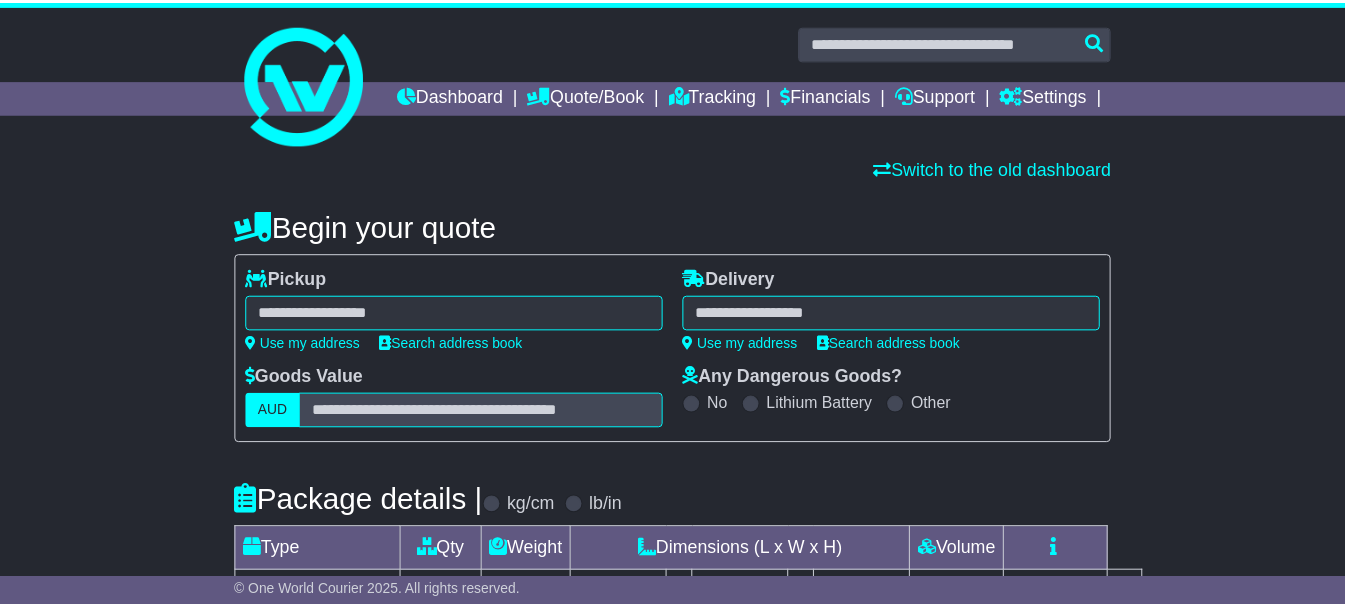 scroll, scrollTop: 0, scrollLeft: 0, axis: both 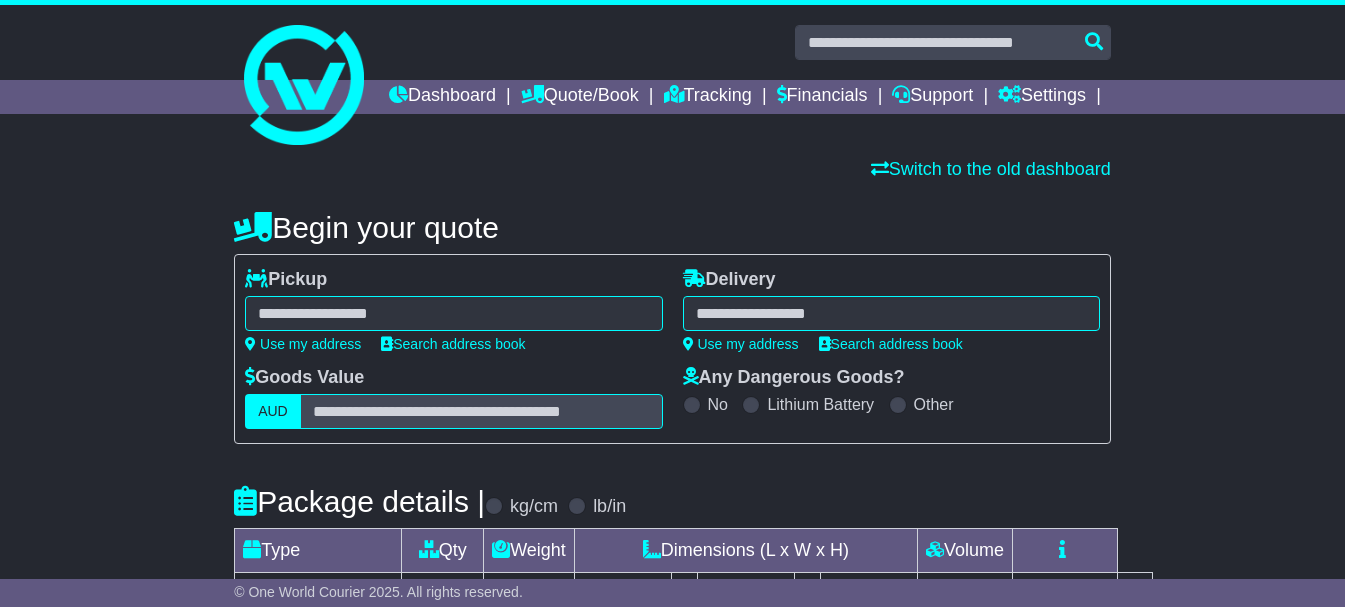 click at bounding box center [453, 313] 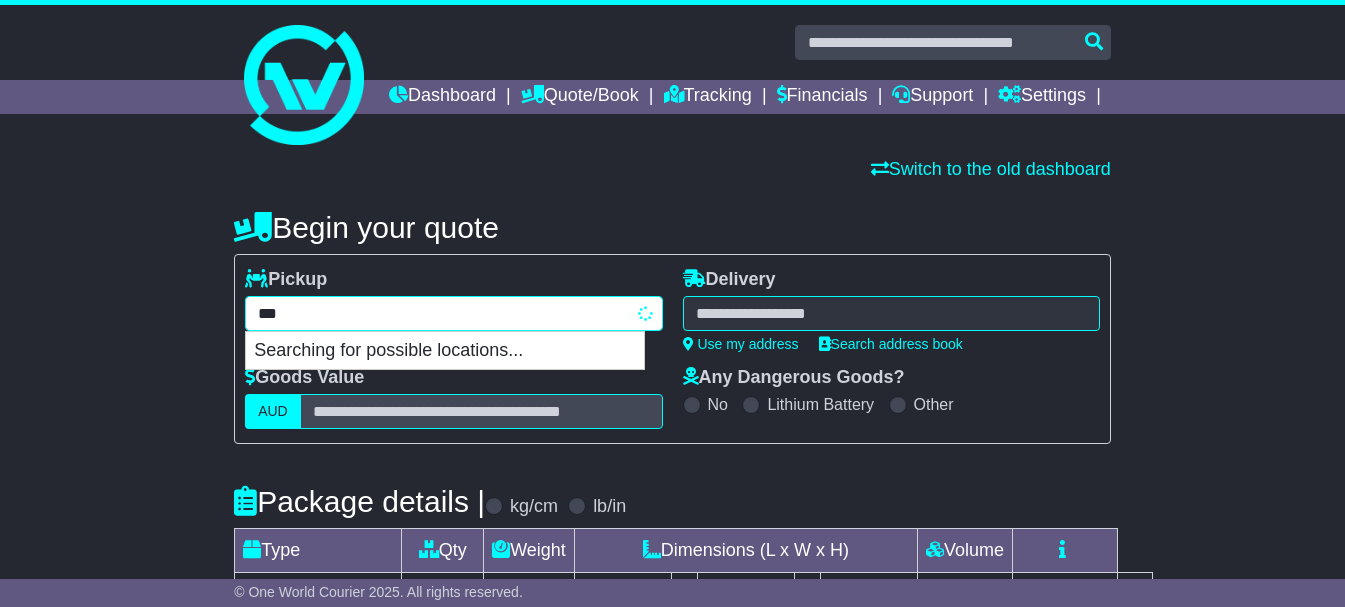 type on "****" 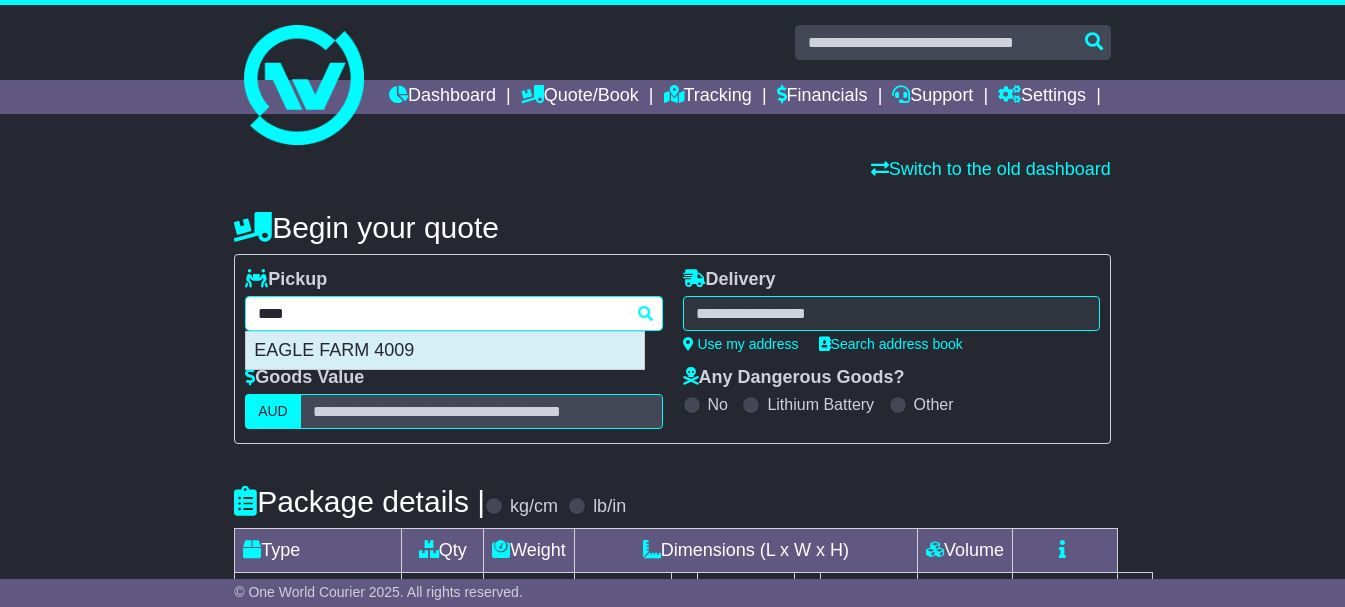 click on "EAGLE FARM 4009" at bounding box center (445, 351) 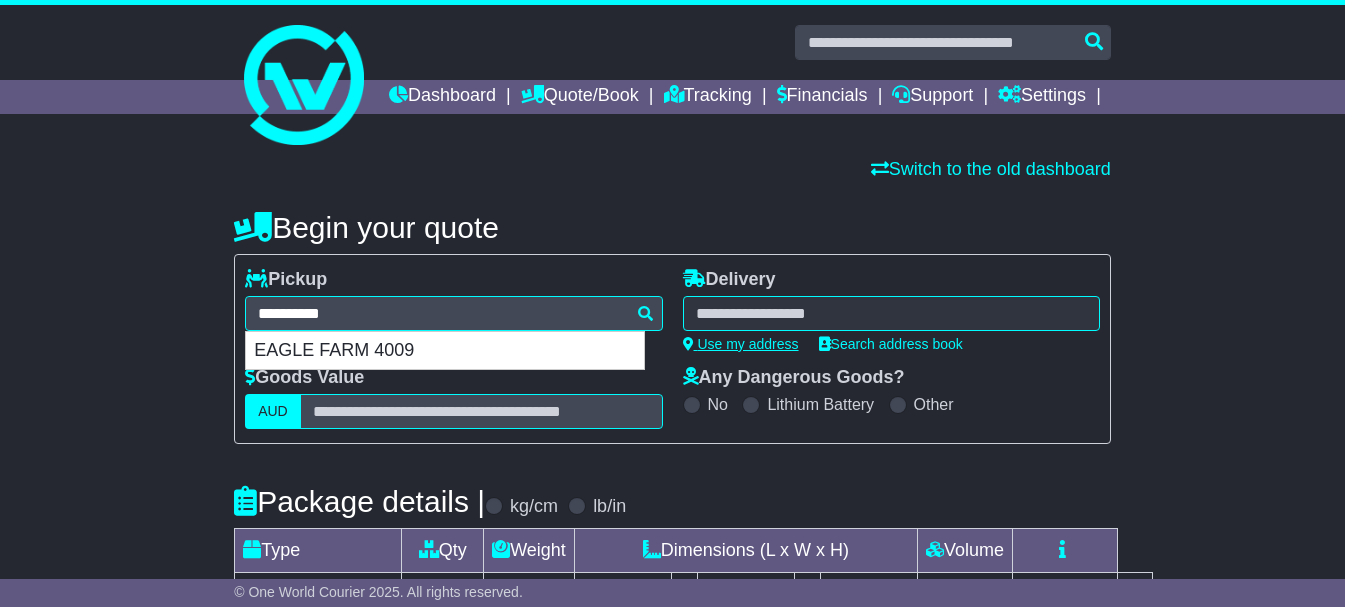 type on "**********" 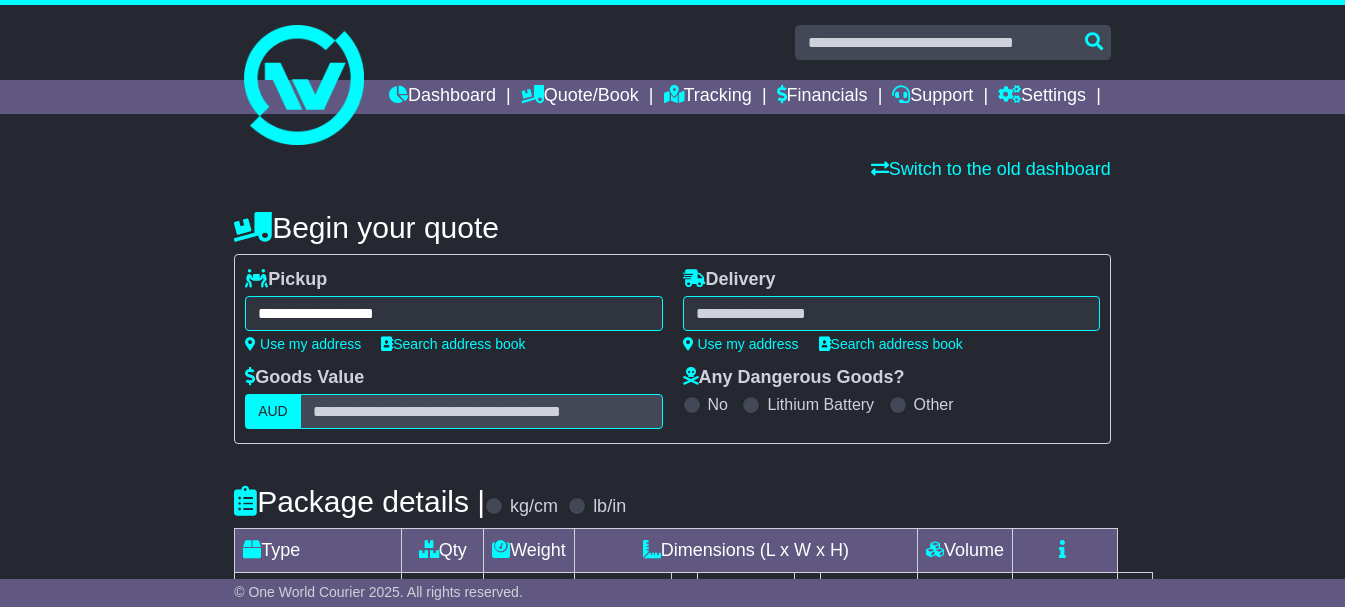 click at bounding box center (891, 313) 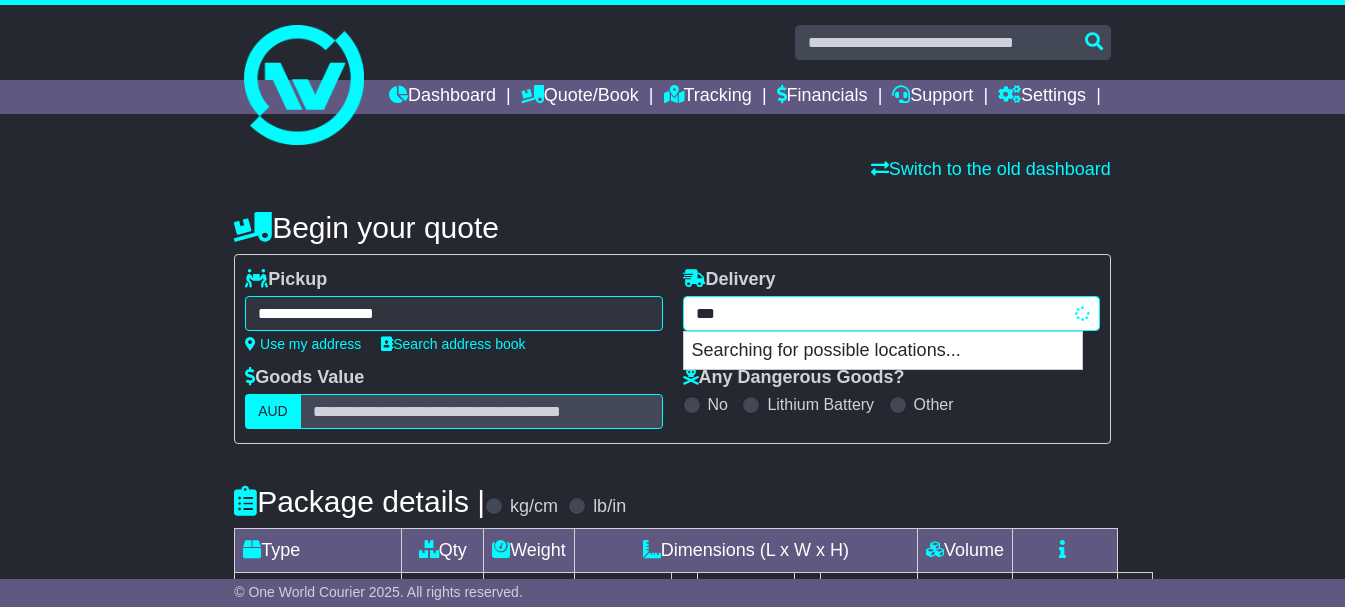 type on "****" 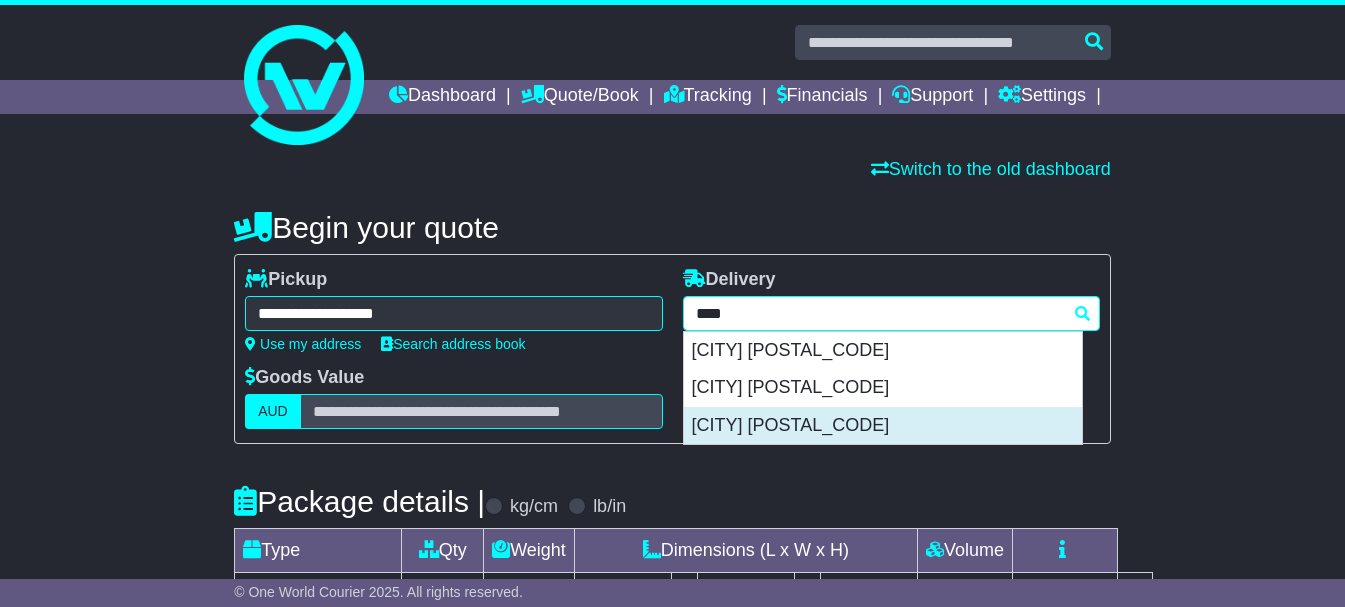 click on "GNARWARRE 3221" at bounding box center [883, 426] 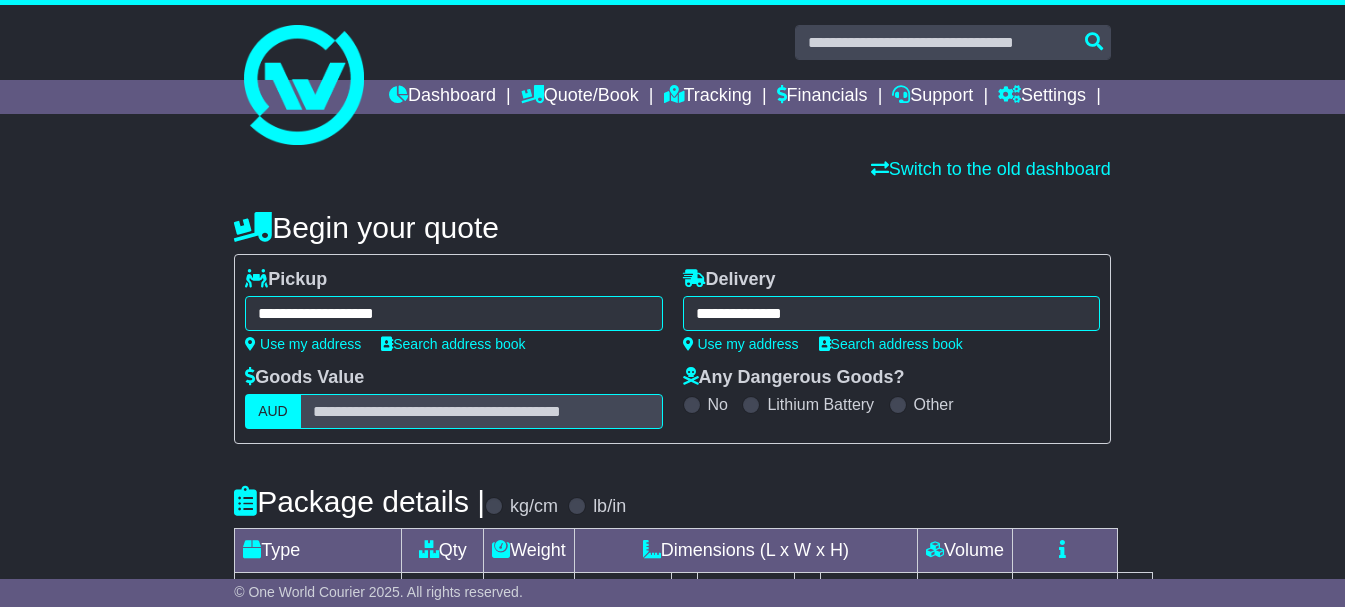 type on "**********" 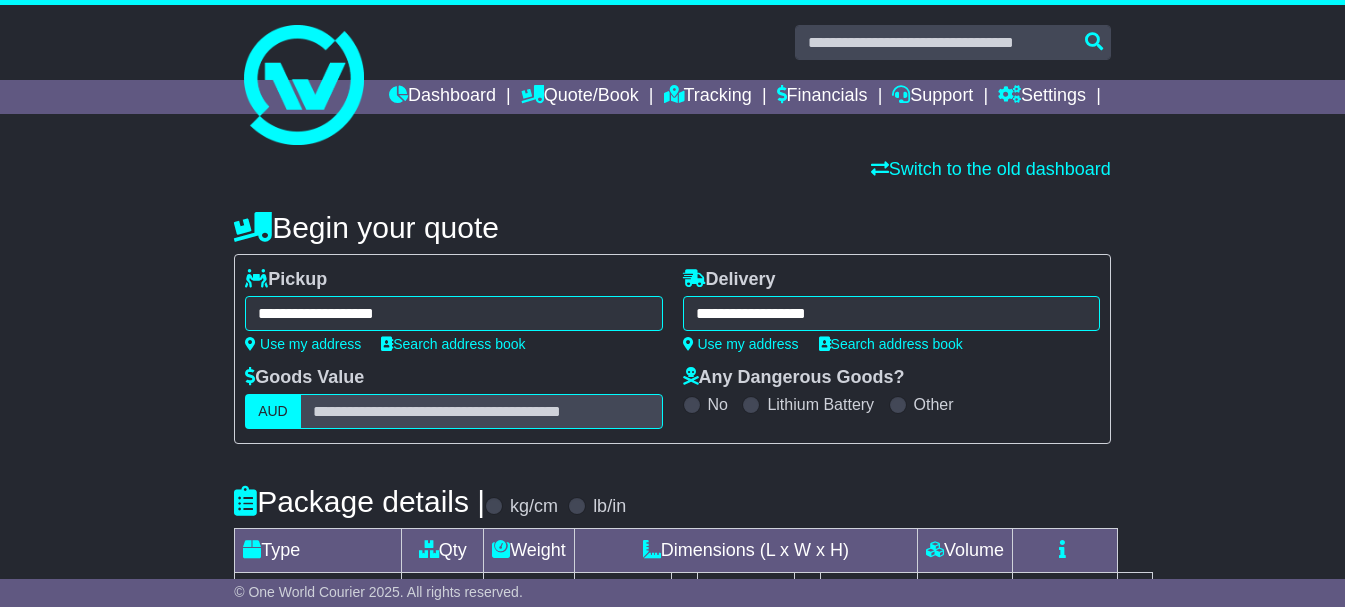 scroll, scrollTop: 200, scrollLeft: 0, axis: vertical 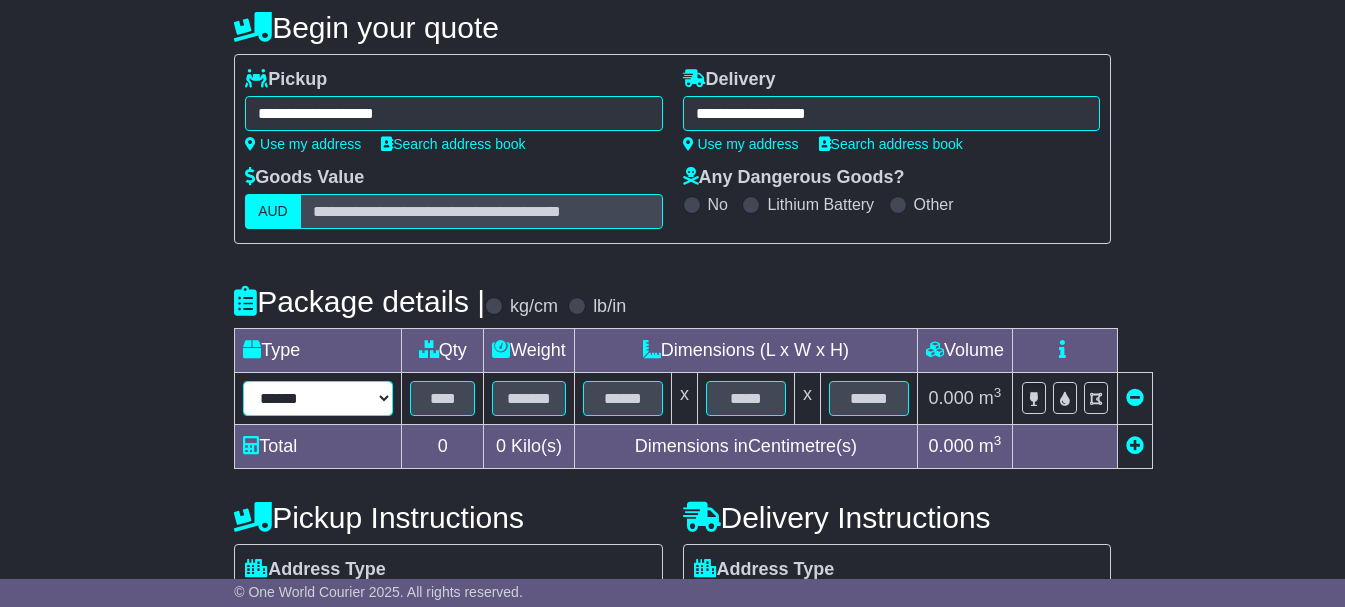 click on "****** ****** *** ******** ***** **** **** ****** *** *******" at bounding box center [318, 398] 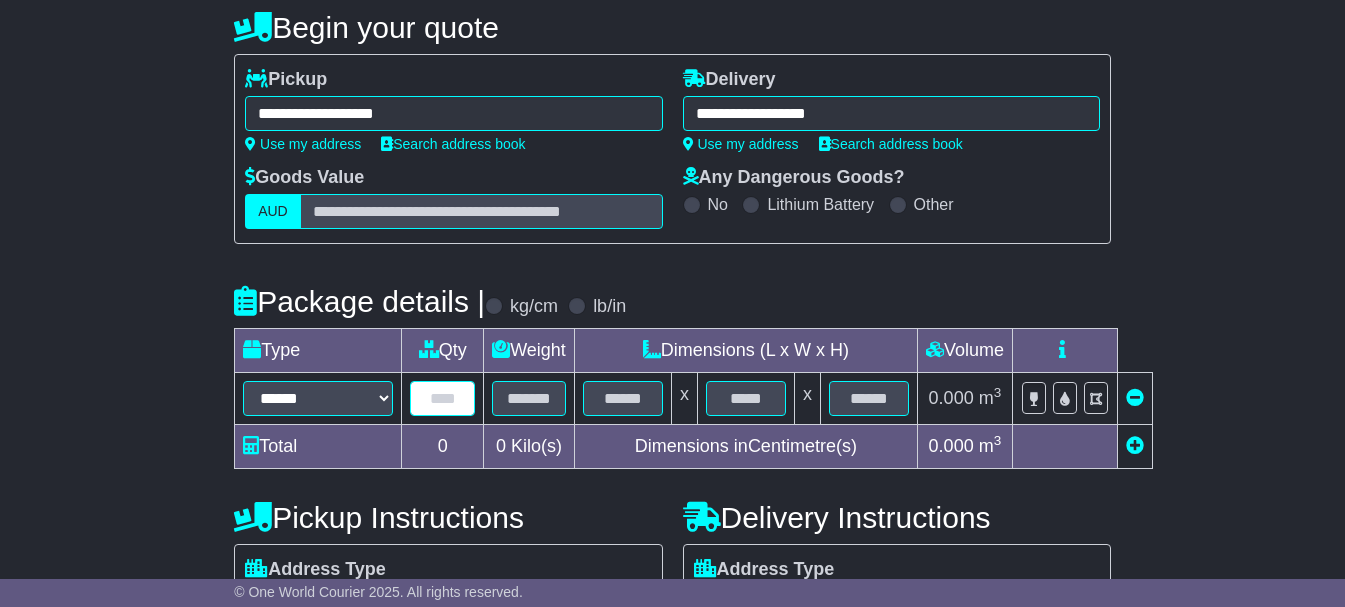 click at bounding box center [442, 398] 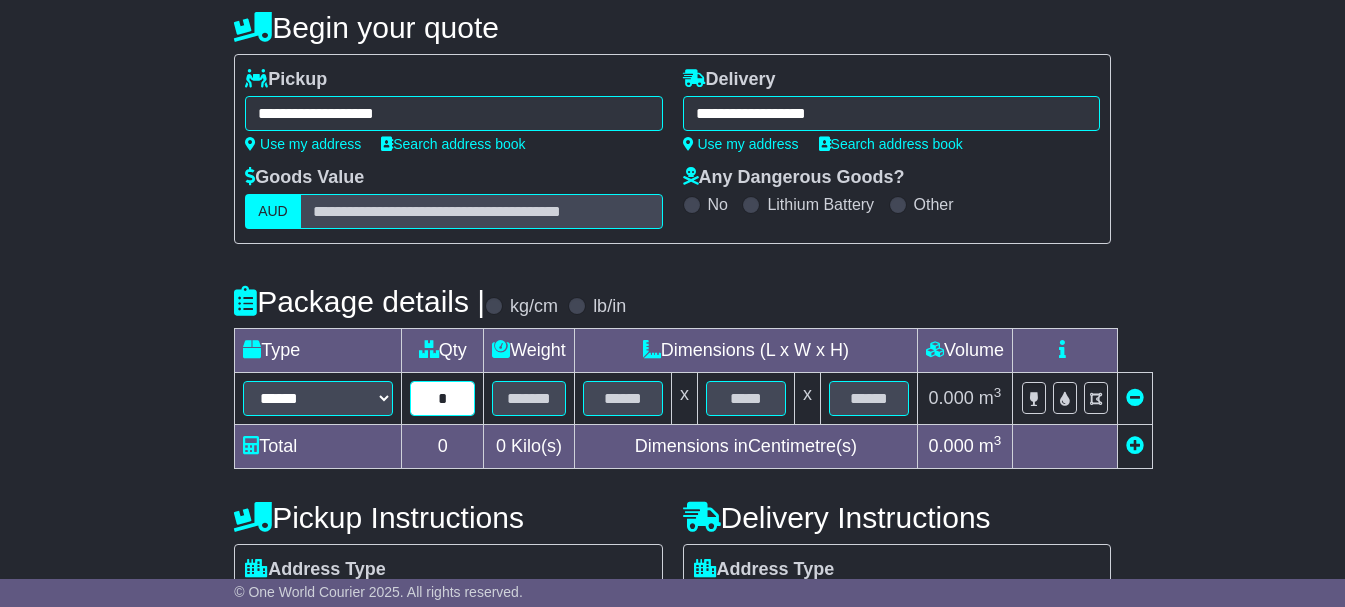 type on "*" 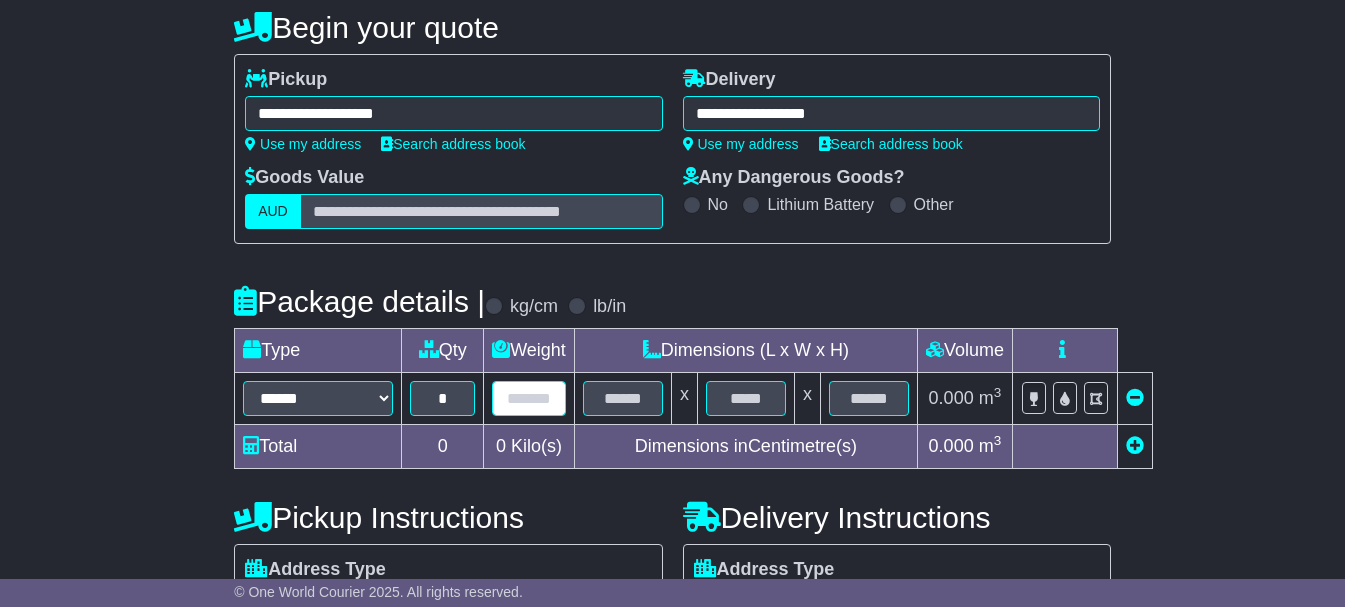 click at bounding box center [529, 398] 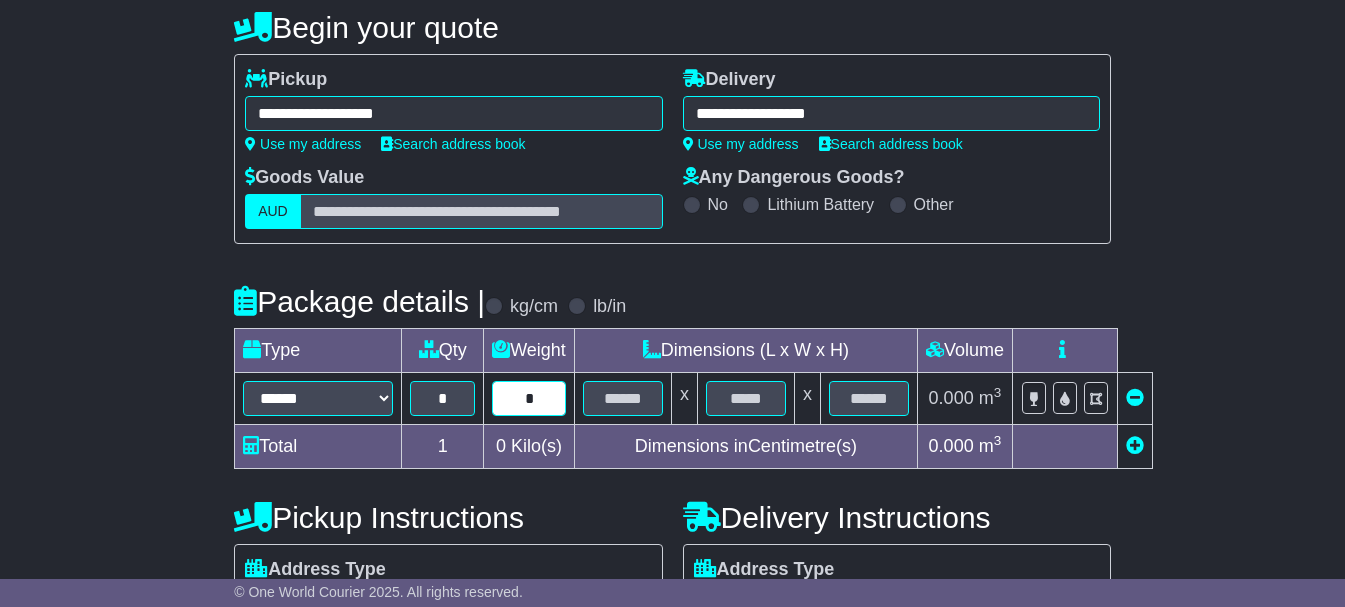 type on "*" 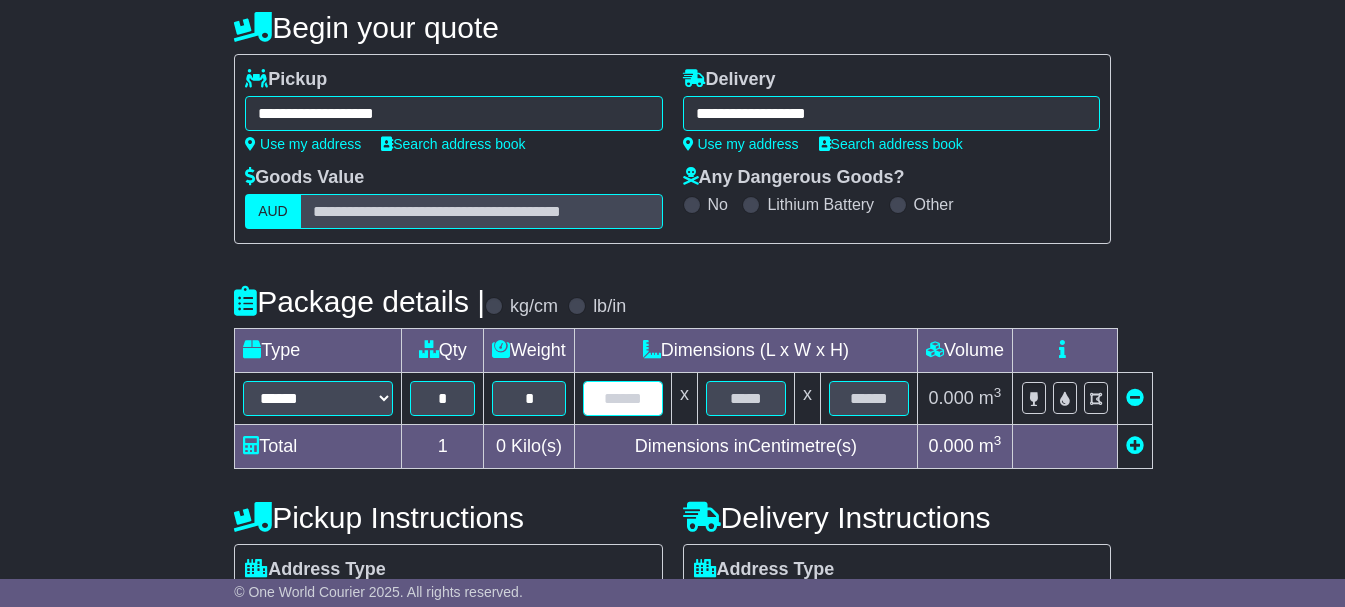 click at bounding box center (623, 398) 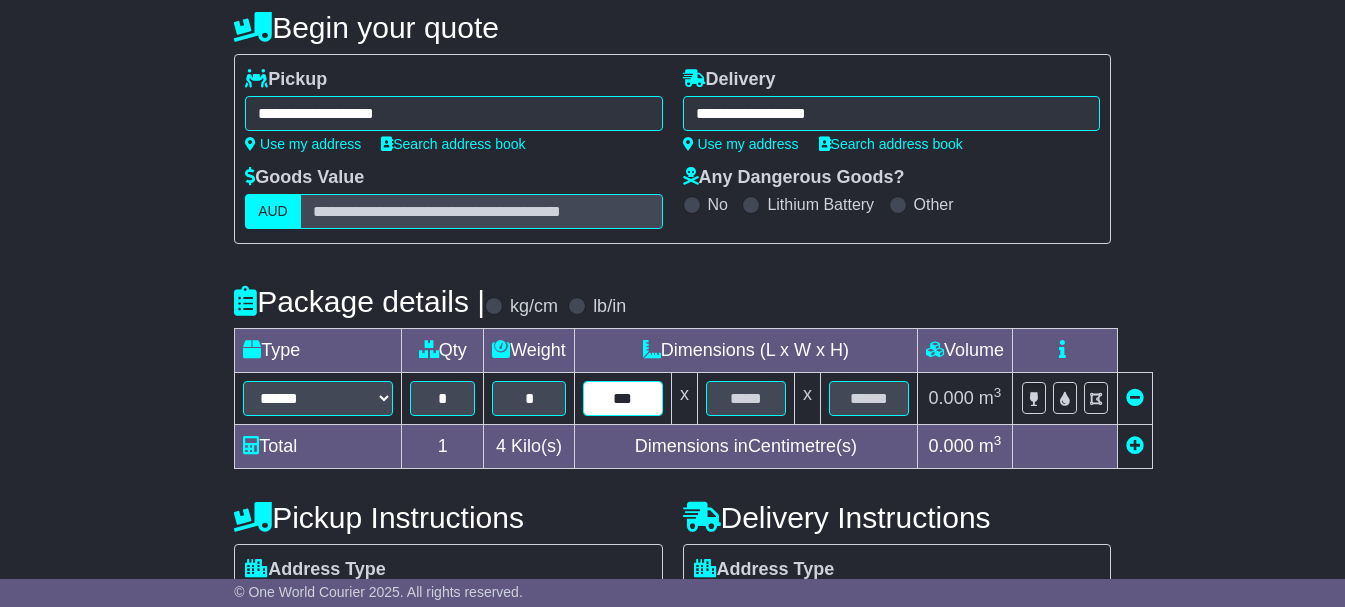 type on "***" 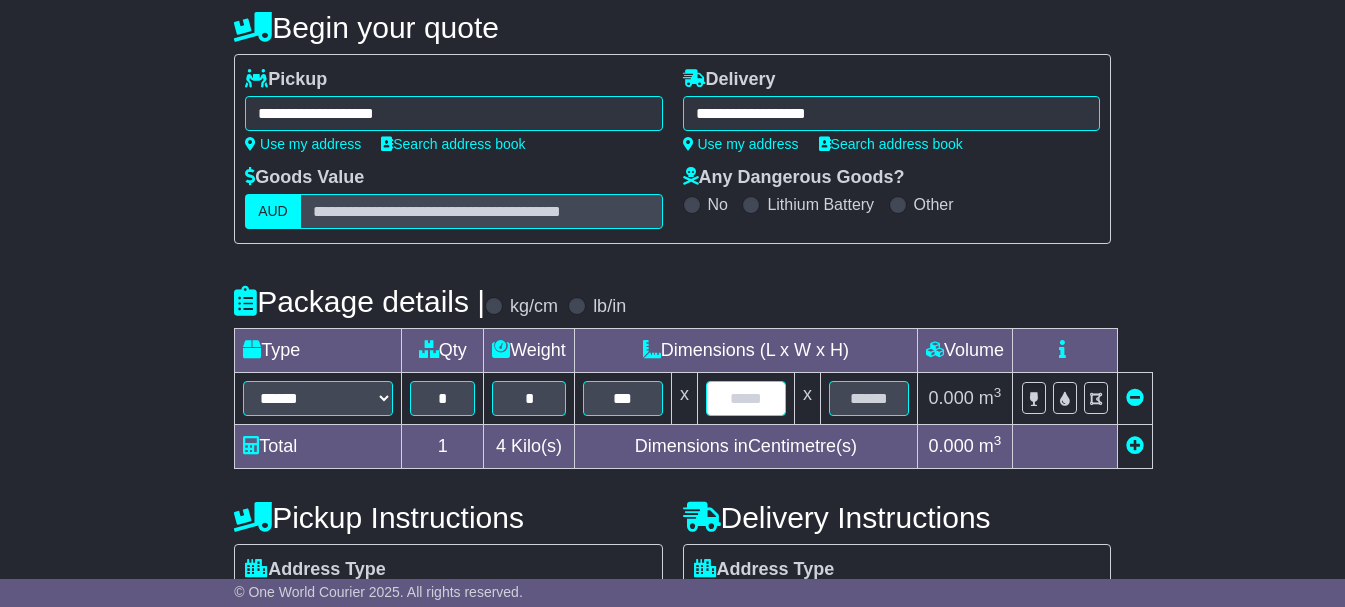 click at bounding box center [746, 398] 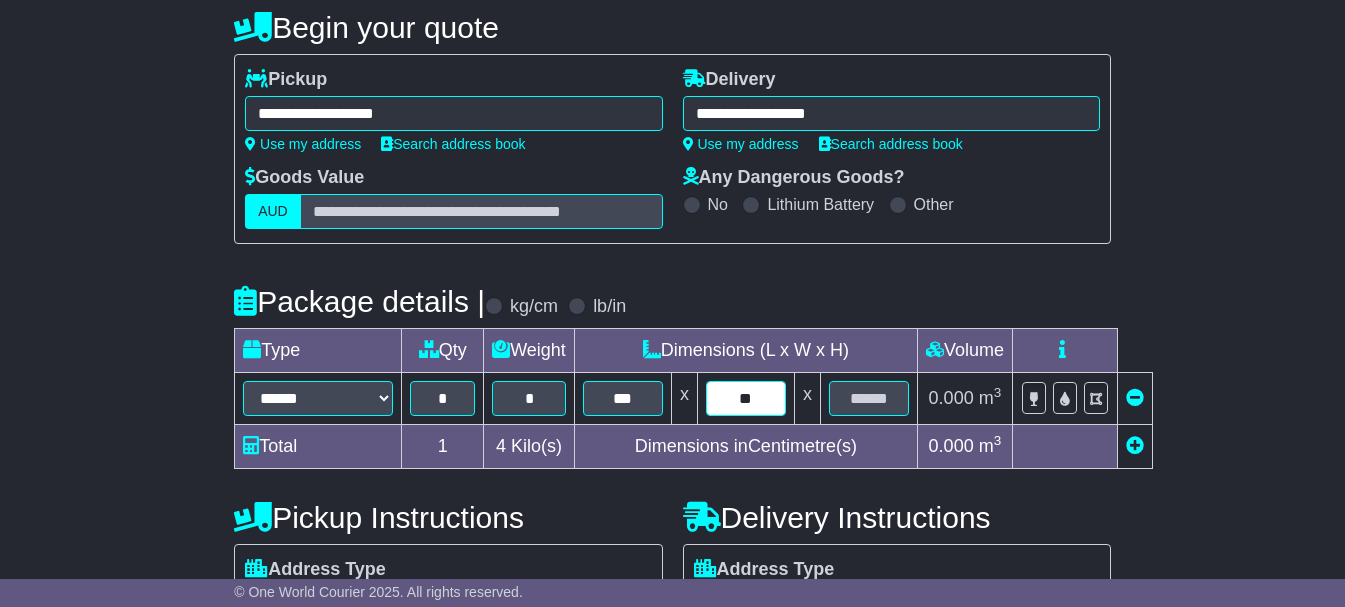 type on "**" 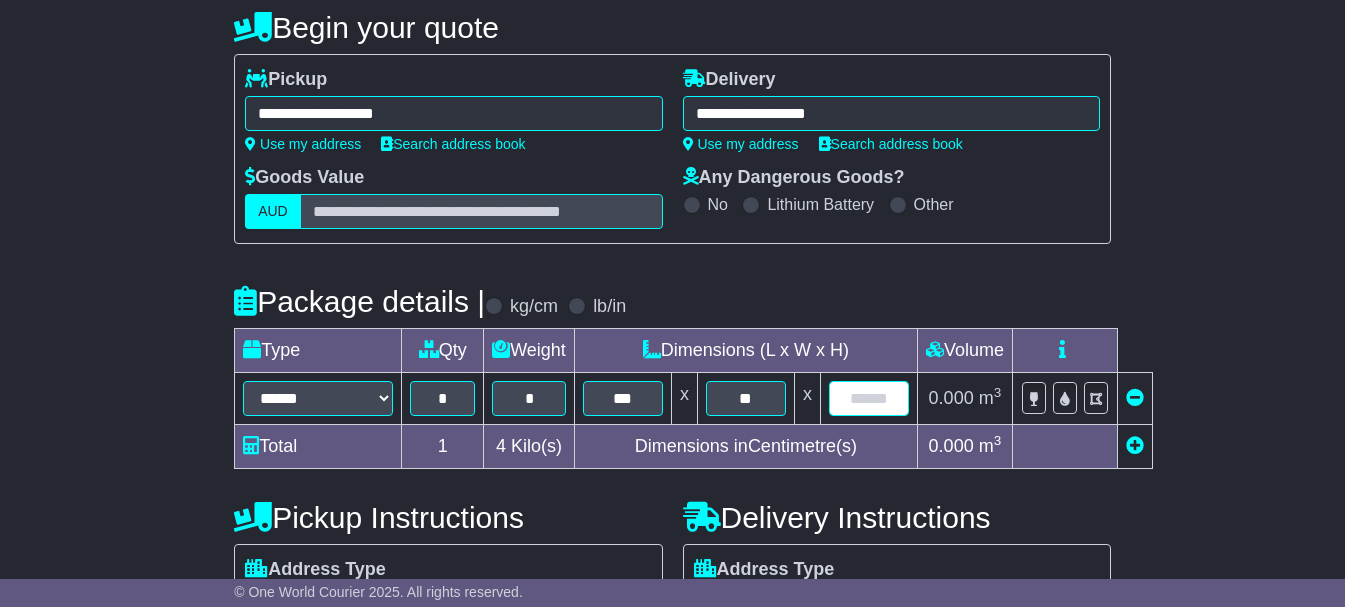 click at bounding box center [869, 398] 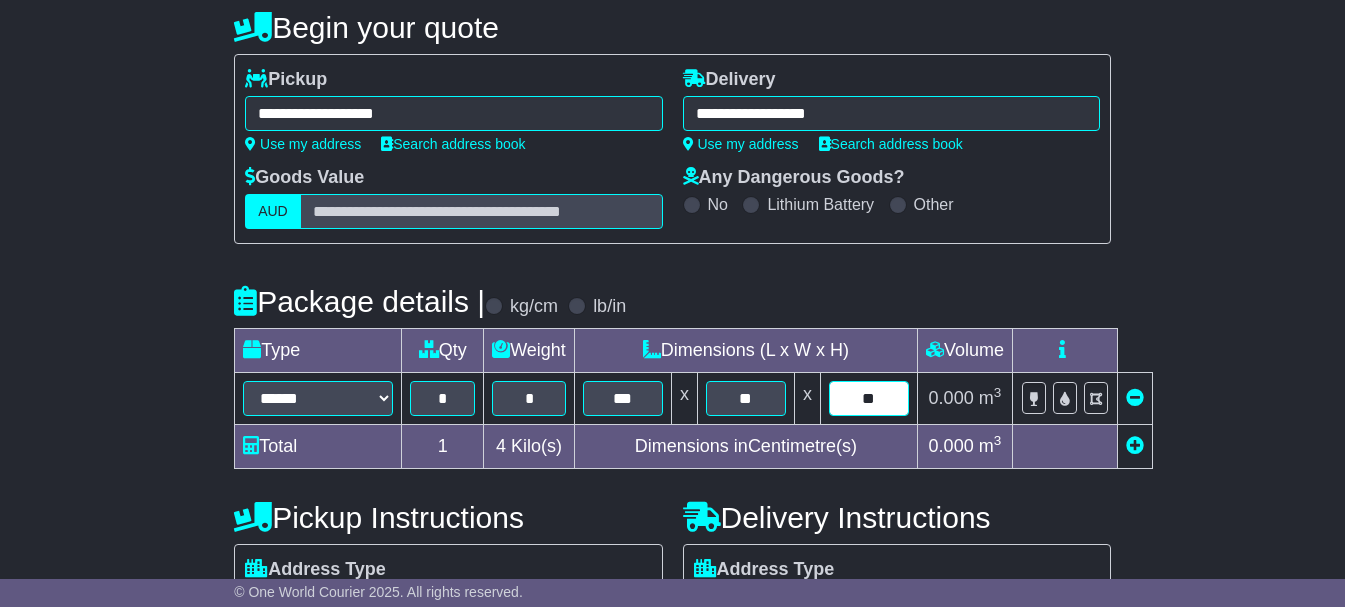 type on "**" 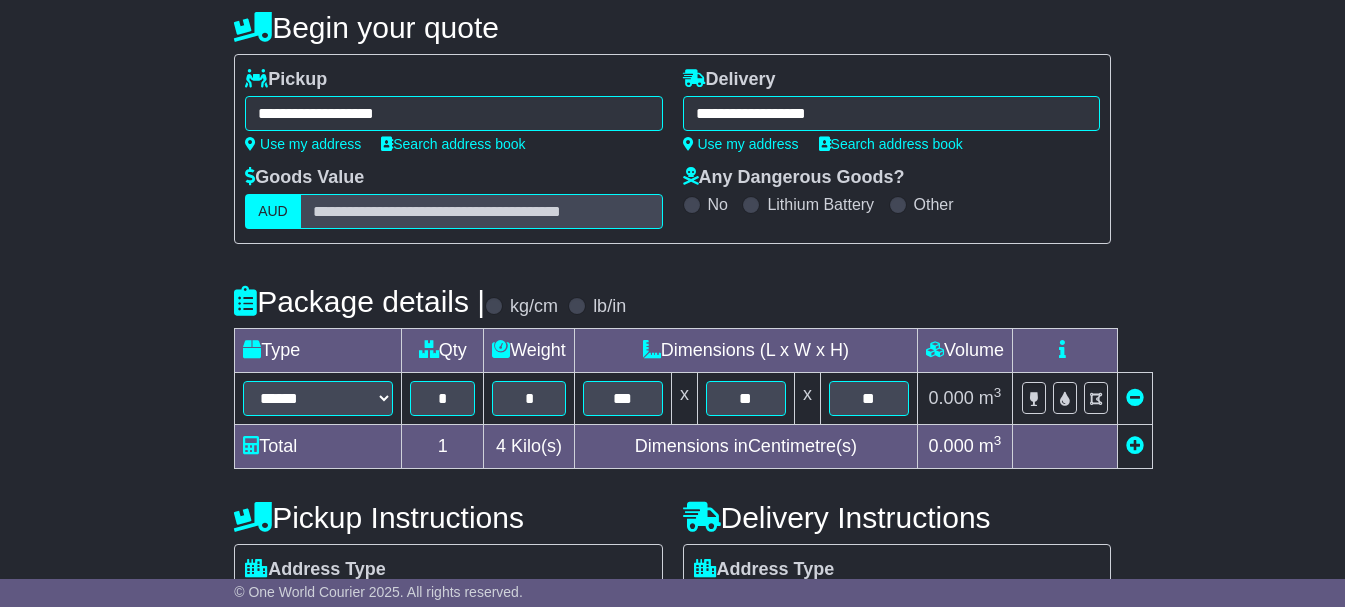 click on "Package details |
kg/cm
lb/in" at bounding box center (672, 301) 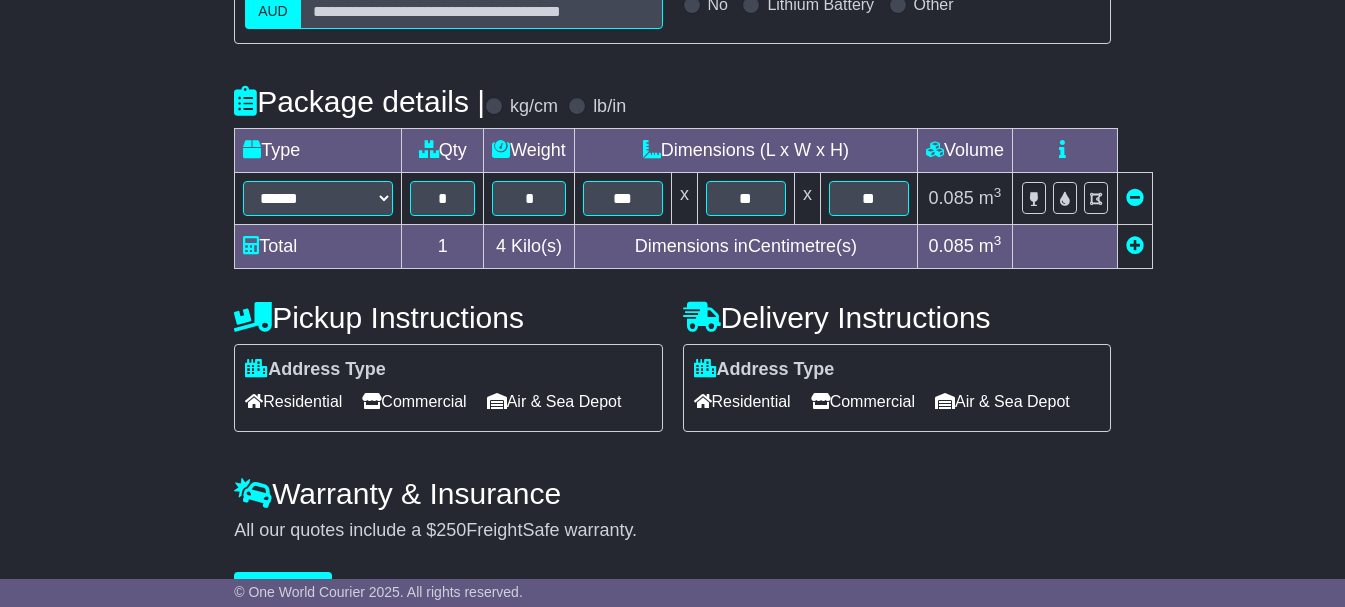 scroll, scrollTop: 484, scrollLeft: 0, axis: vertical 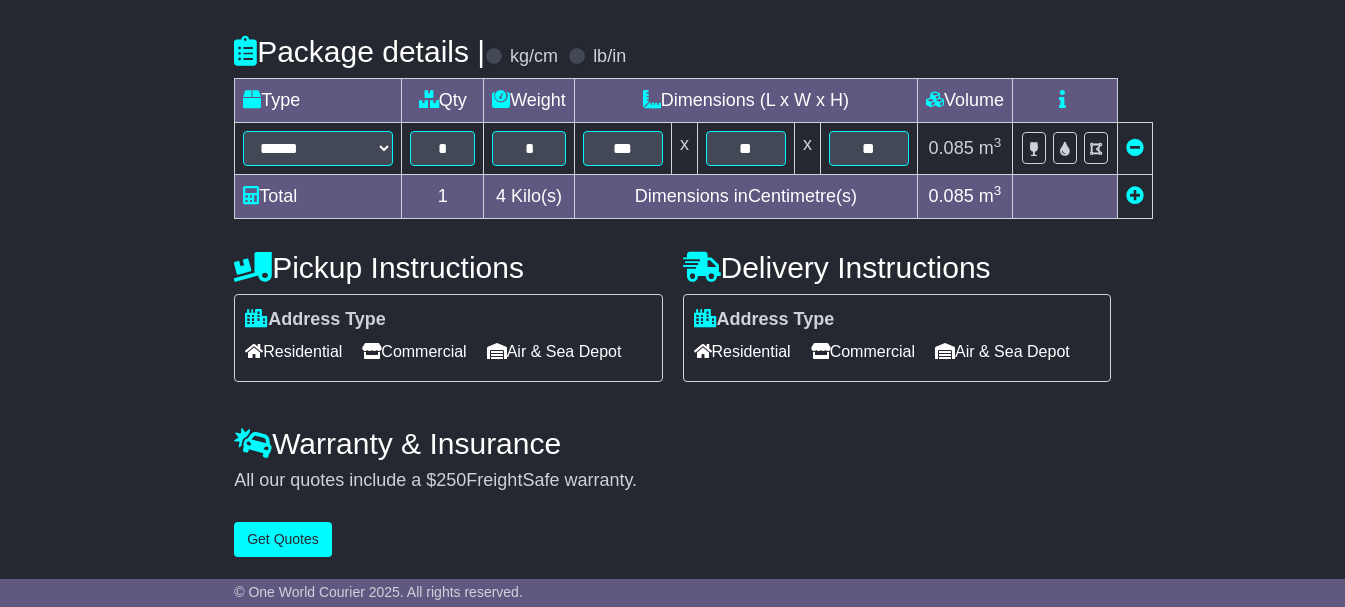 click on "Address Type
Residential
Commercial
Air & Sea Depot" at bounding box center [448, 338] 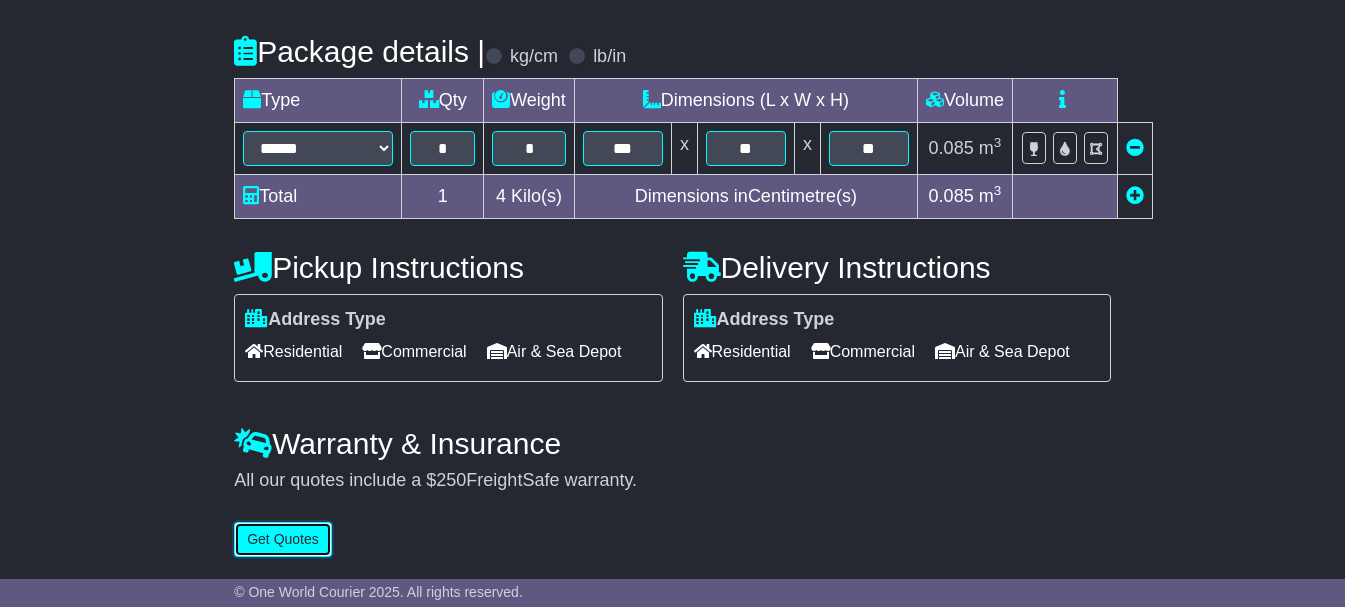 click on "Get Quotes" at bounding box center (283, 539) 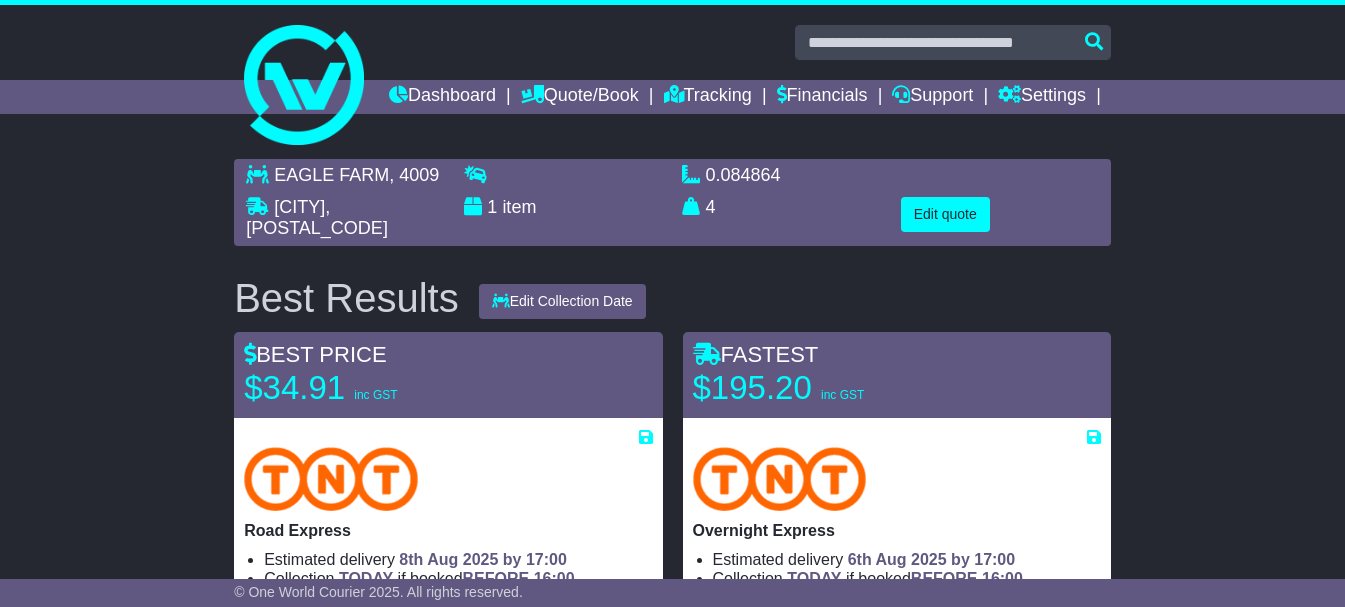 scroll, scrollTop: 200, scrollLeft: 0, axis: vertical 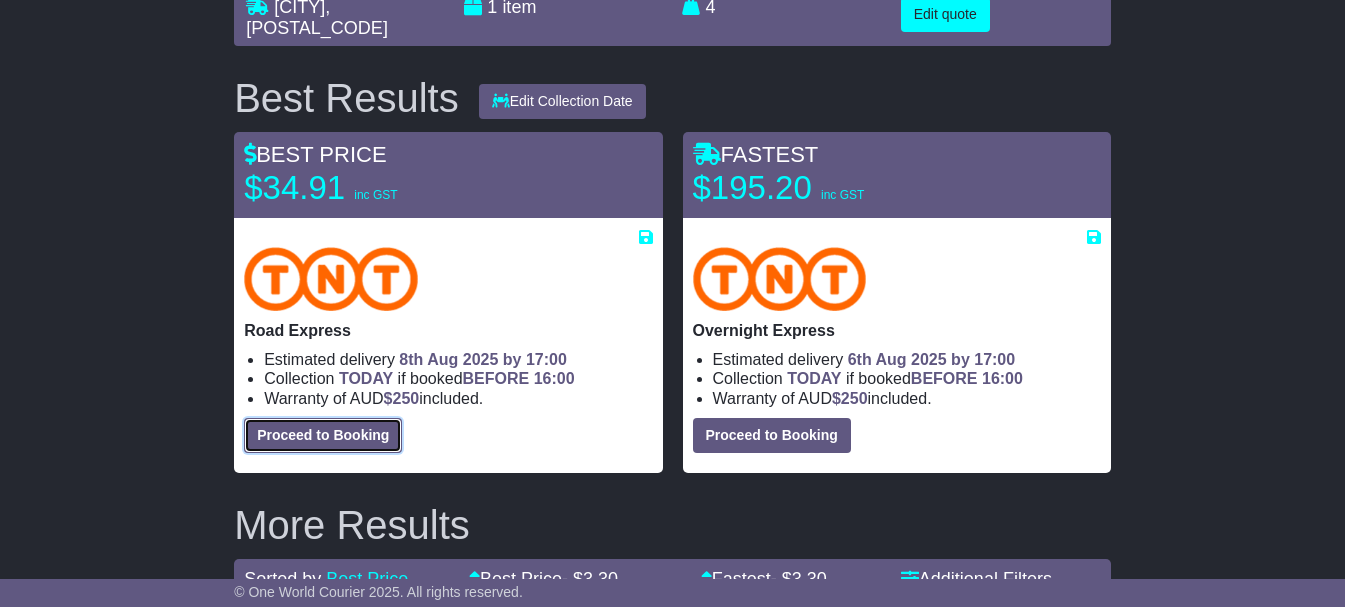 click on "Proceed to Booking" at bounding box center [323, 435] 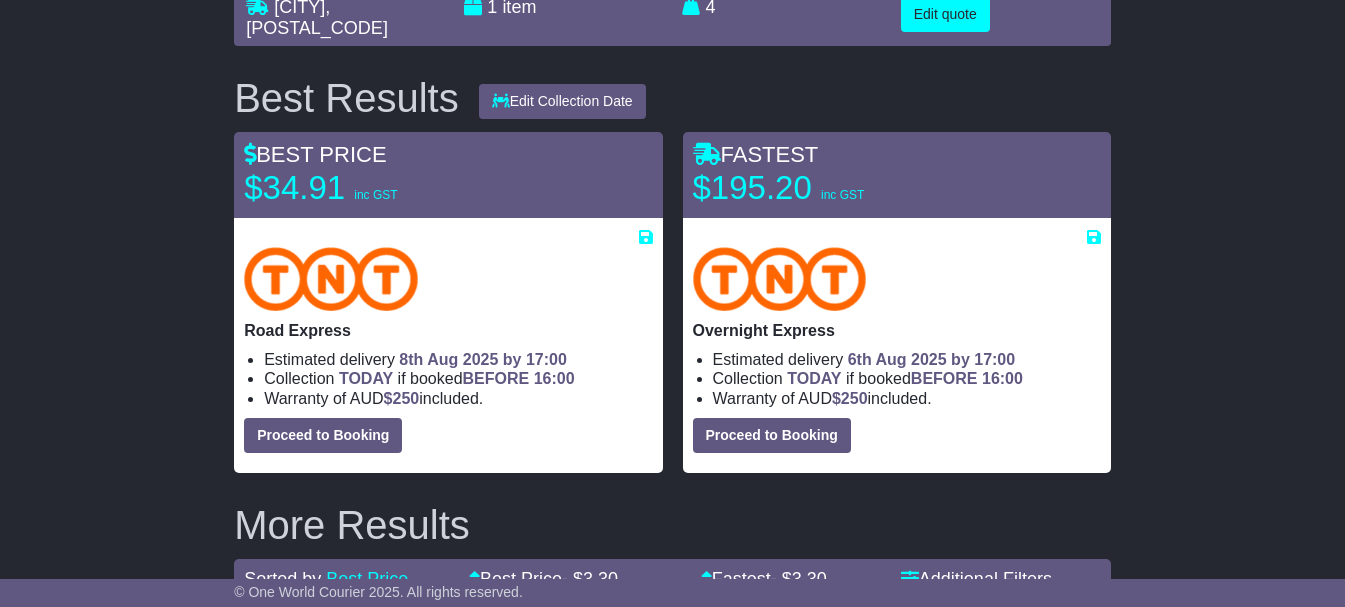 select on "**********" 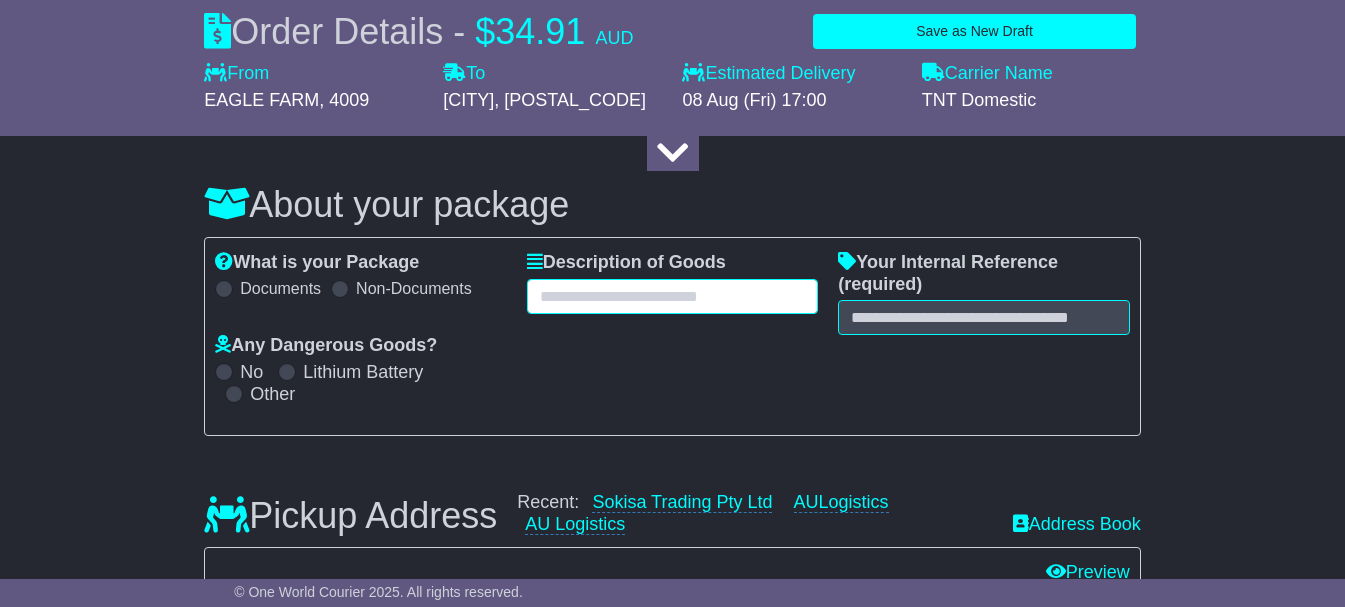 click at bounding box center (673, 296) 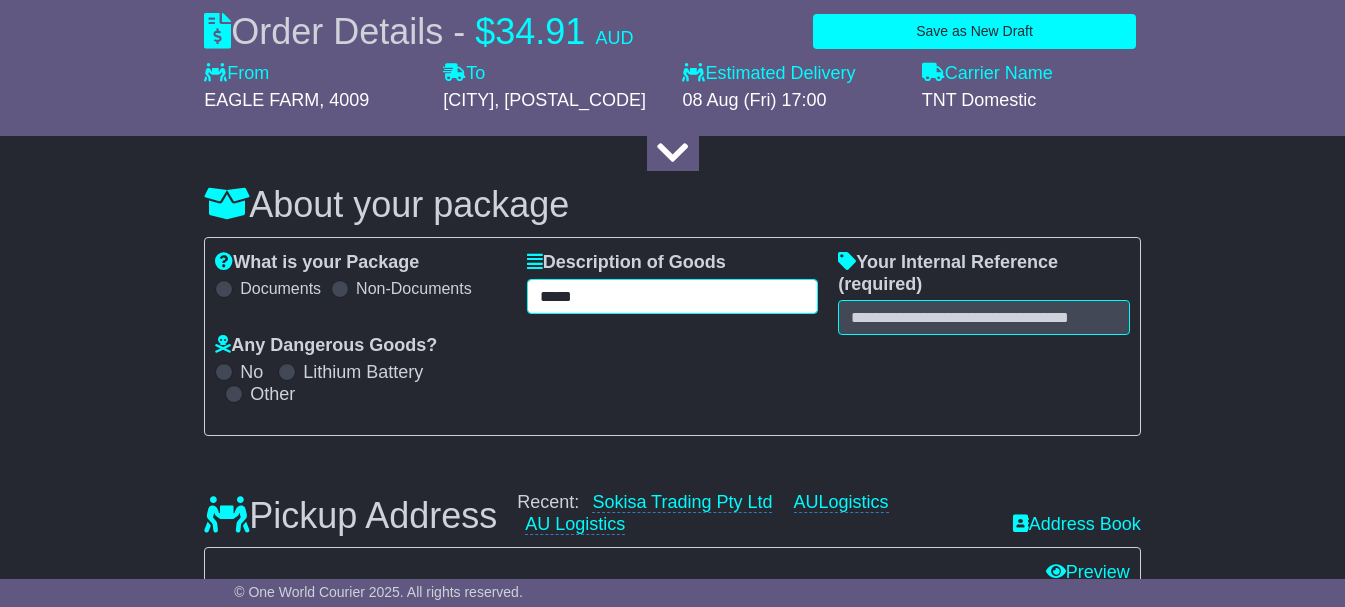 type on "*****" 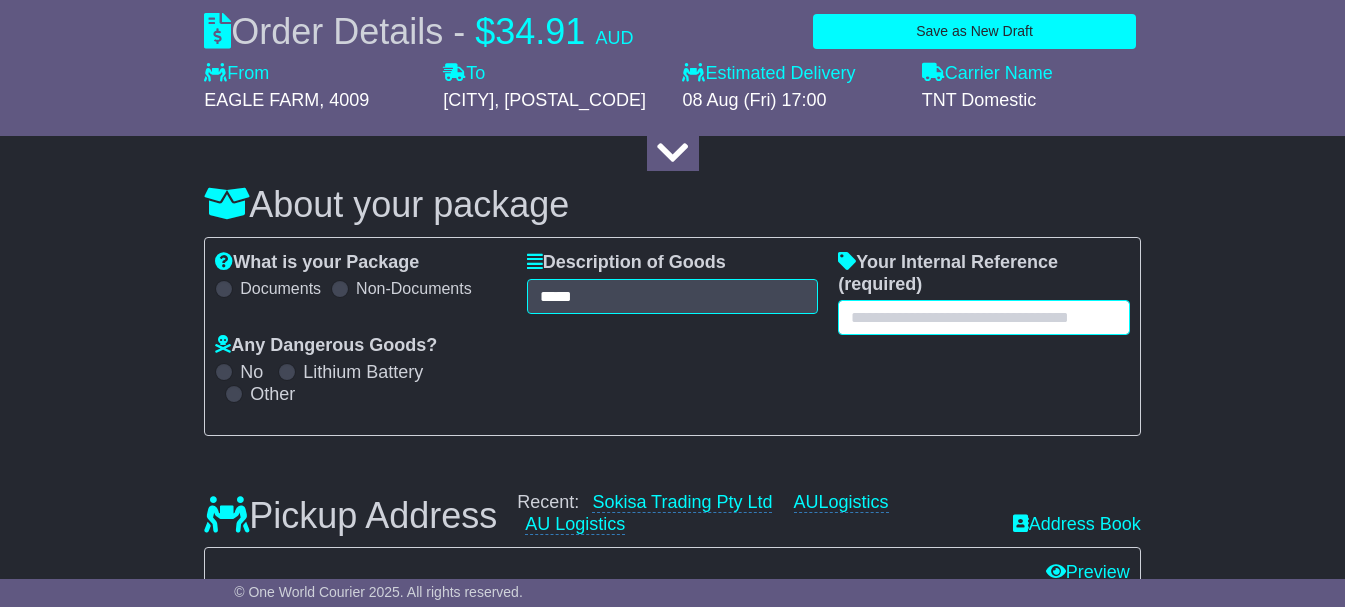 click at bounding box center [984, 317] 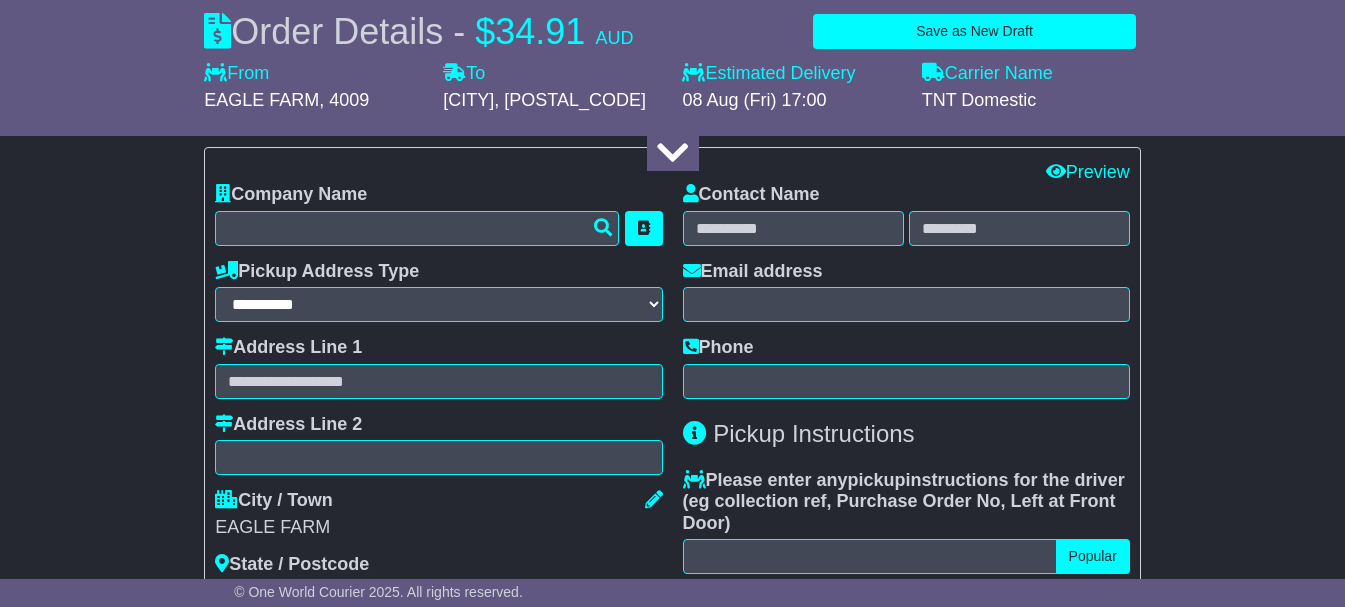 scroll, scrollTop: 700, scrollLeft: 0, axis: vertical 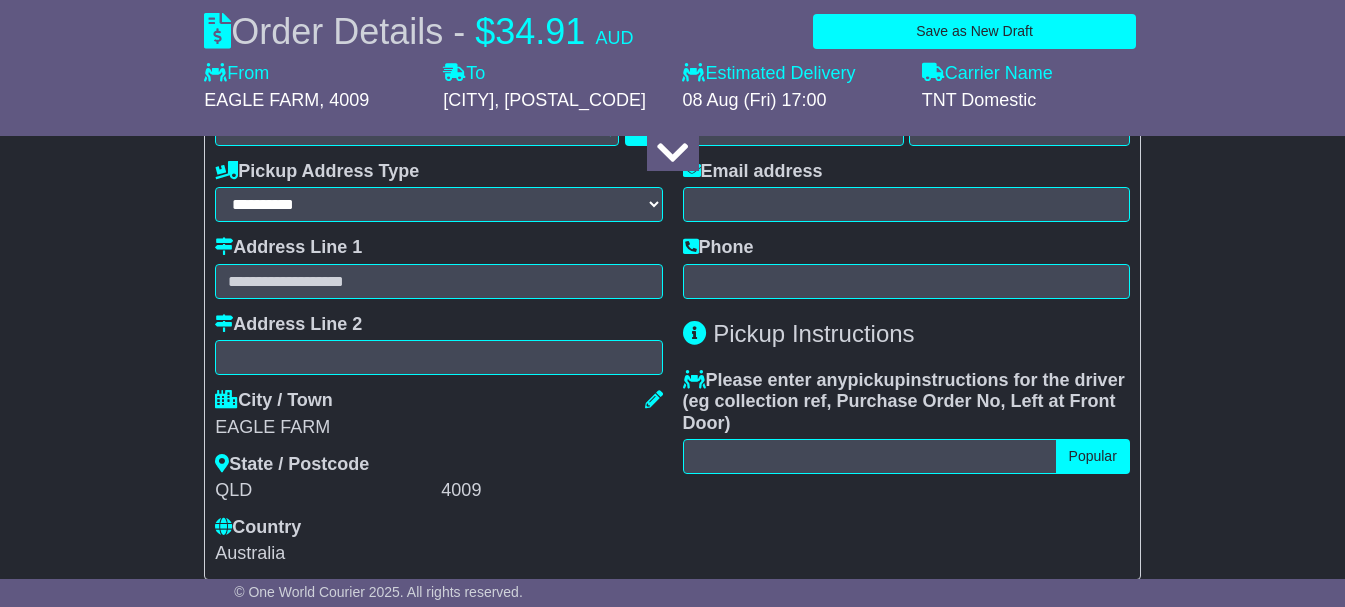 type on "*****" 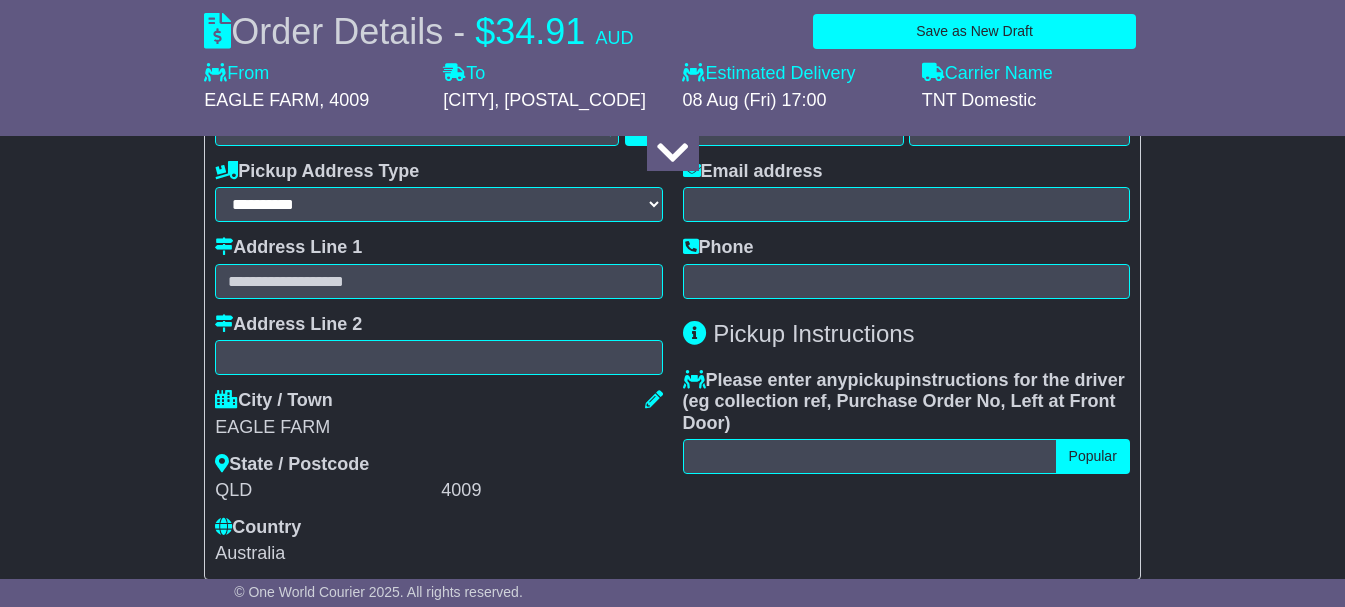 click at bounding box center (672, 153) 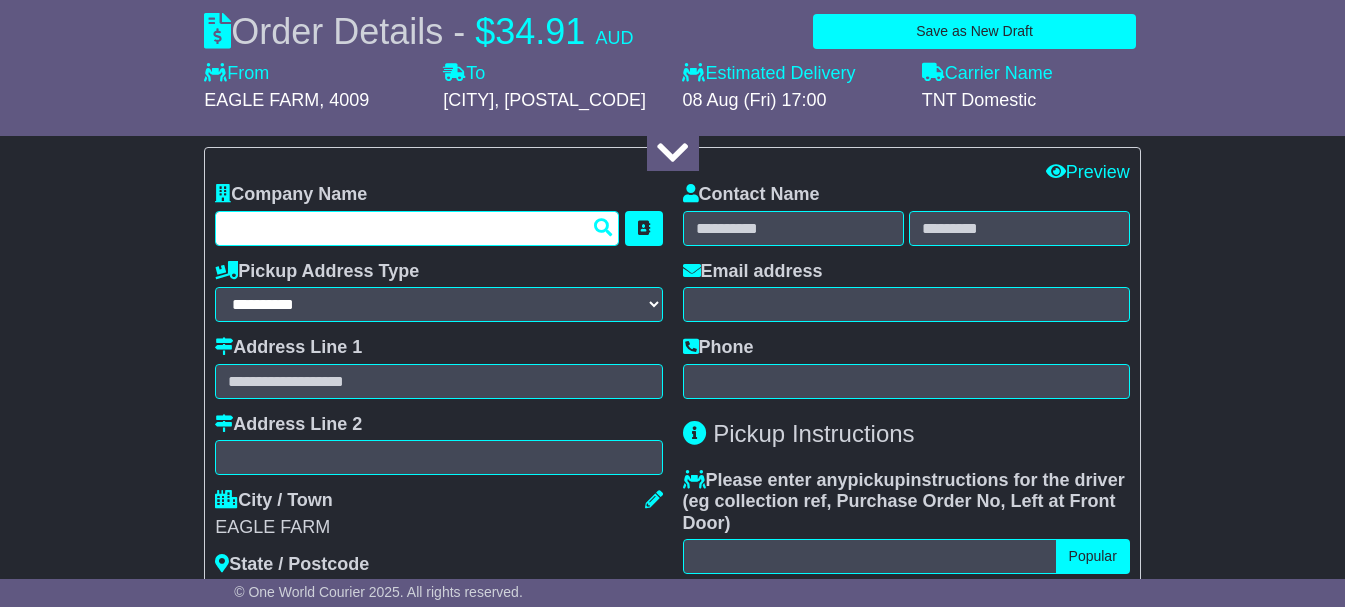 click at bounding box center [417, 228] 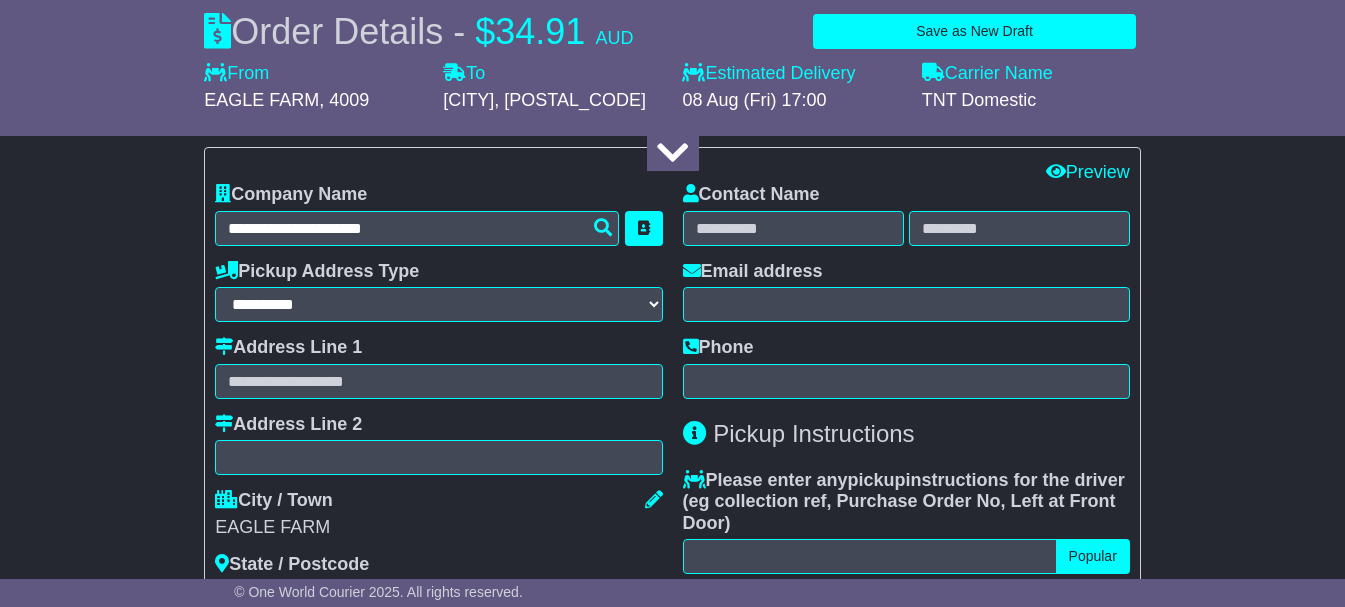 type on "**********" 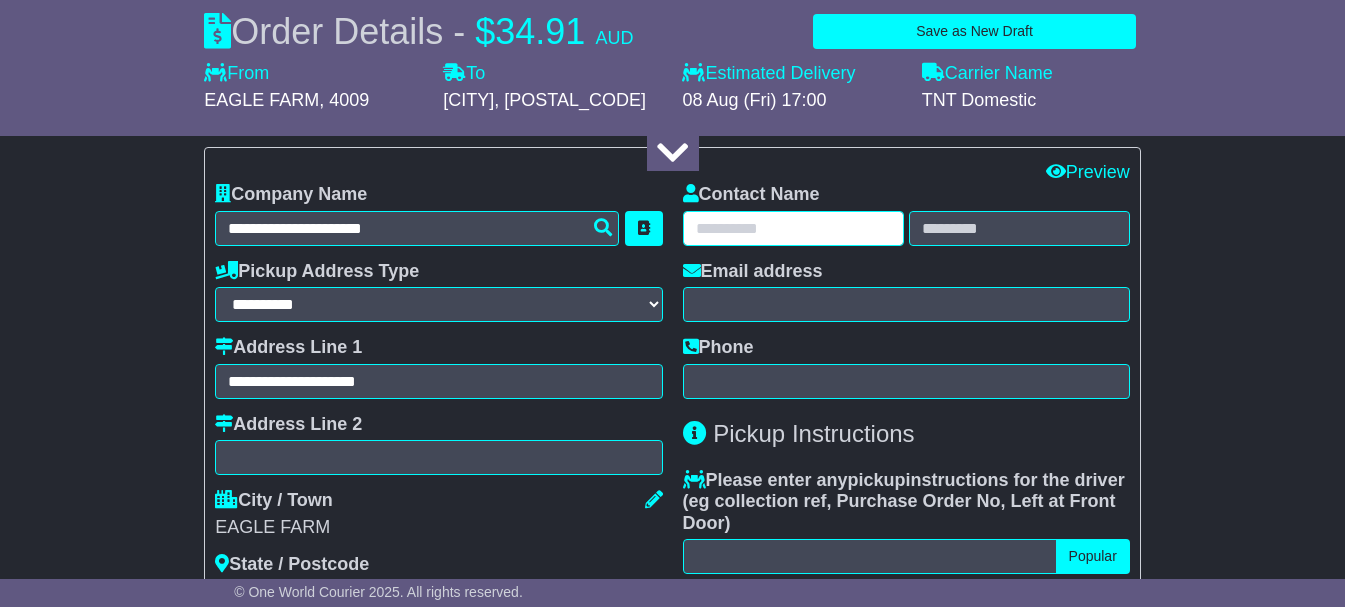 type on "******" 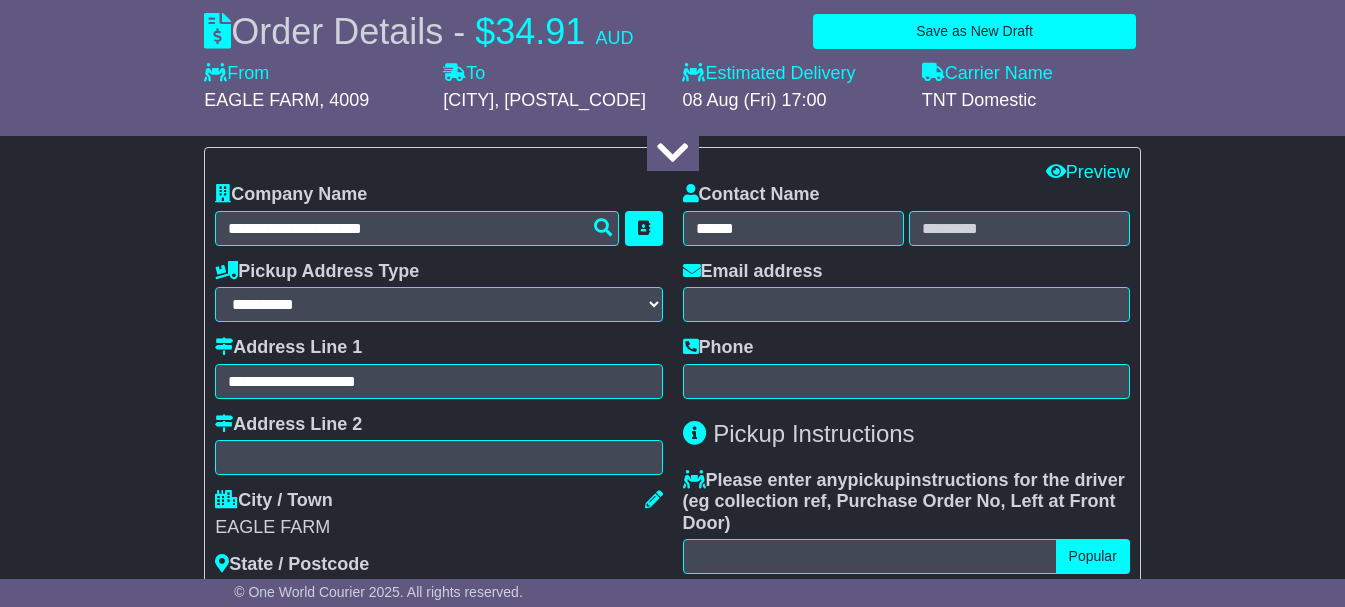 type on "*********" 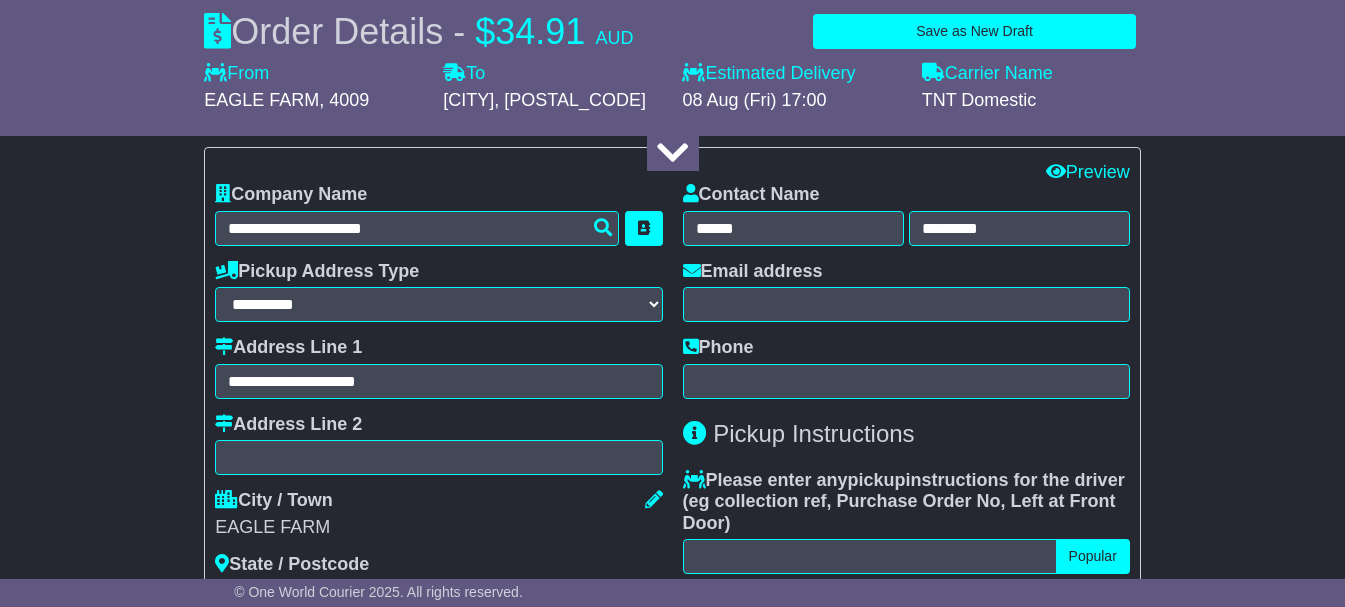 type on "**********" 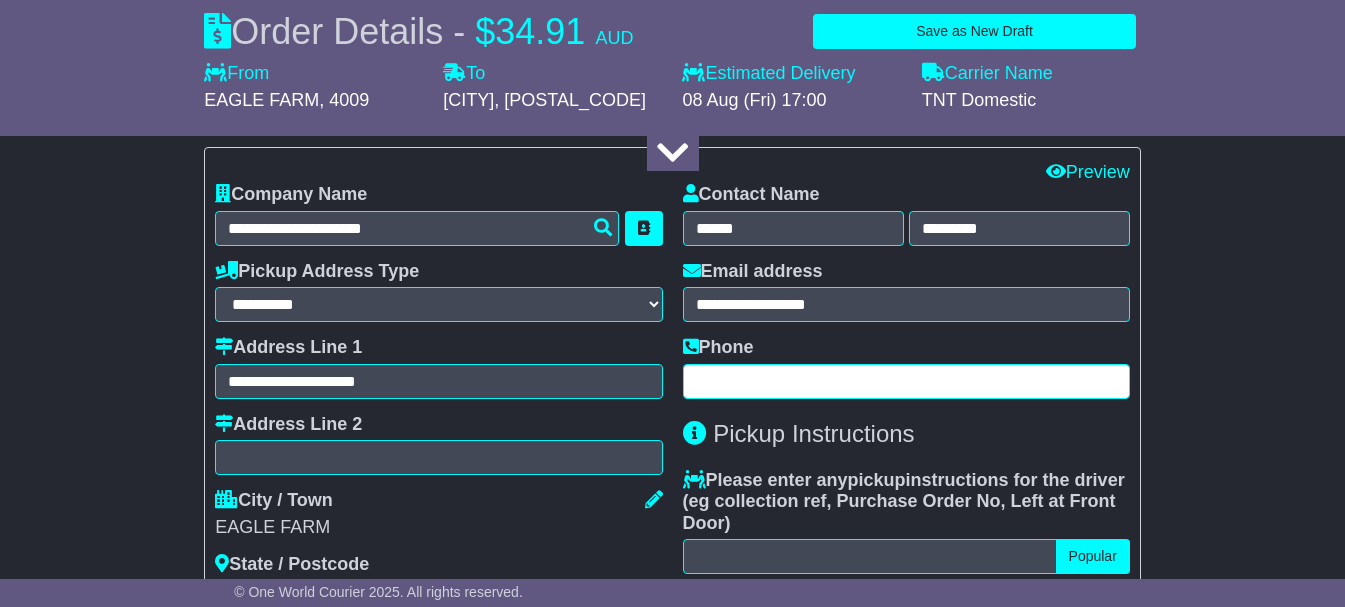 type on "**********" 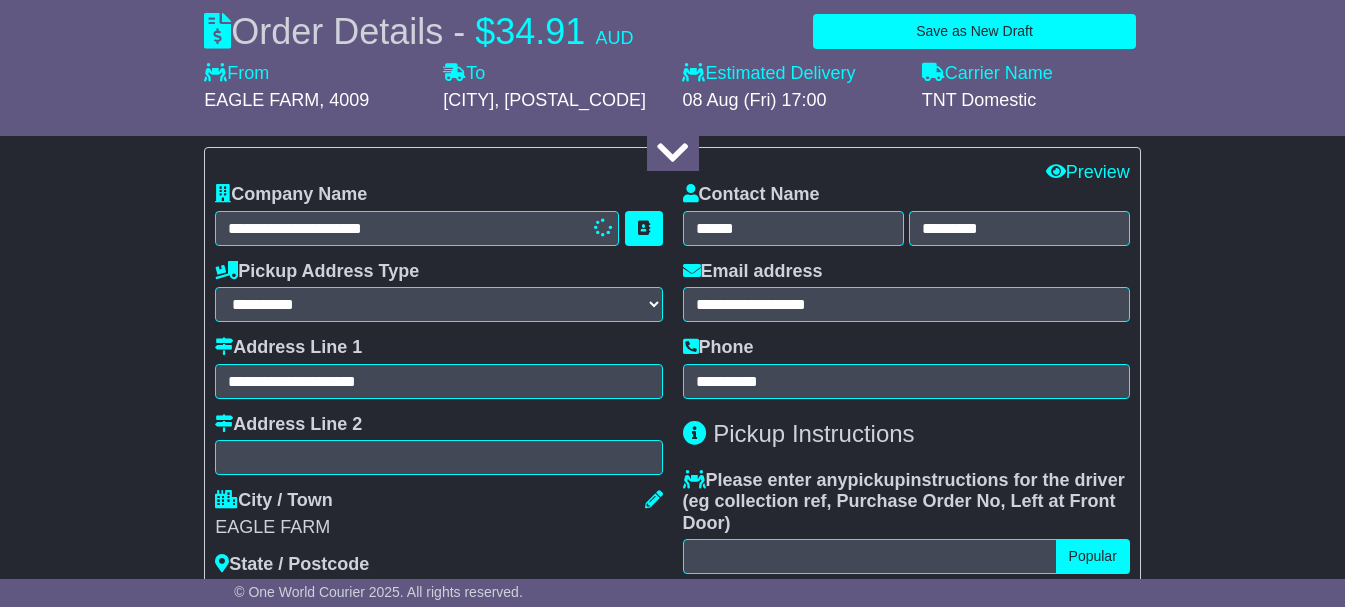 click on "About your package
What is your Package
Documents
Non-Documents
What are the Incoterms?
***
***
***
***
***
***
Description of Goods
*****
Attention: dangerous goods are not allowed by service.
Your Internal Reference (required)
*****
Any Dangerous Goods?
No  Other" at bounding box center (672, 1125) 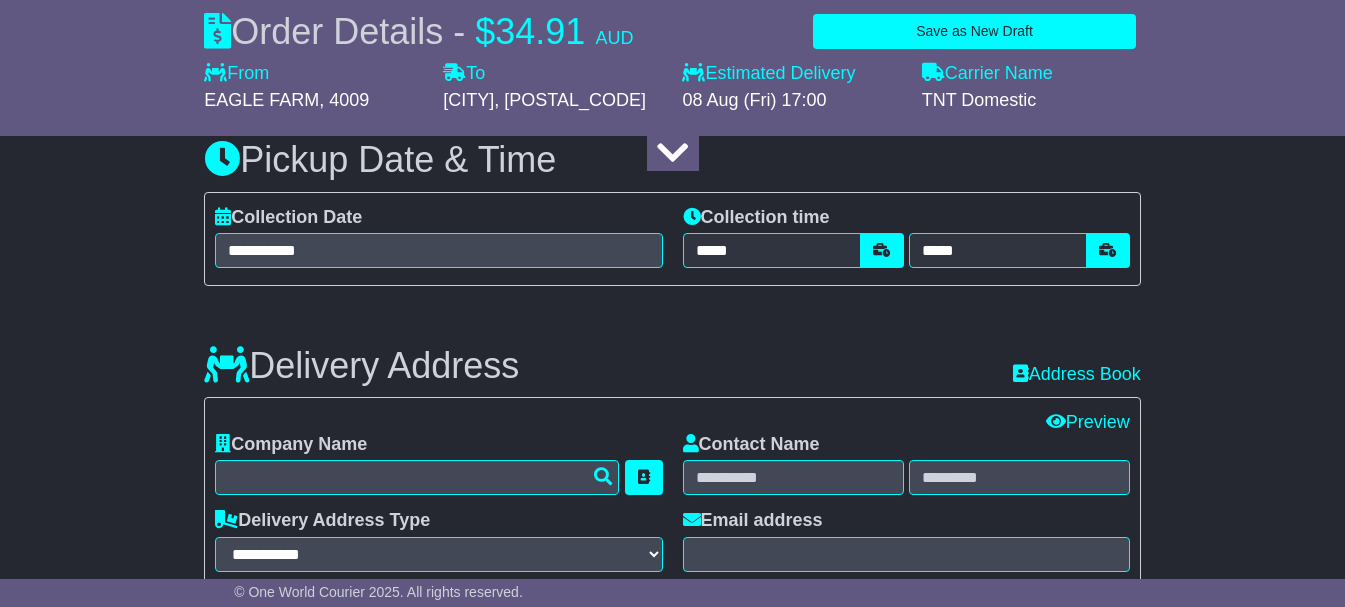 scroll, scrollTop: 1500, scrollLeft: 0, axis: vertical 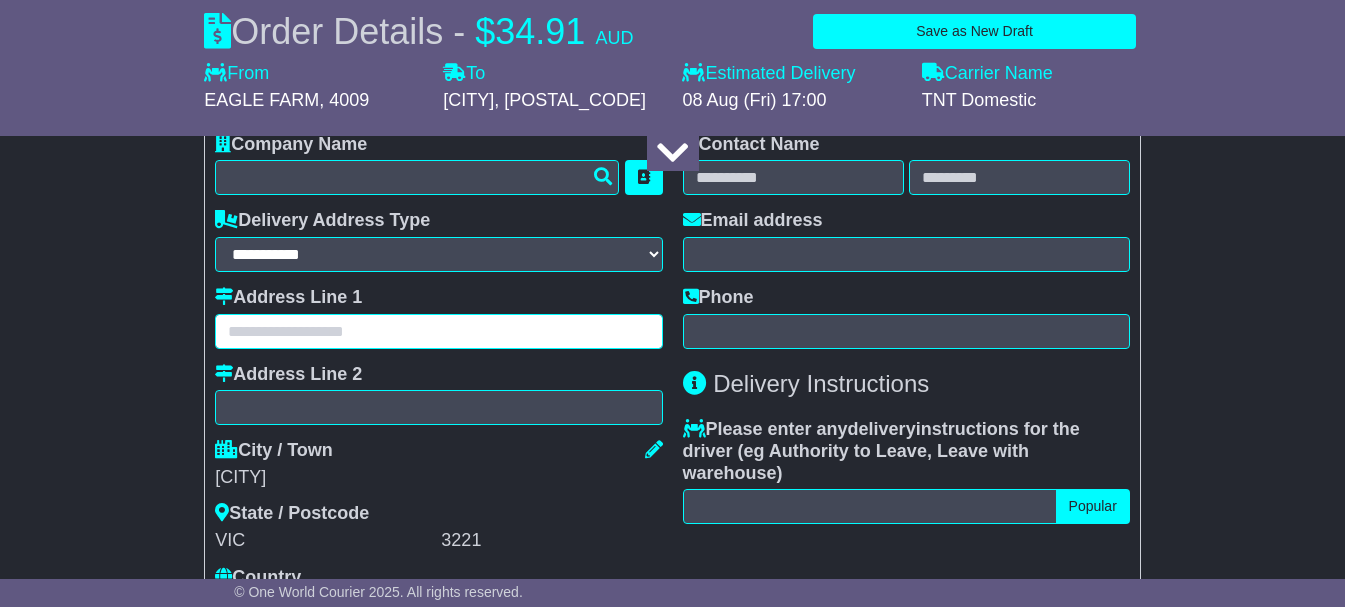 click at bounding box center [438, 331] 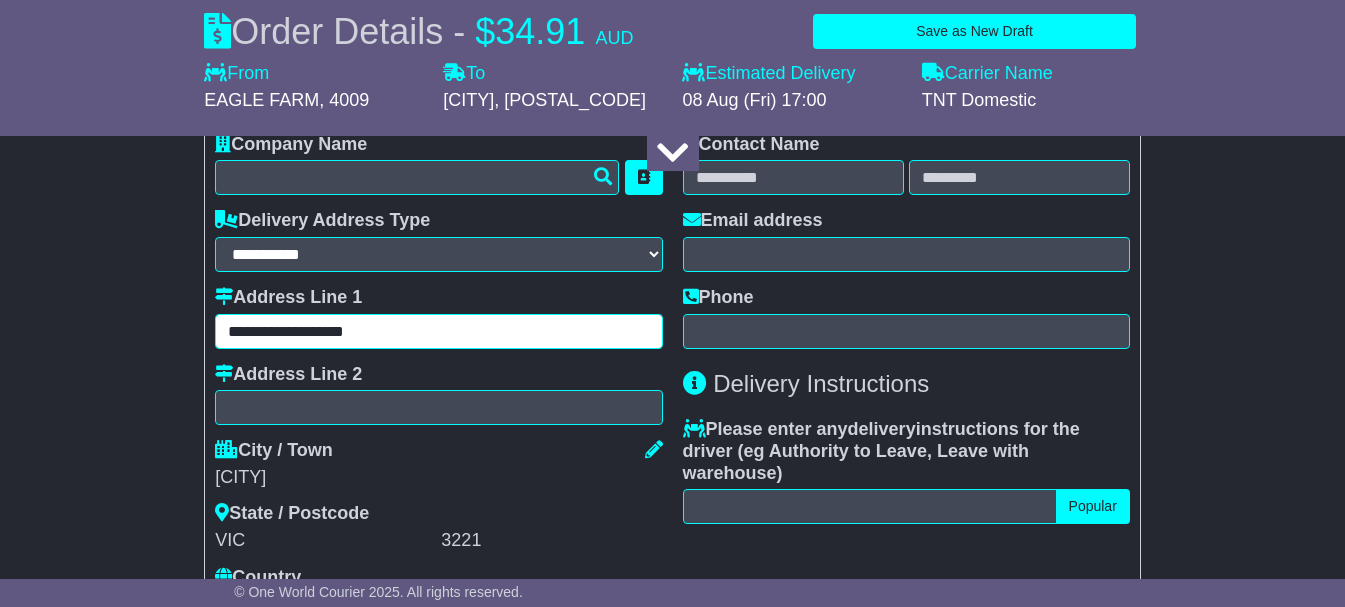 drag, startPoint x: 402, startPoint y: 369, endPoint x: 48, endPoint y: 372, distance: 354.01273 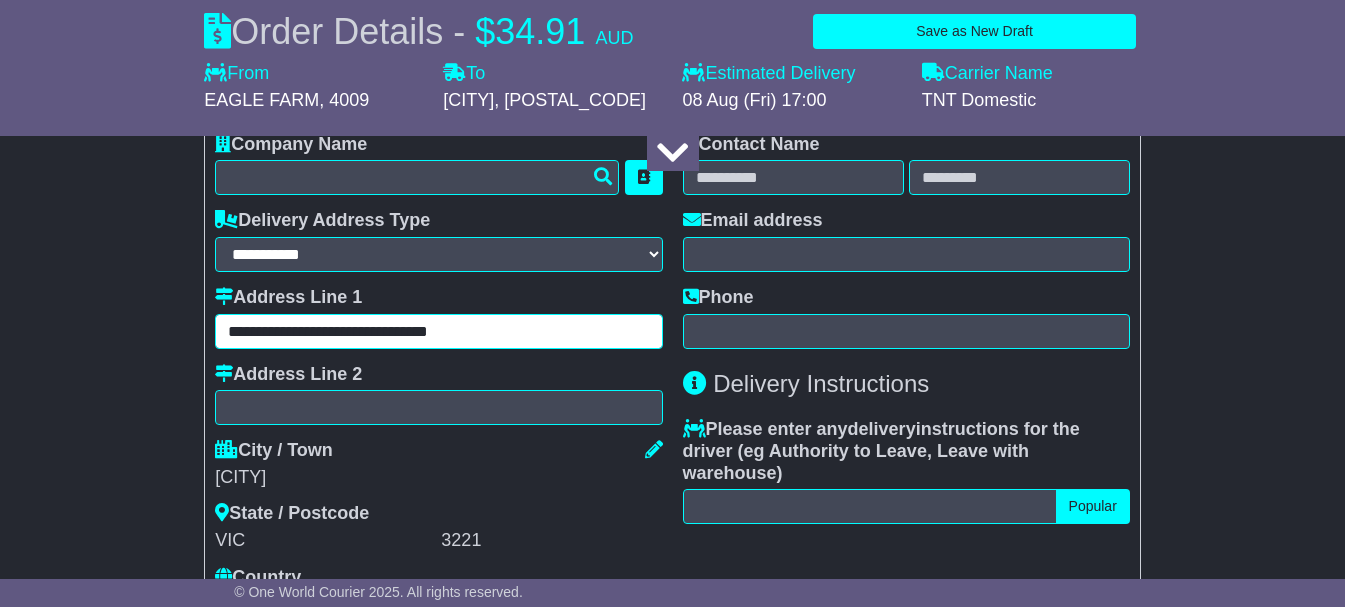 drag, startPoint x: 348, startPoint y: 368, endPoint x: 627, endPoint y: 375, distance: 279.0878 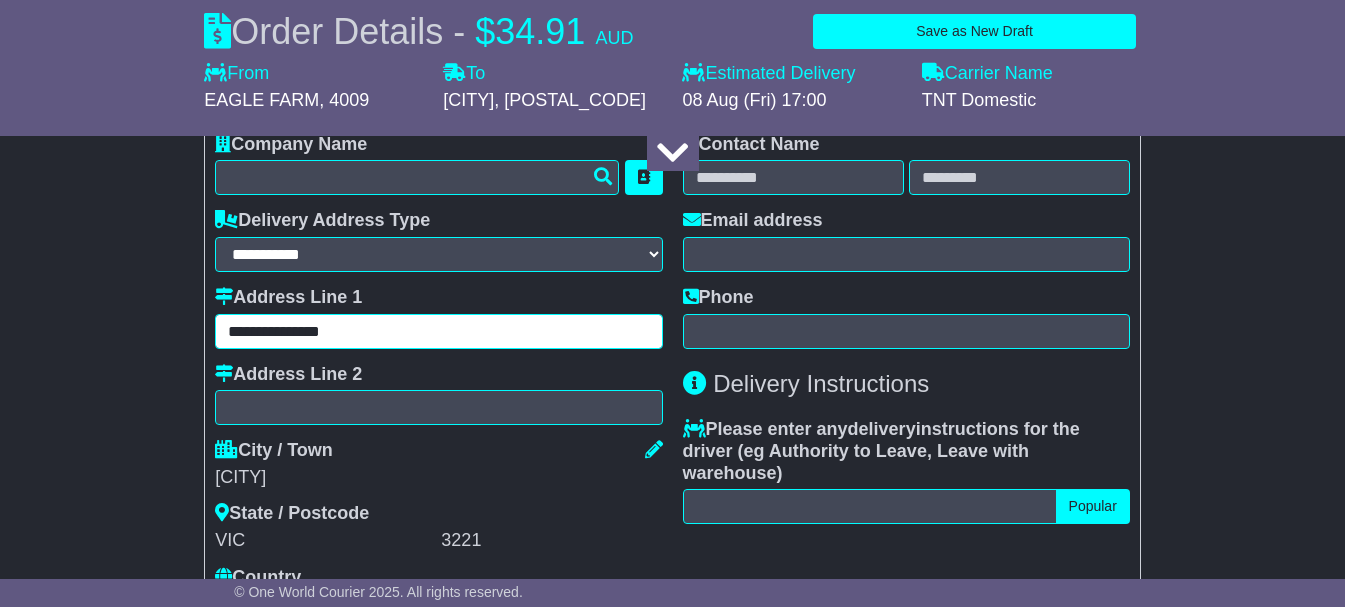 type on "**********" 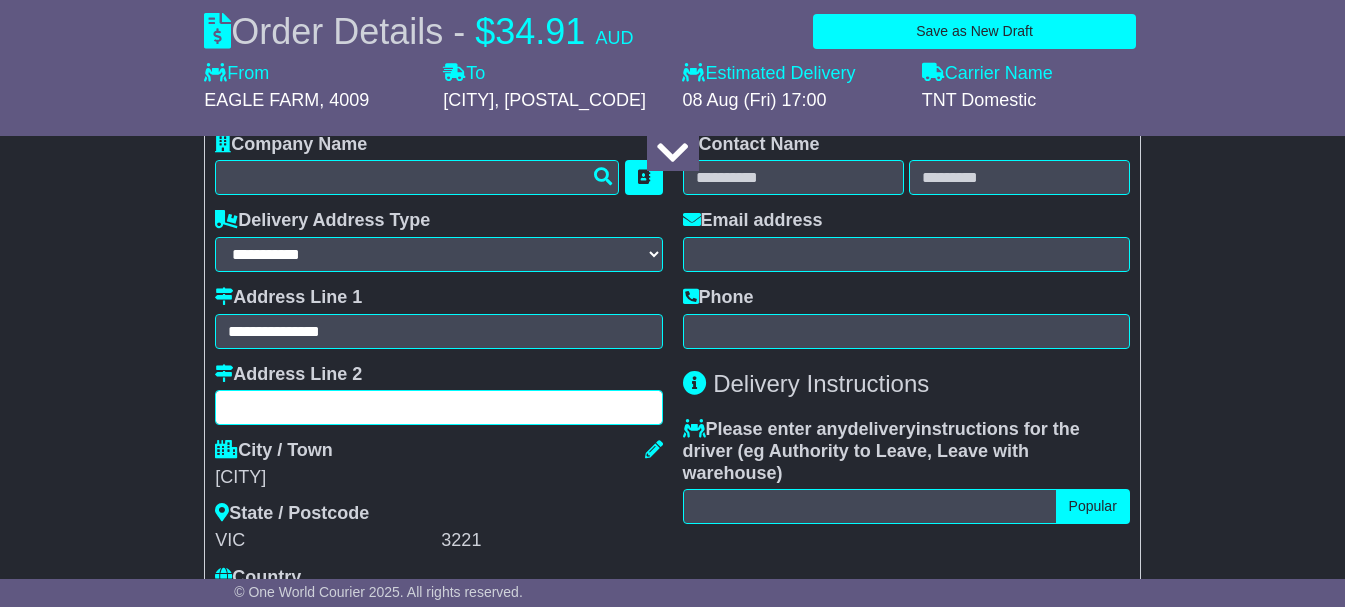 click at bounding box center (438, 407) 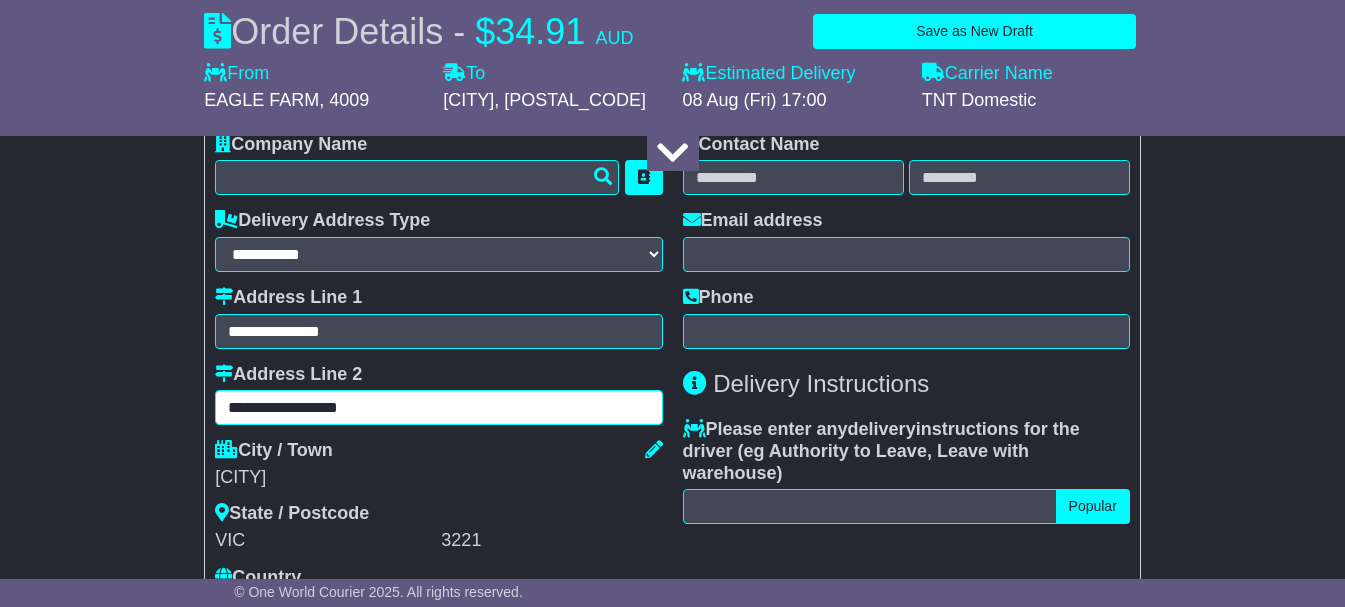 type on "**********" 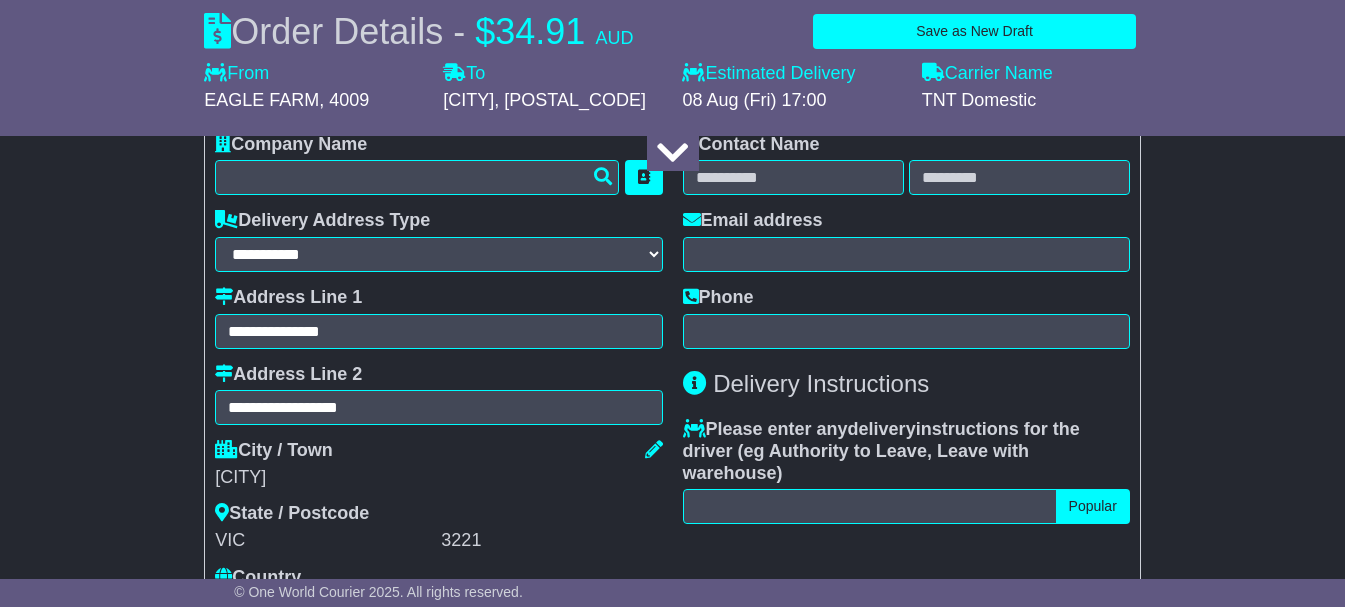 click on "About your package
What is your Package
Documents
Non-Documents
What are the Incoterms?
***
***
***
***
***
***
Description of Goods
*****
Attention: dangerous goods are not allowed by service.
Your Internal Reference (required)
*****
Any Dangerous Goods?
No  Other" at bounding box center [672, 225] 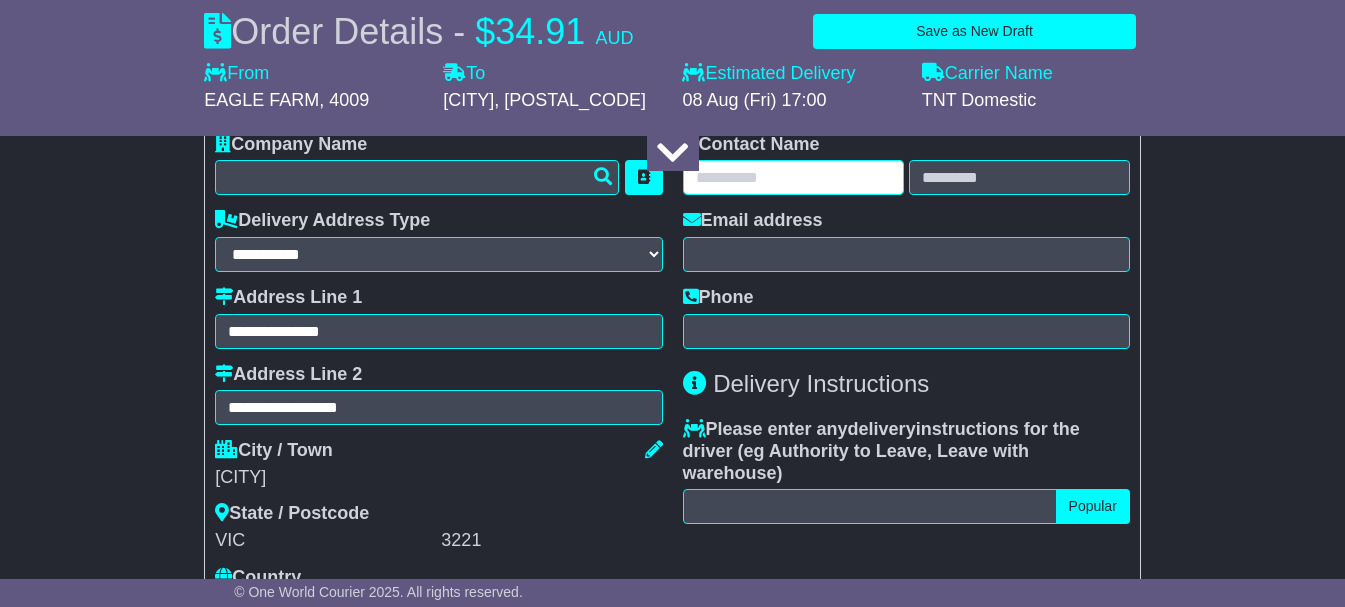 click at bounding box center (793, 177) 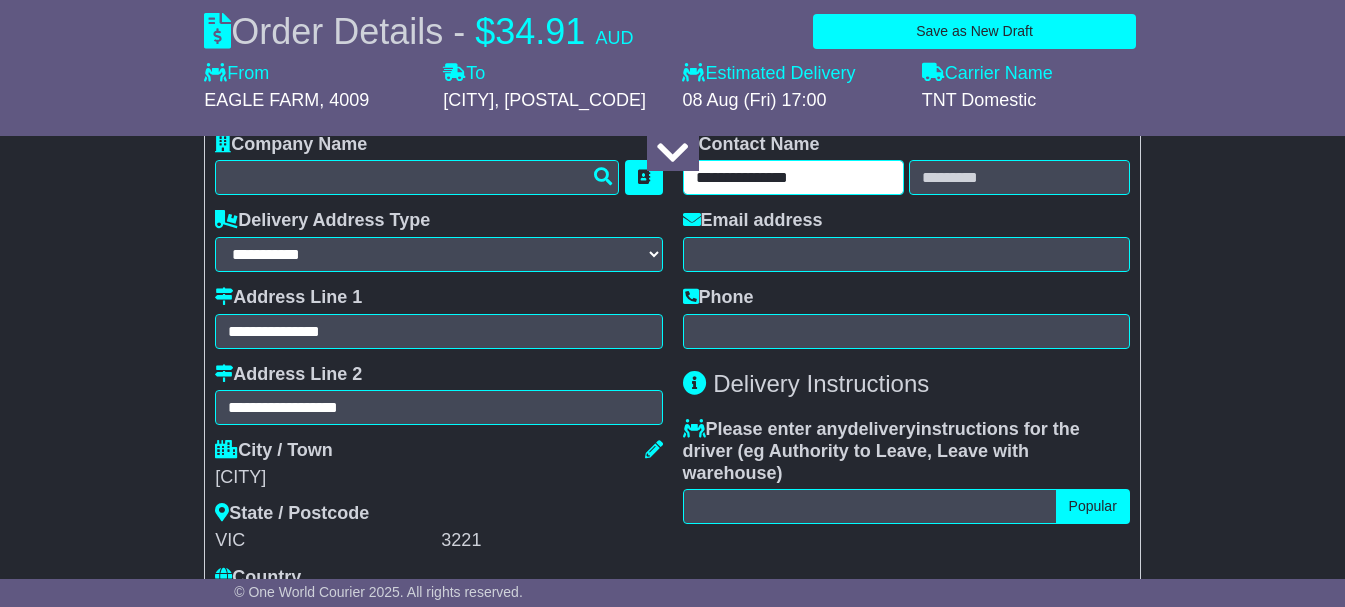 drag, startPoint x: 751, startPoint y: 215, endPoint x: 905, endPoint y: 213, distance: 154.01299 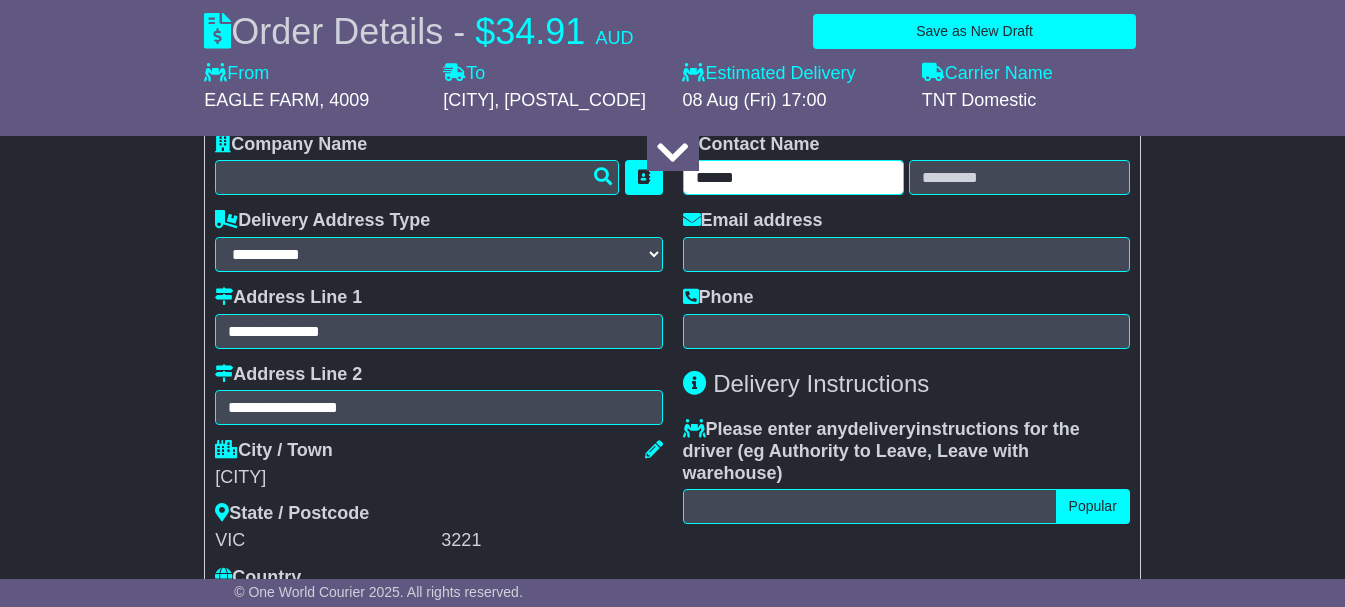 type on "******" 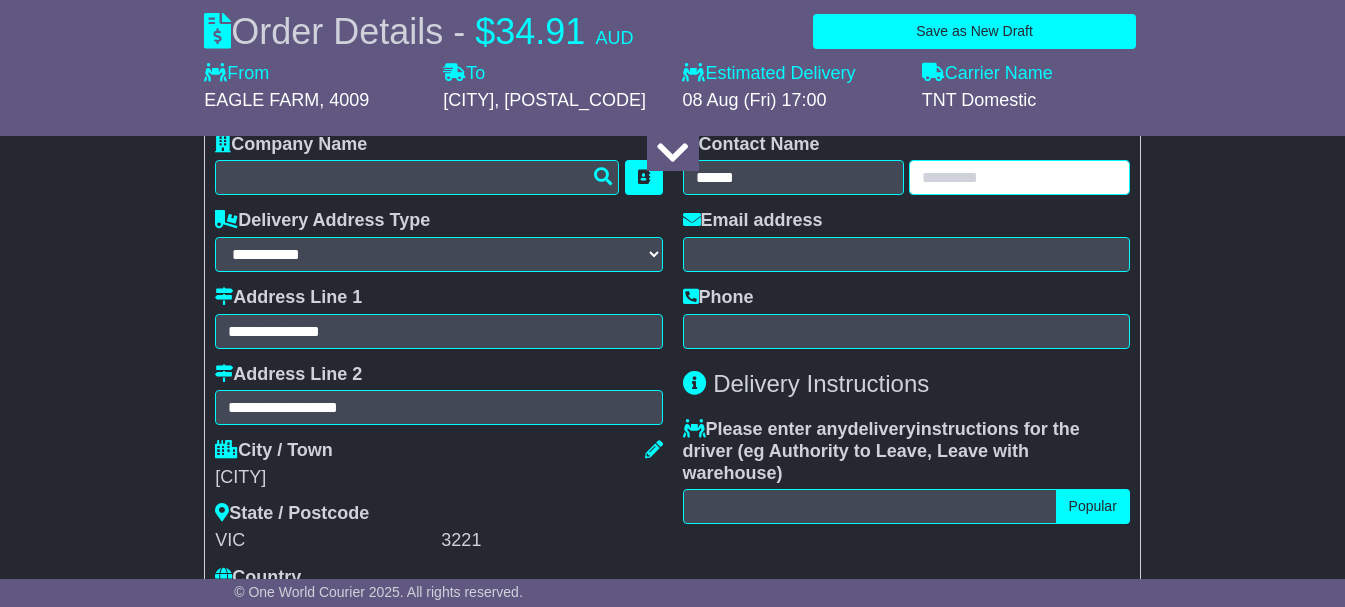 click at bounding box center [1019, 177] 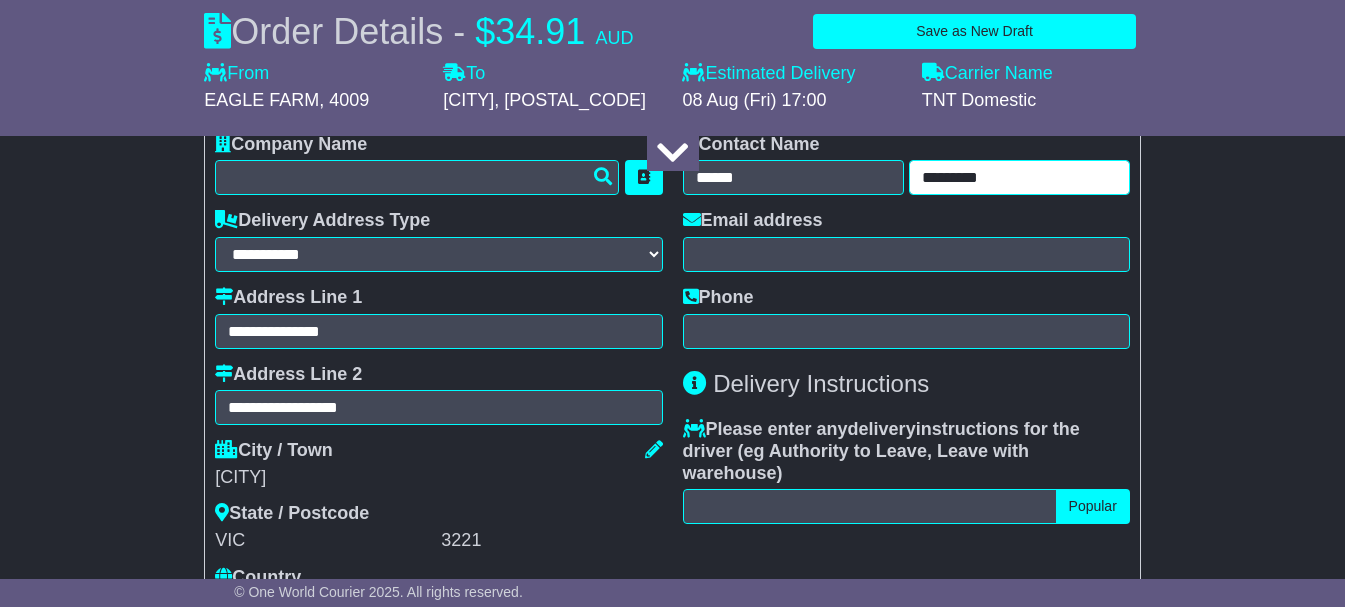 type on "********" 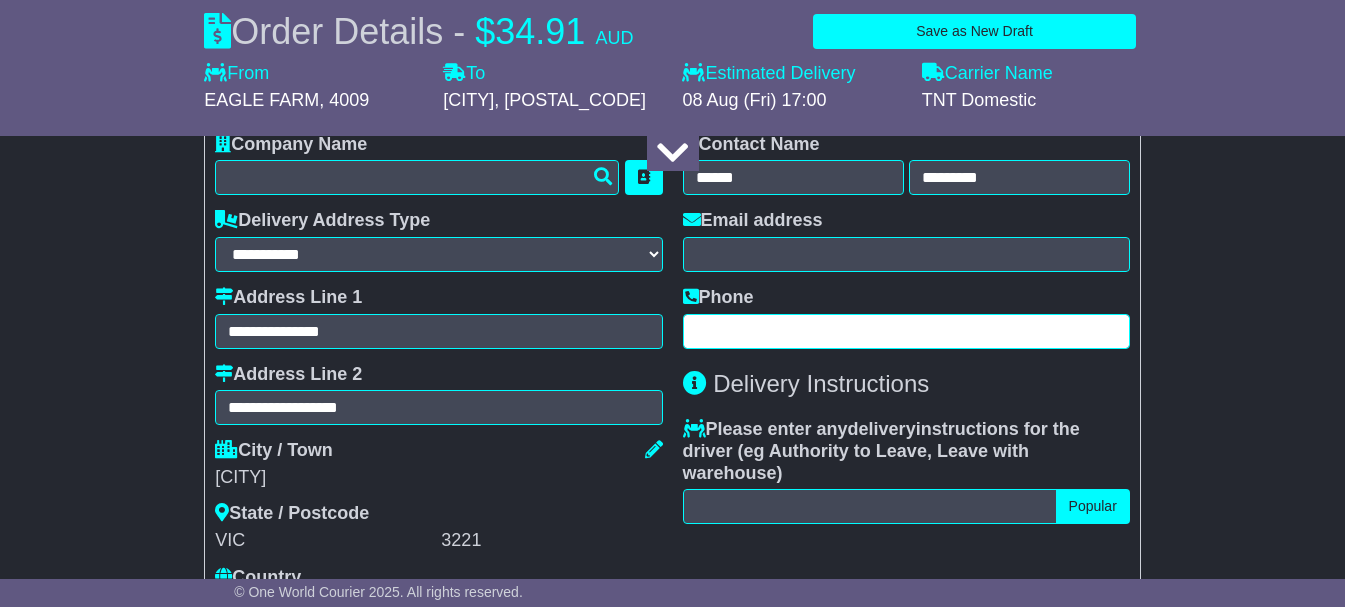 click at bounding box center (906, 331) 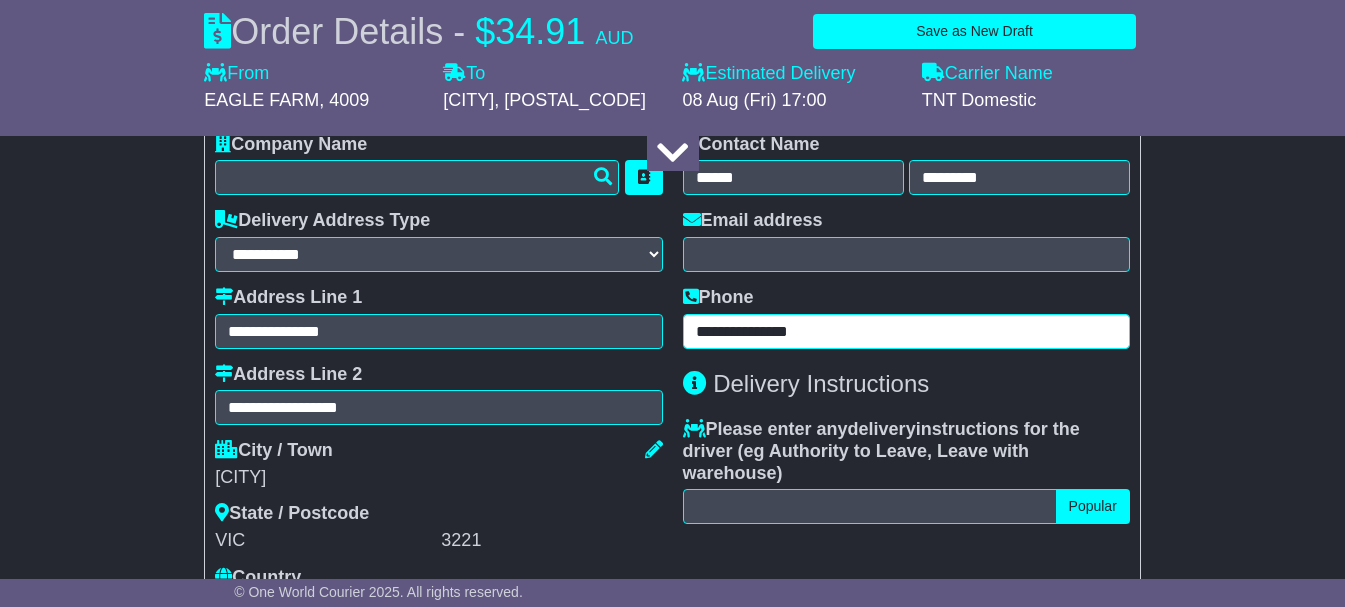 type on "**********" 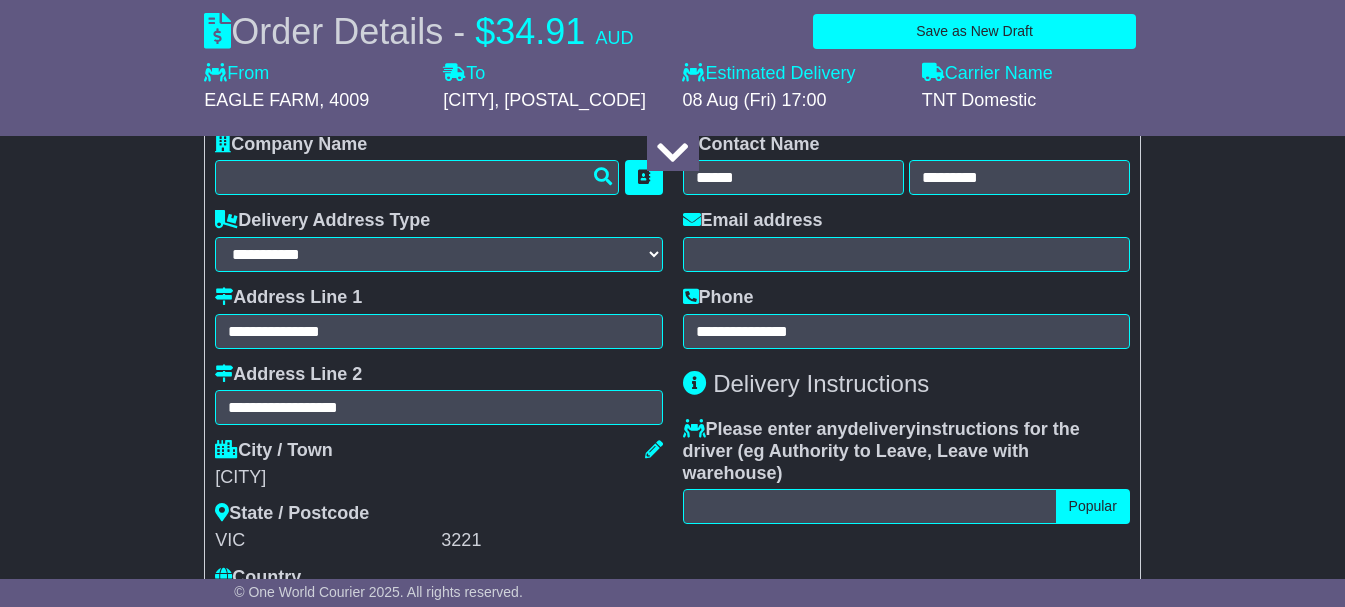 click on "Delivery Instructions" at bounding box center (906, 384) 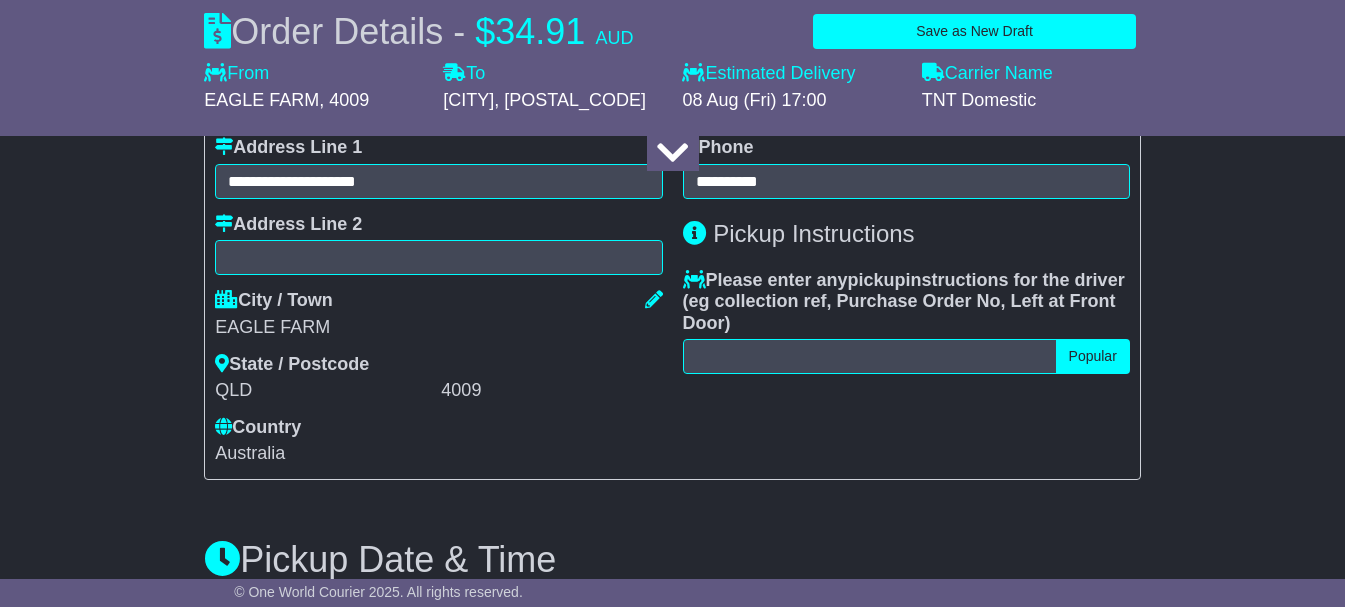 scroll, scrollTop: 600, scrollLeft: 0, axis: vertical 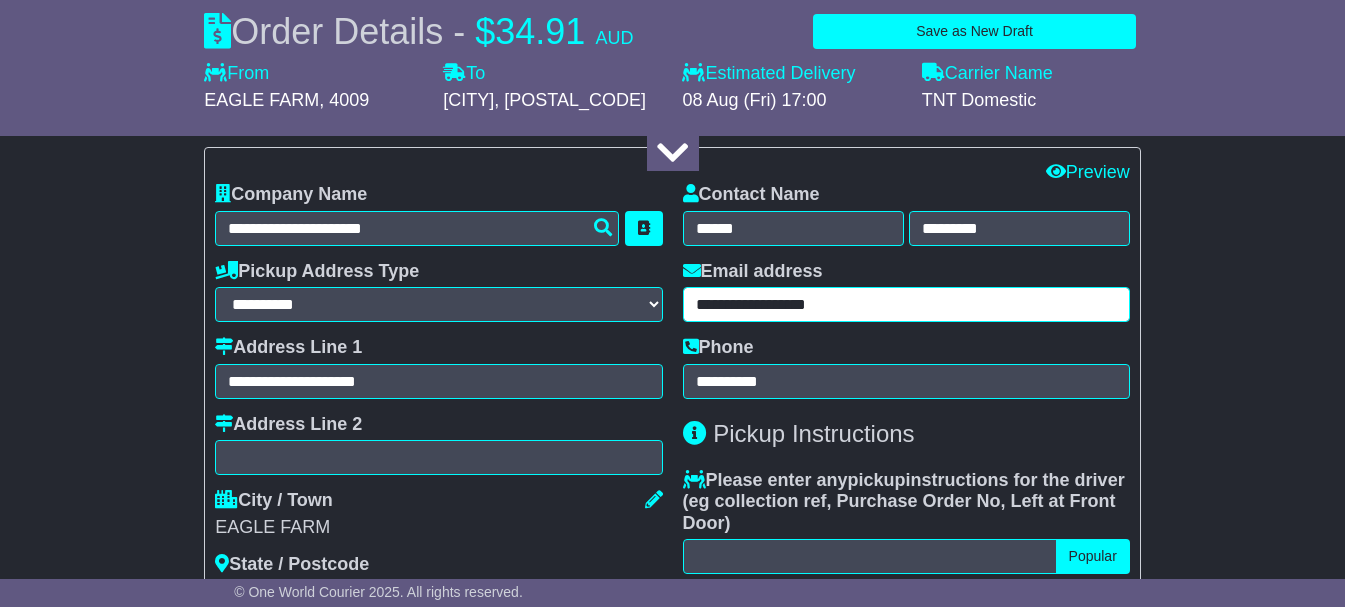 drag, startPoint x: 864, startPoint y: 337, endPoint x: 546, endPoint y: 348, distance: 318.1902 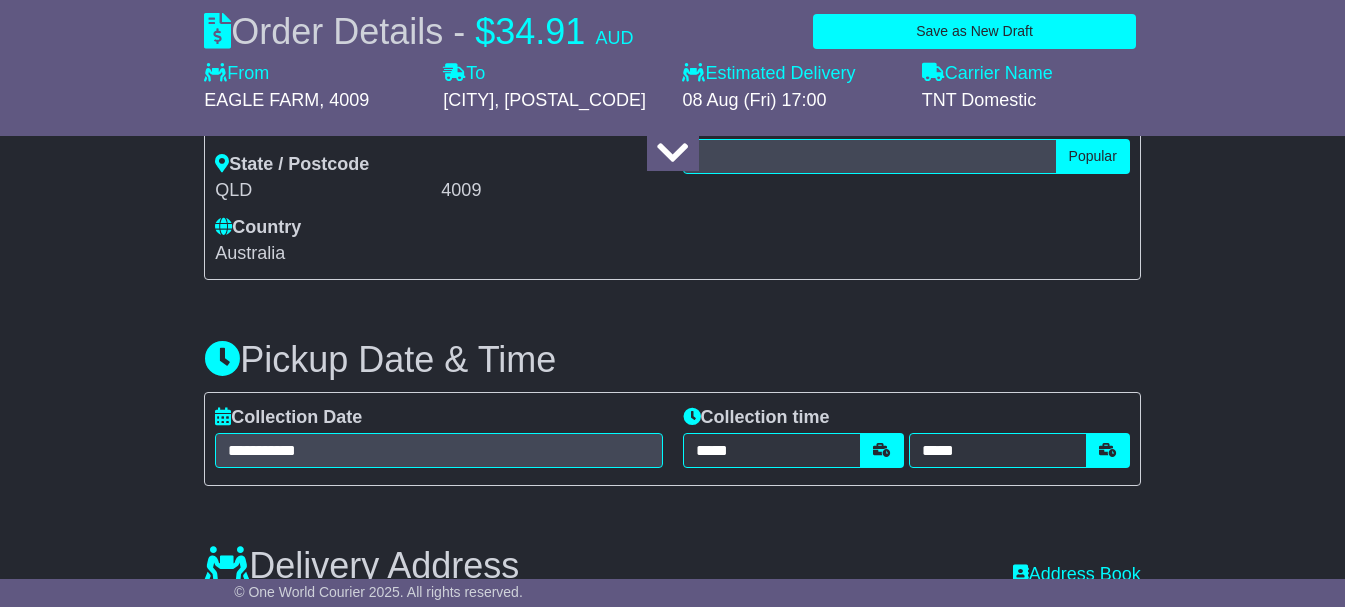 scroll, scrollTop: 1400, scrollLeft: 0, axis: vertical 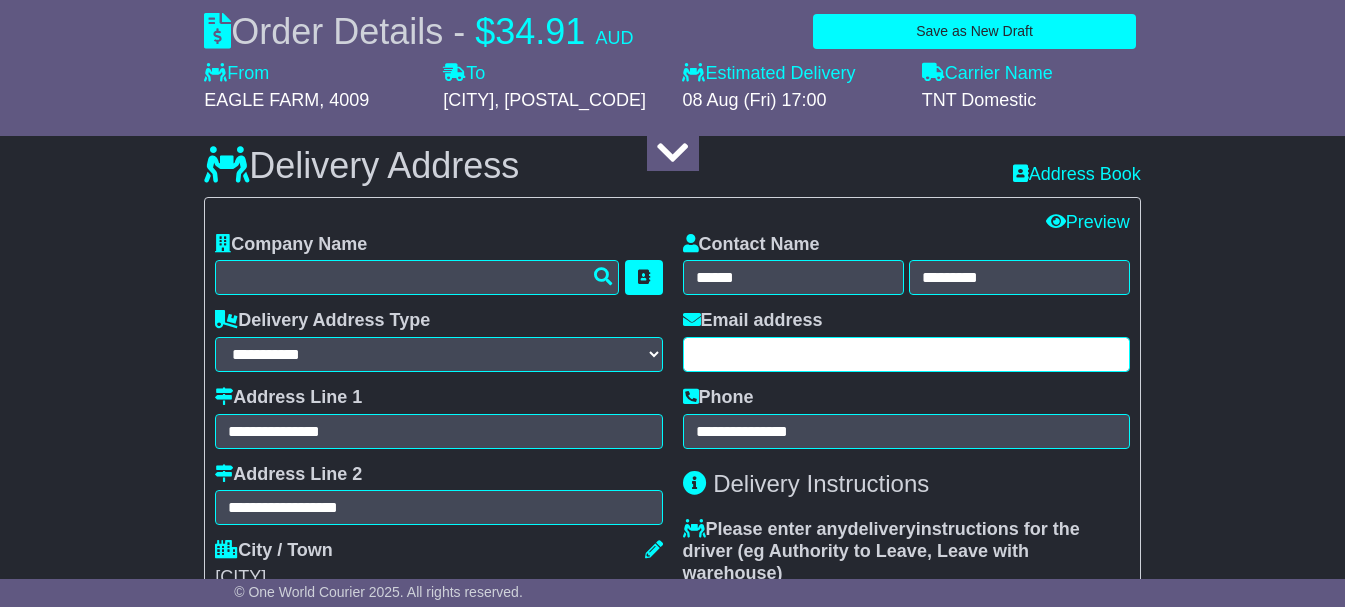 click at bounding box center (906, 354) 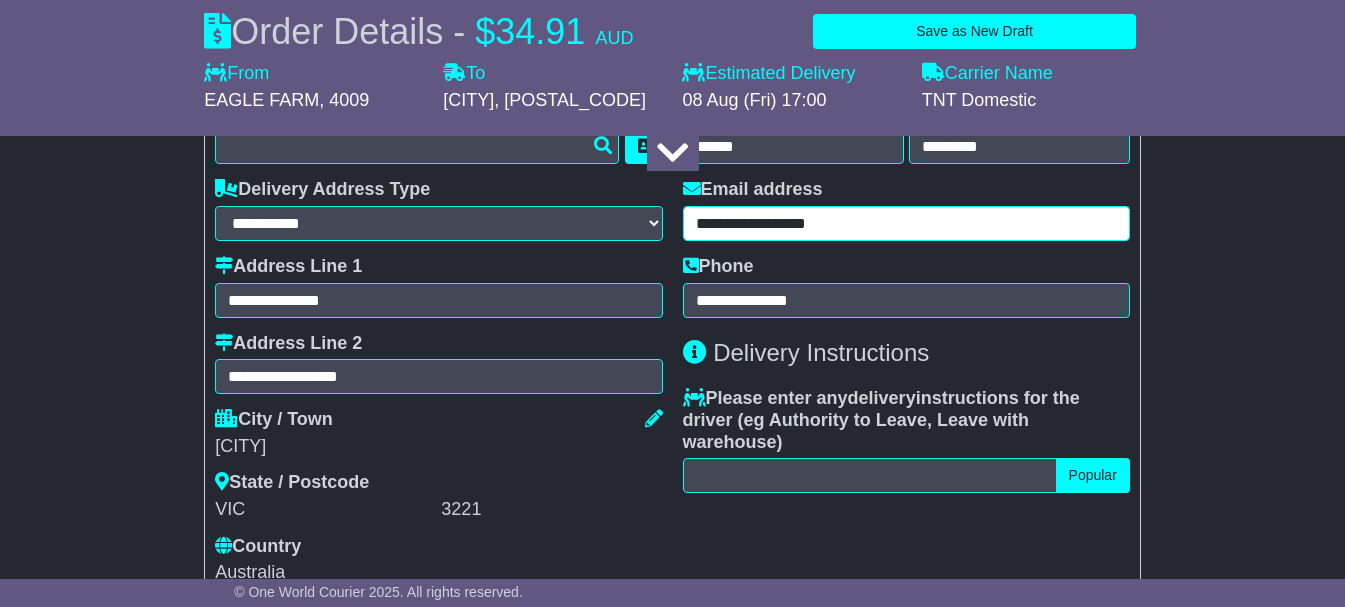 scroll, scrollTop: 1431, scrollLeft: 0, axis: vertical 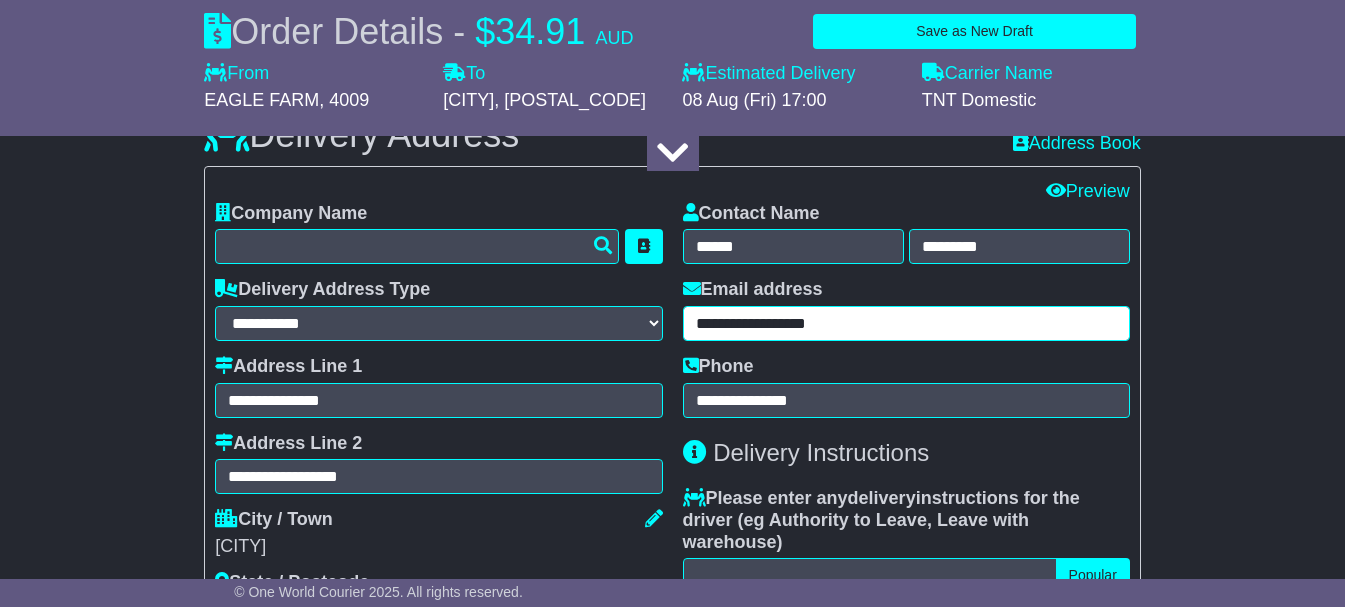 type on "**********" 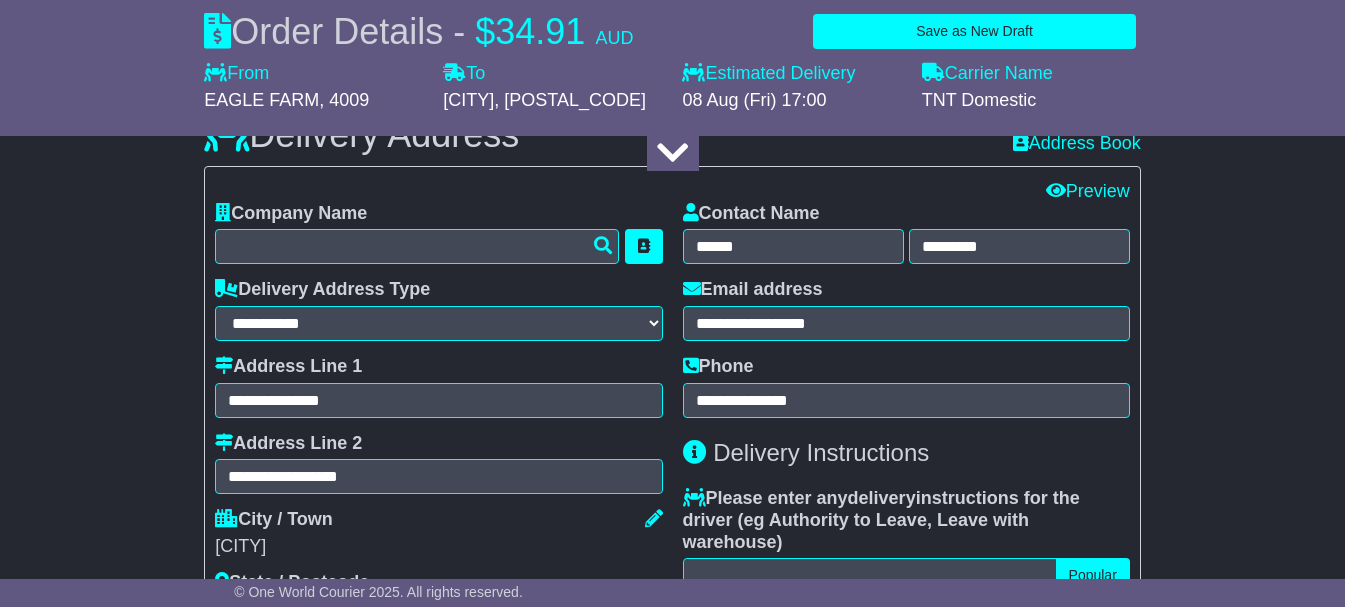 click on "About your package
What is your Package
Documents
Non-Documents
What are the Incoterms?
***
***
***
***
***
***
Description of Goods
*****
Attention: dangerous goods are not allowed by service.
Your Internal Reference (required)
*****
Any Dangerous Goods?
No  Other" at bounding box center [672, 294] 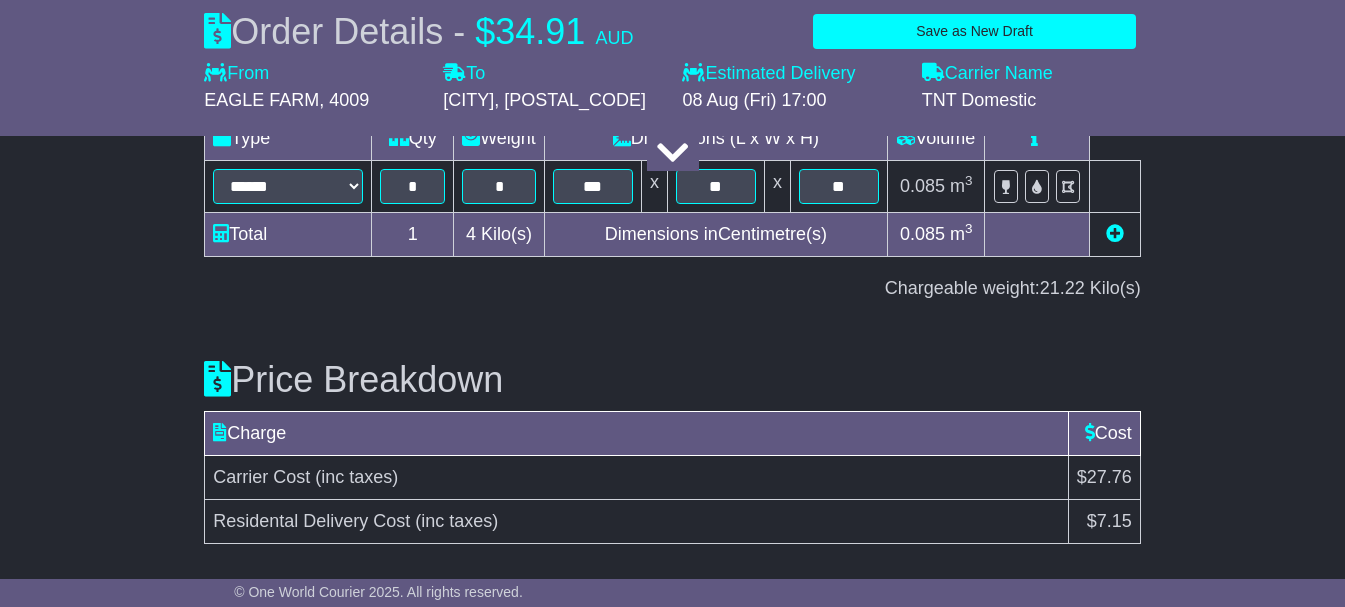 scroll, scrollTop: 2631, scrollLeft: 0, axis: vertical 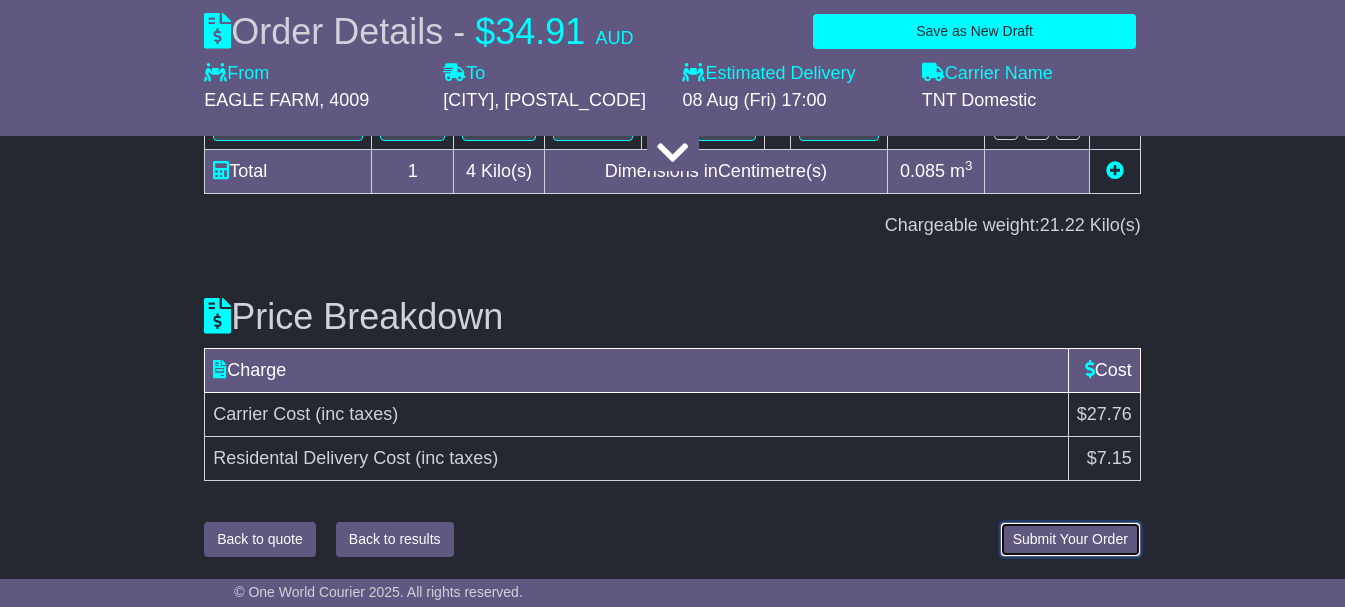 click on "Submit Your Order" at bounding box center [1070, 539] 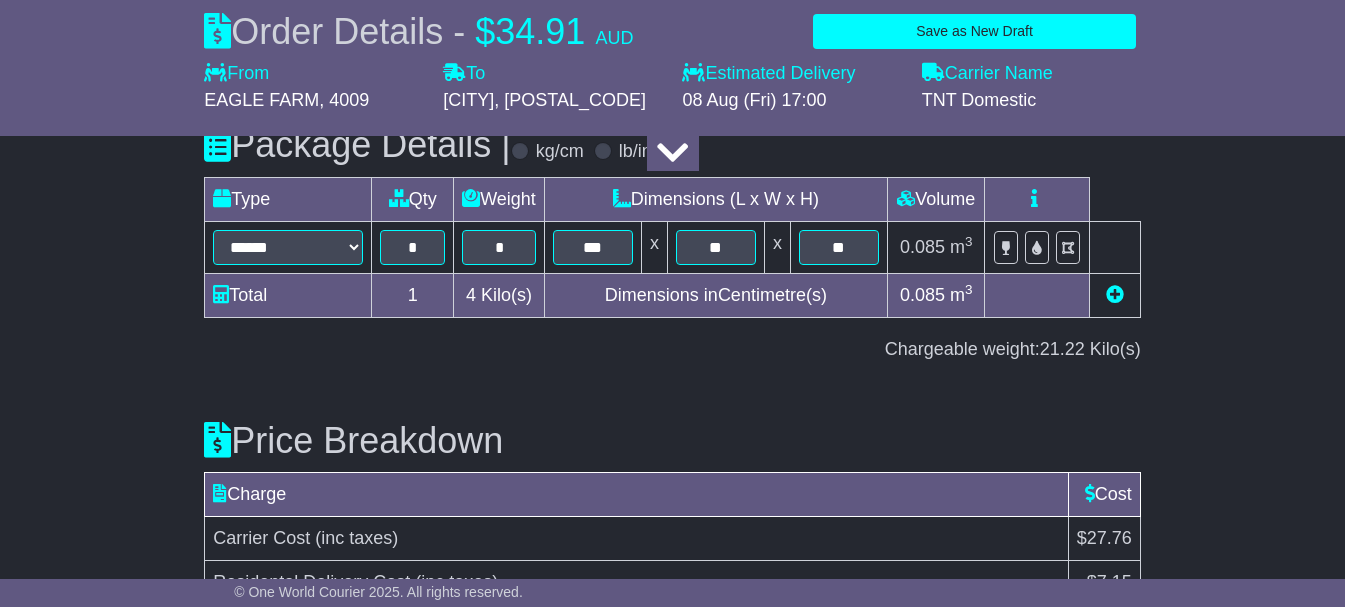 scroll, scrollTop: 2631, scrollLeft: 0, axis: vertical 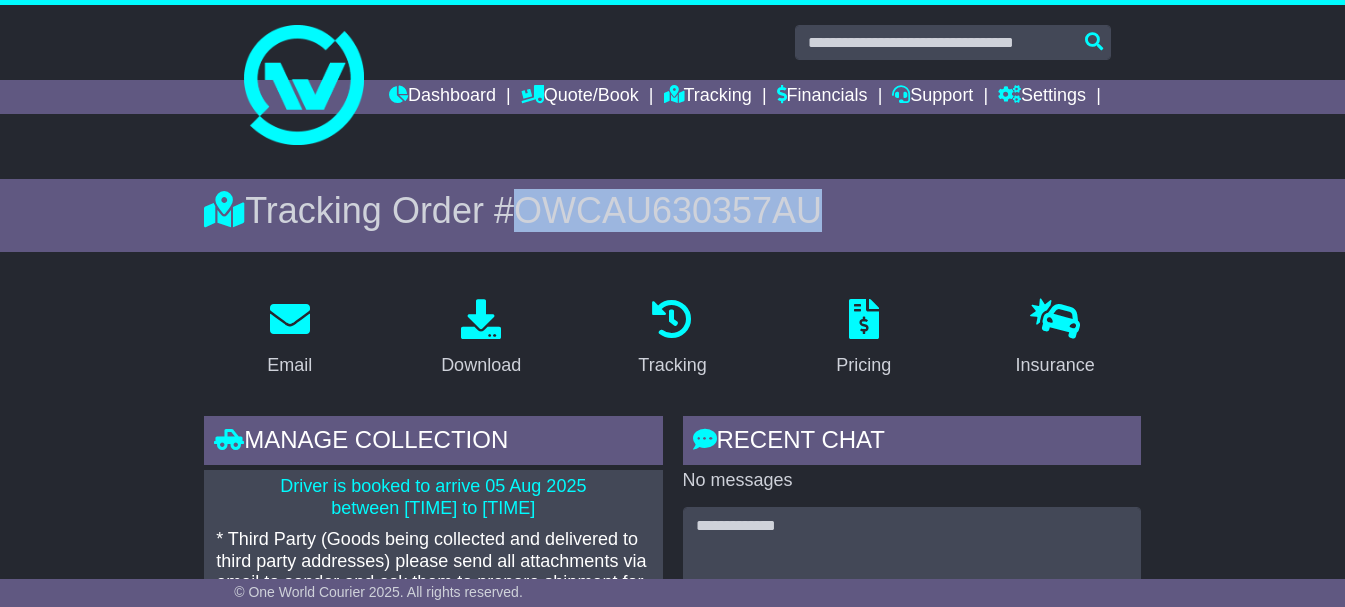 drag, startPoint x: 507, startPoint y: 244, endPoint x: 1051, endPoint y: 250, distance: 544.0331 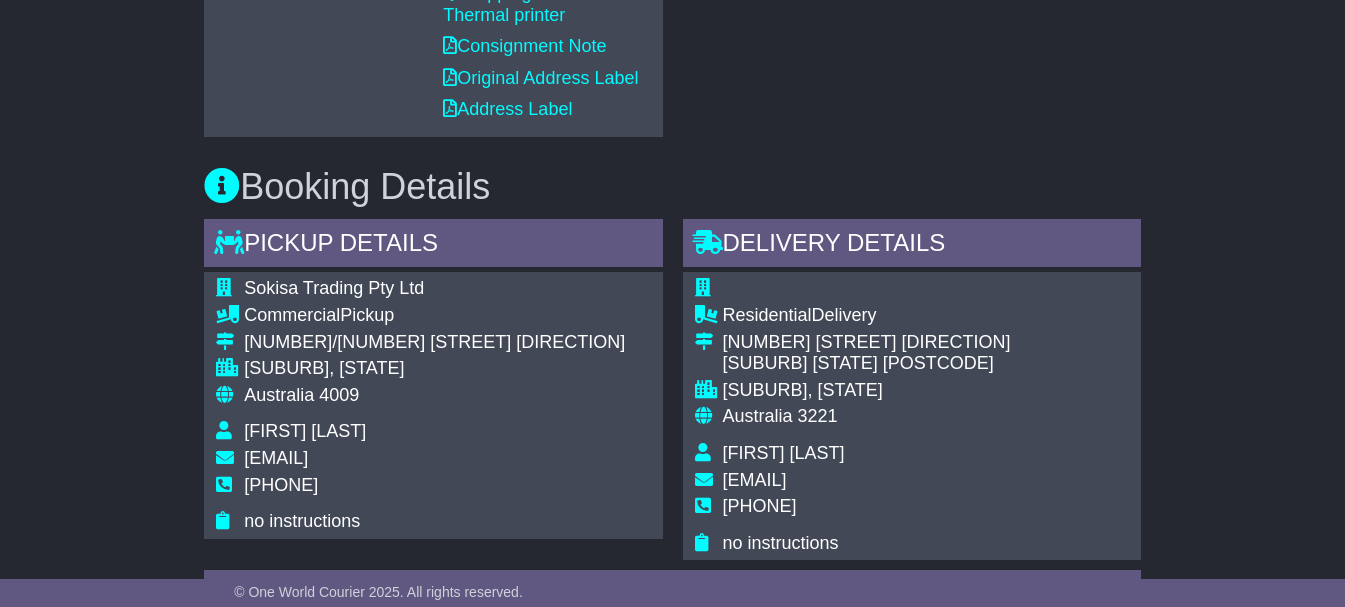 scroll, scrollTop: 1400, scrollLeft: 0, axis: vertical 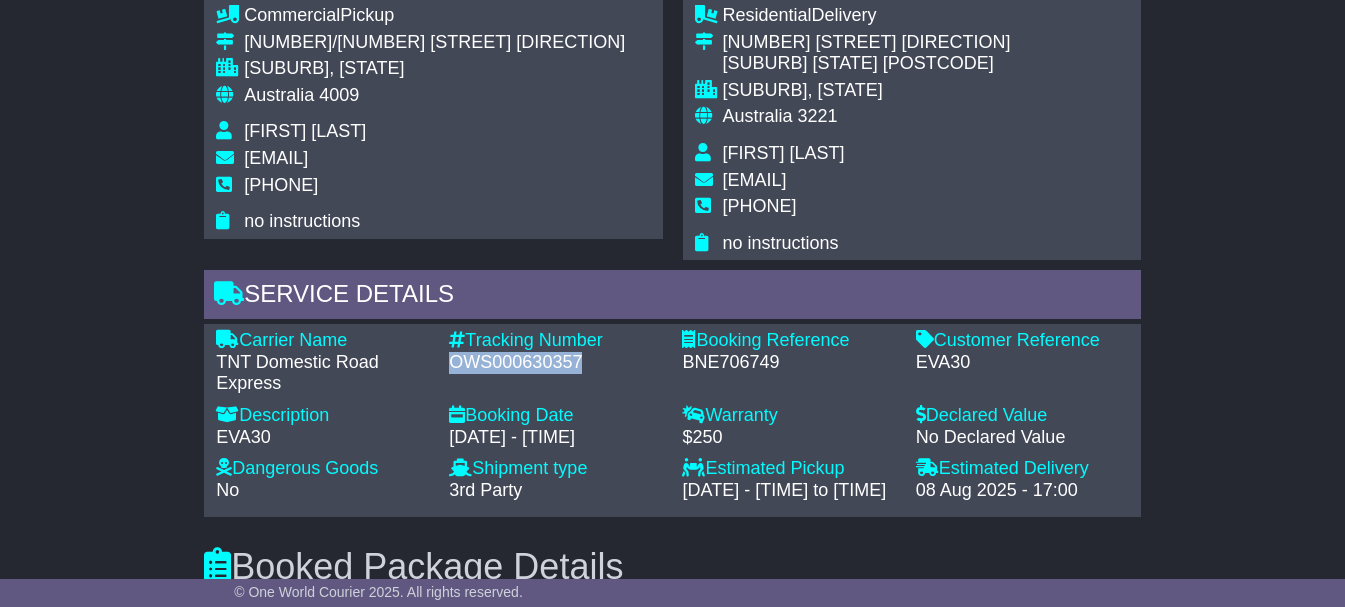 drag, startPoint x: 450, startPoint y: 395, endPoint x: 654, endPoint y: 396, distance: 204.00246 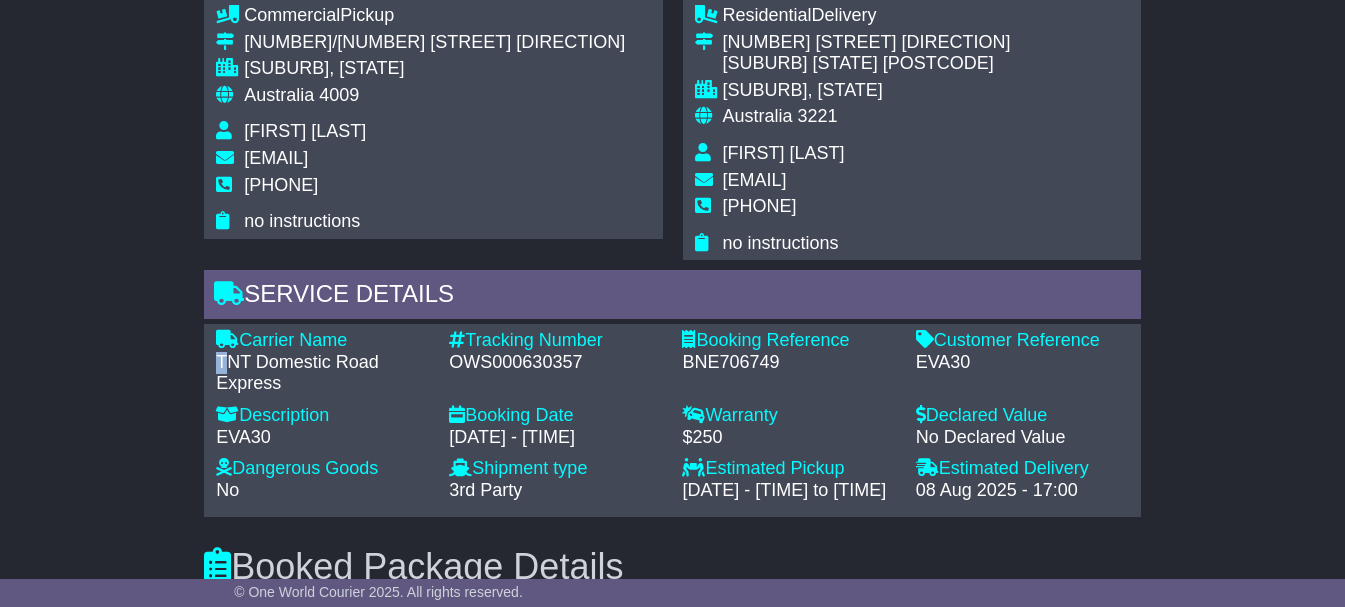 click on "TNT Domestic Road Express" at bounding box center [322, 373] 